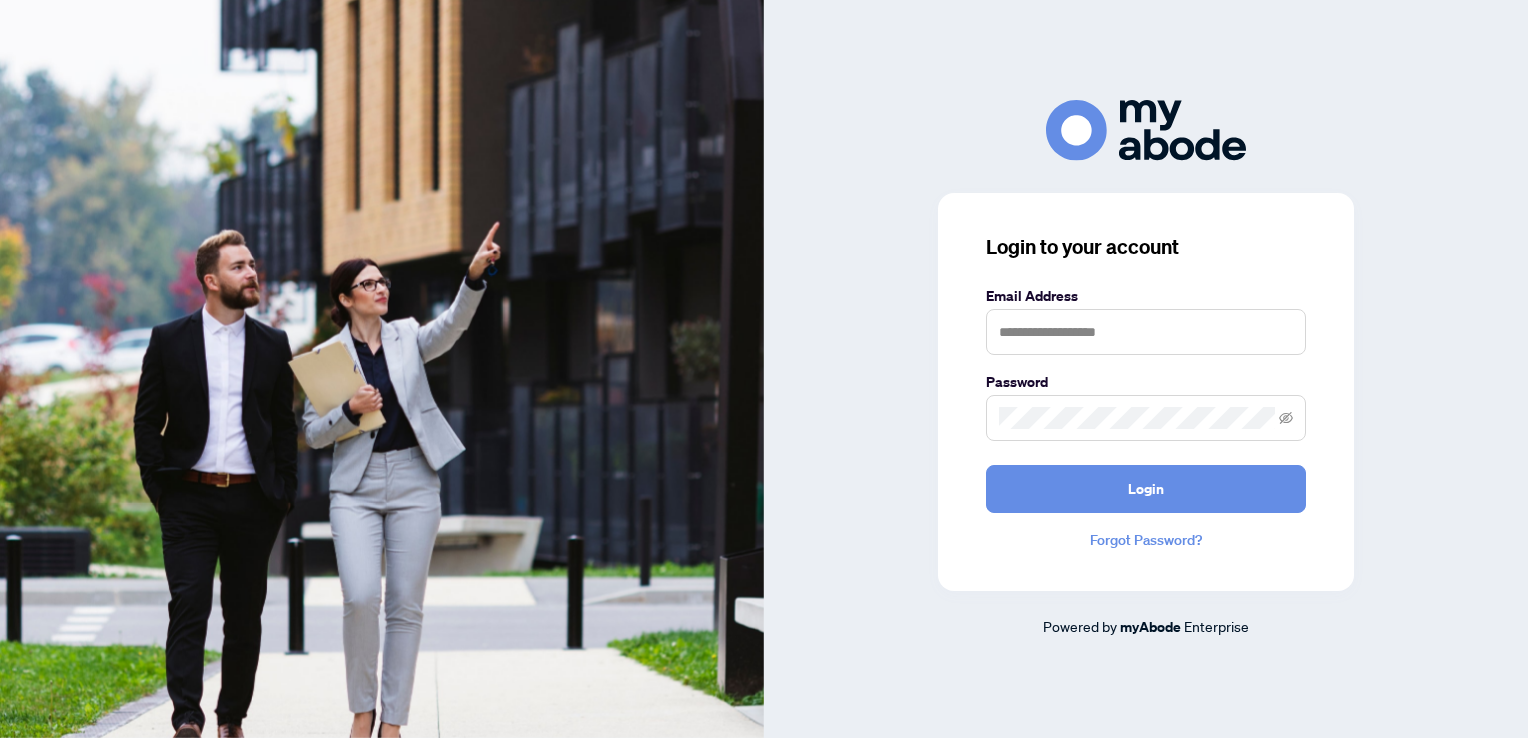 scroll, scrollTop: 0, scrollLeft: 0, axis: both 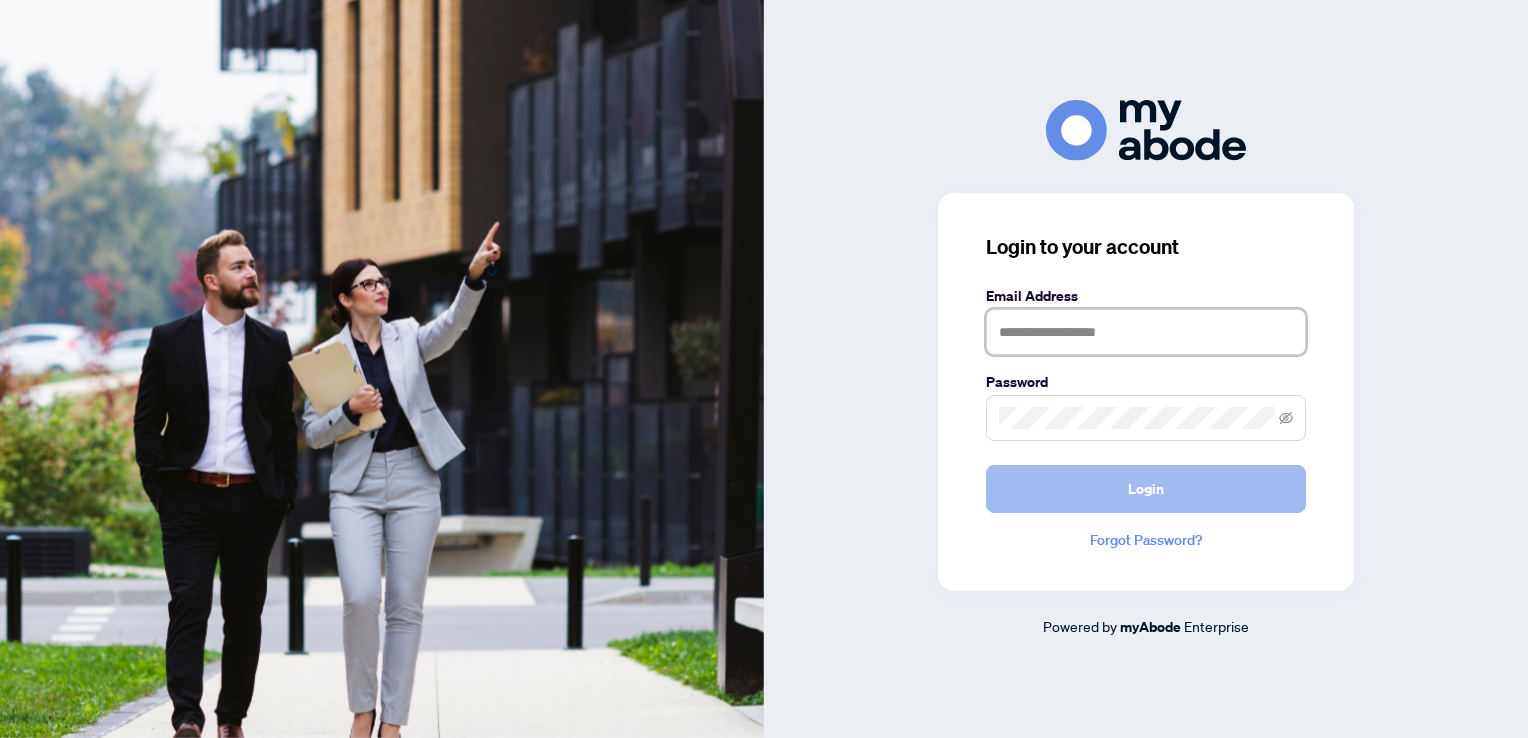 type on "**********" 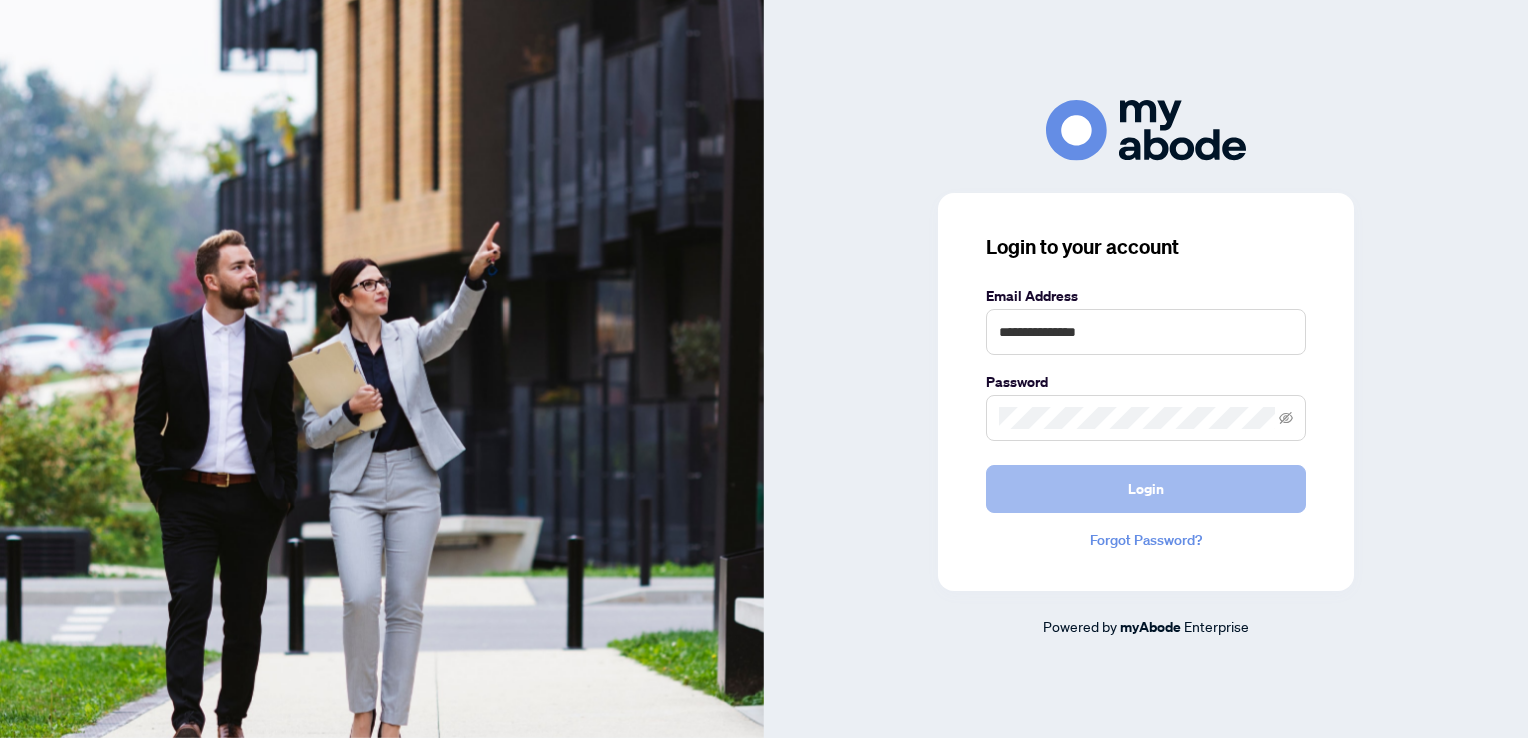 click on "Login" at bounding box center (1146, 489) 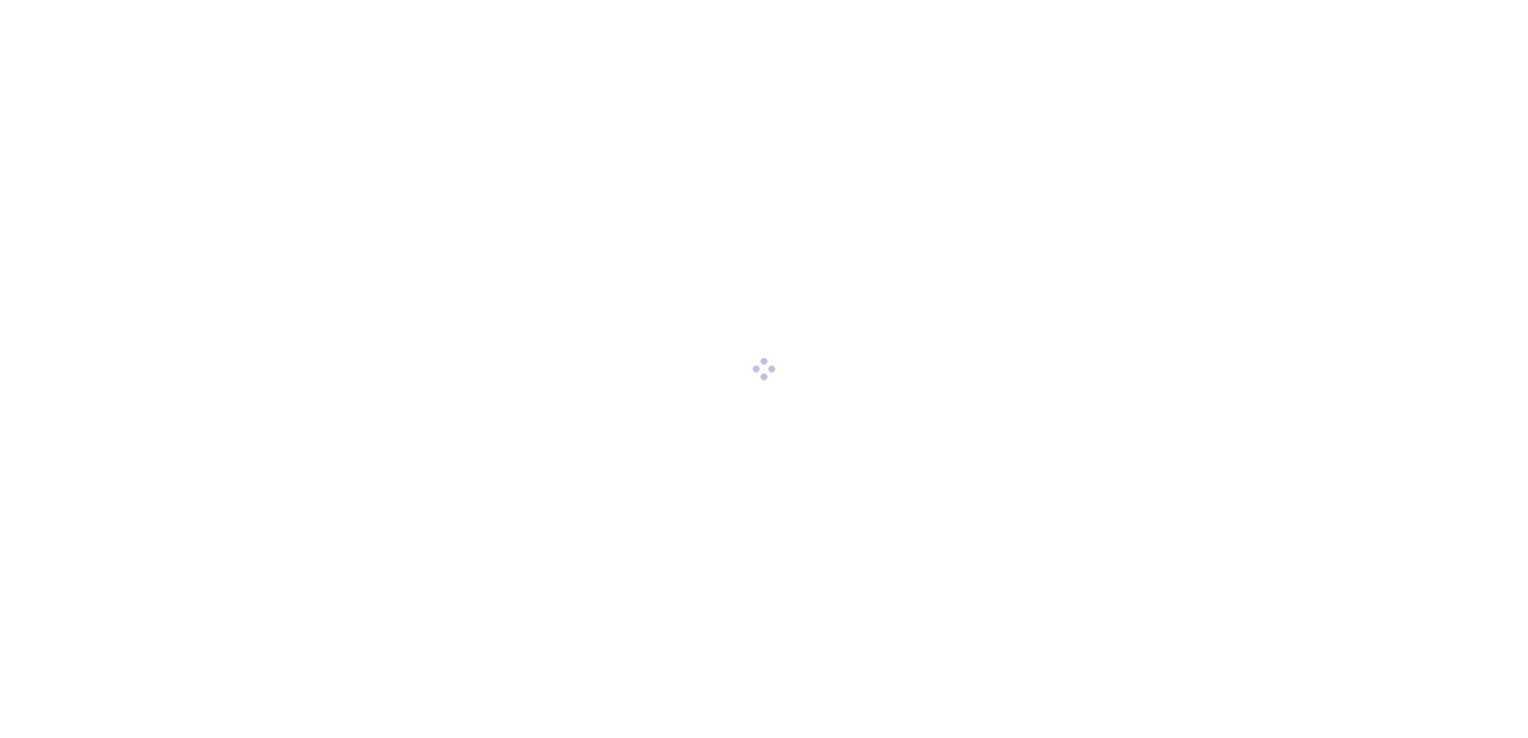 scroll, scrollTop: 0, scrollLeft: 0, axis: both 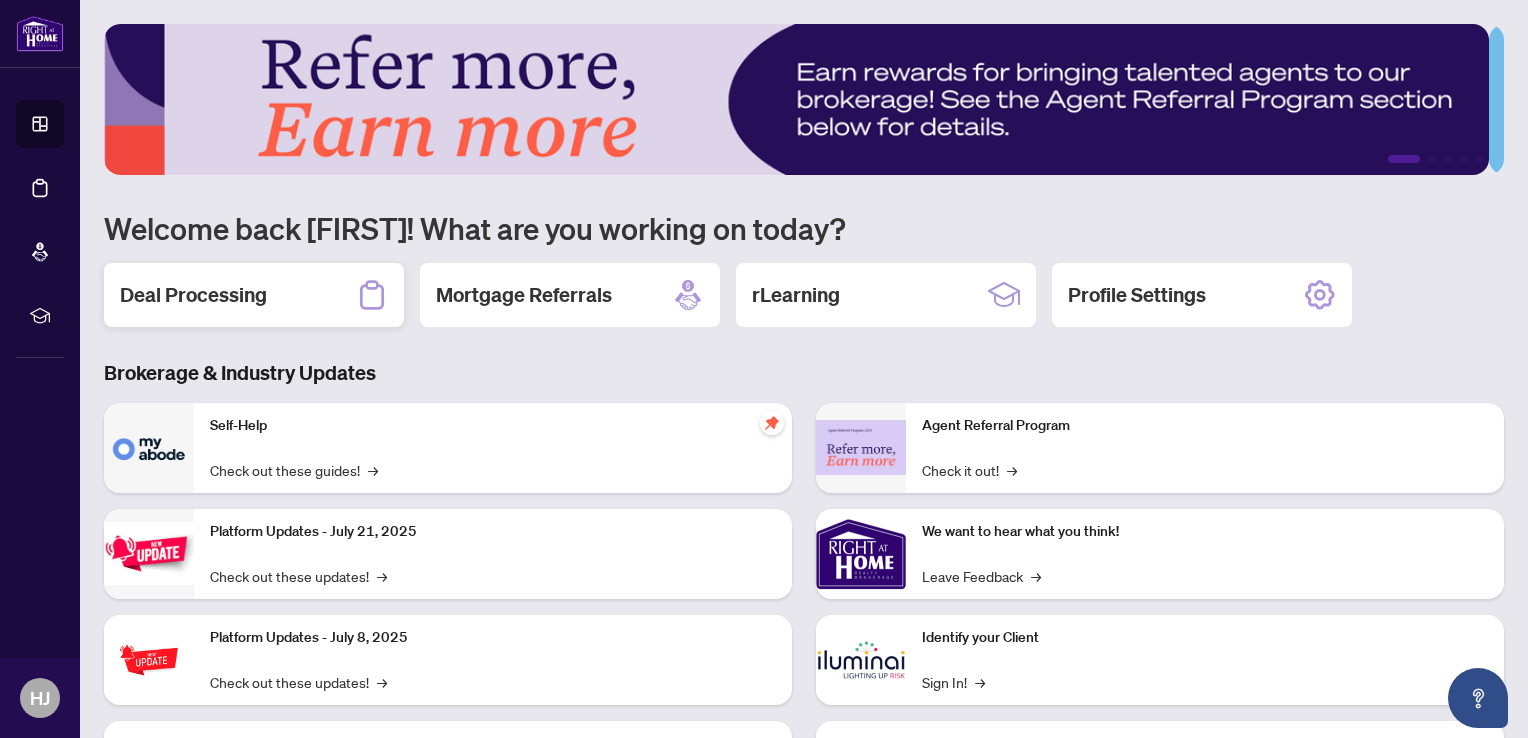 click on "Deal Processing" at bounding box center (254, 295) 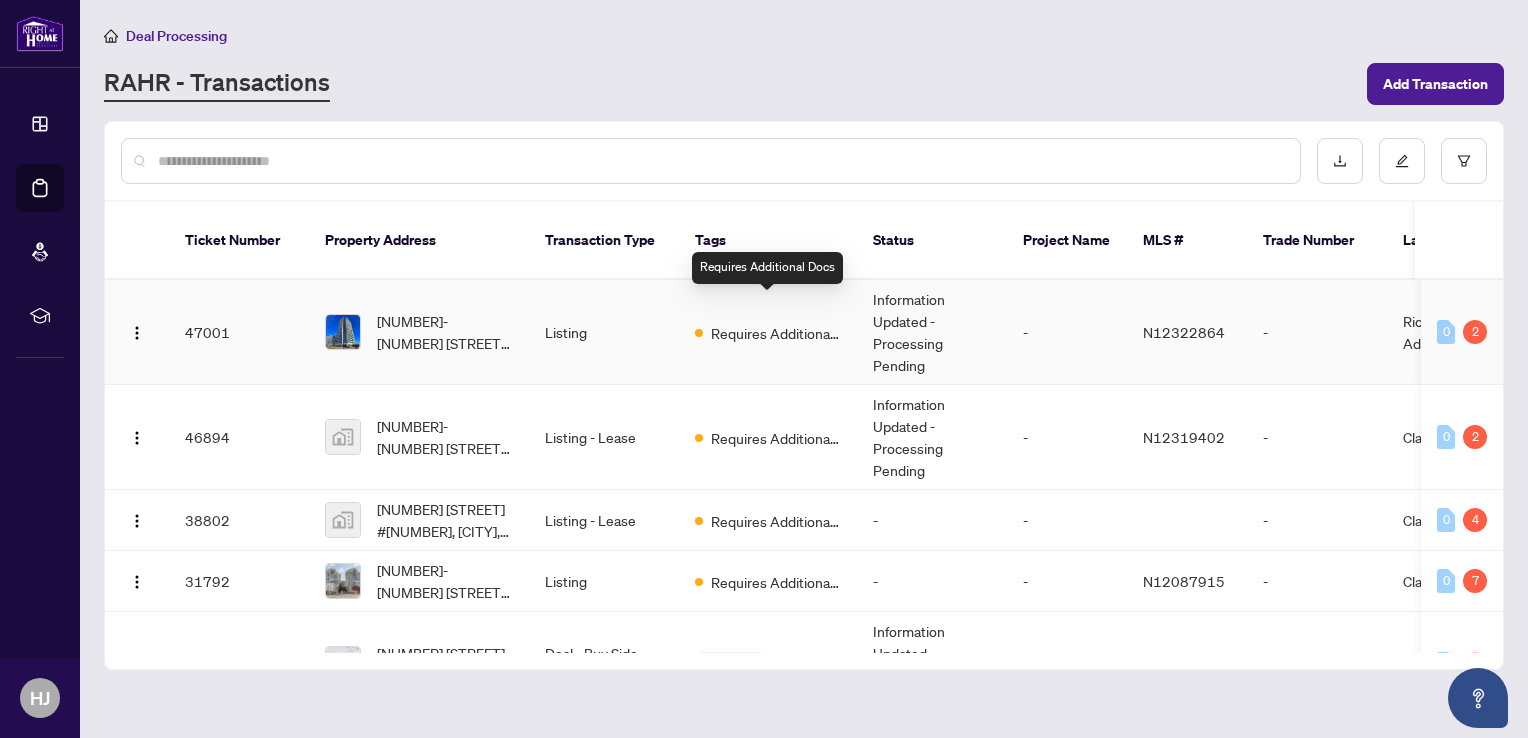 click on "Requires Additional Docs" at bounding box center [776, 333] 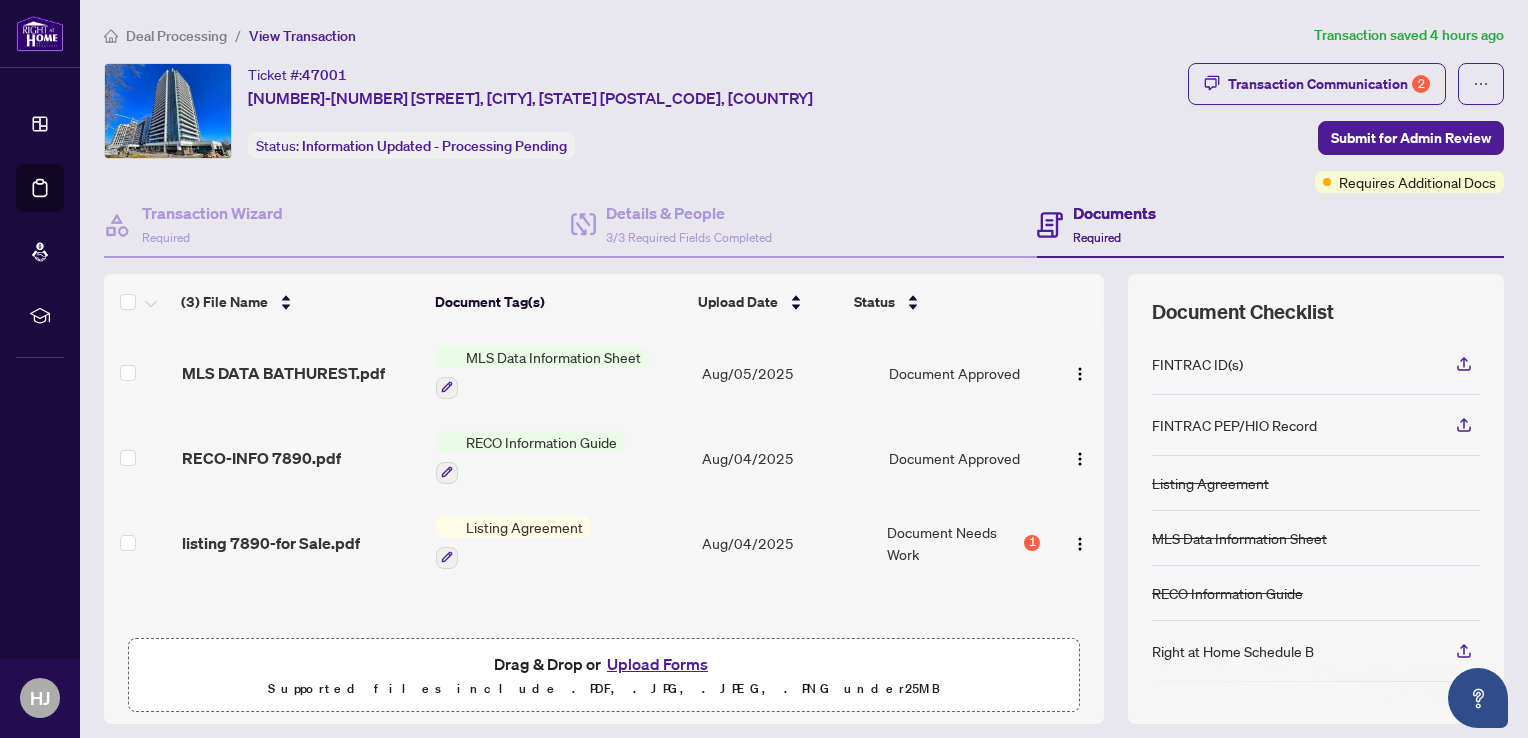 scroll, scrollTop: 0, scrollLeft: 0, axis: both 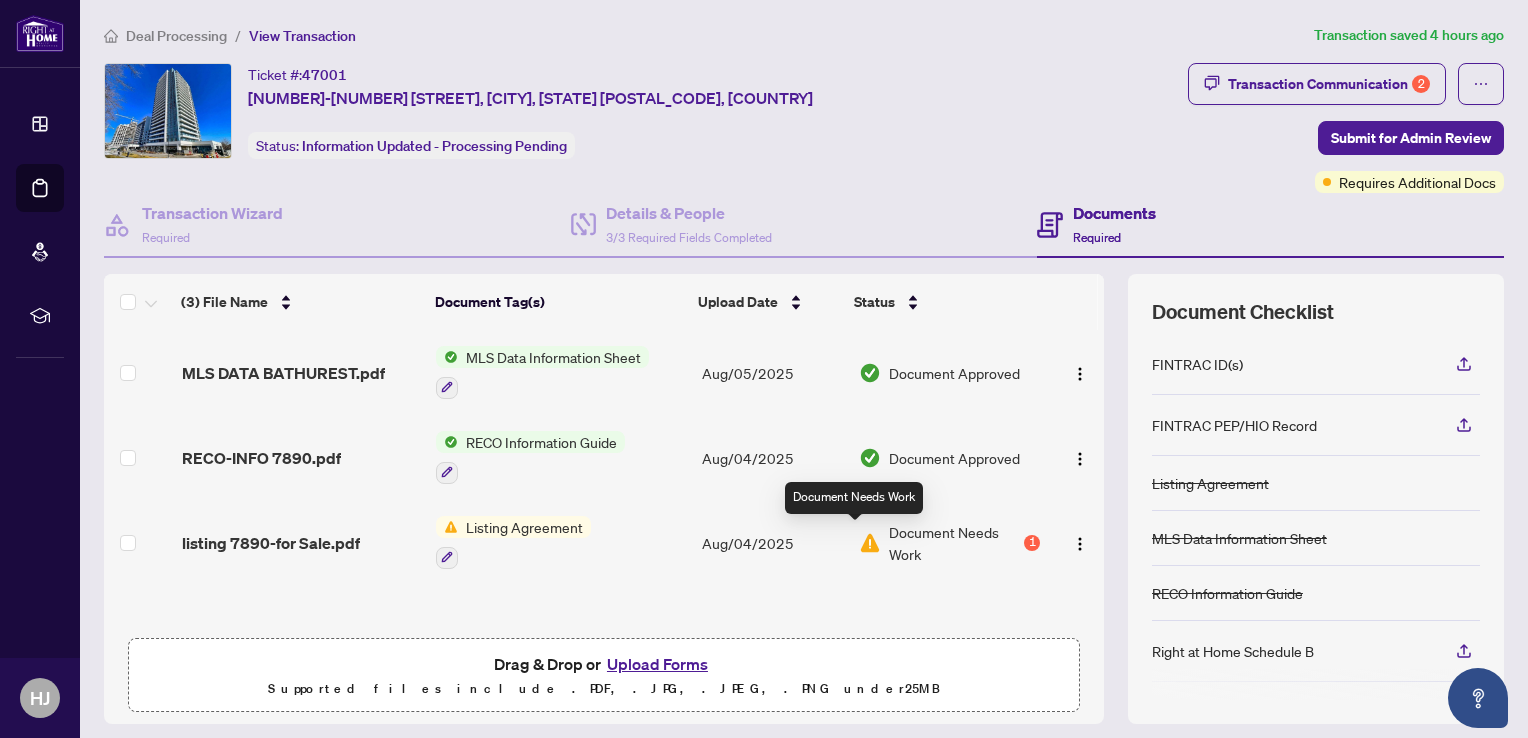 click at bounding box center [870, 543] 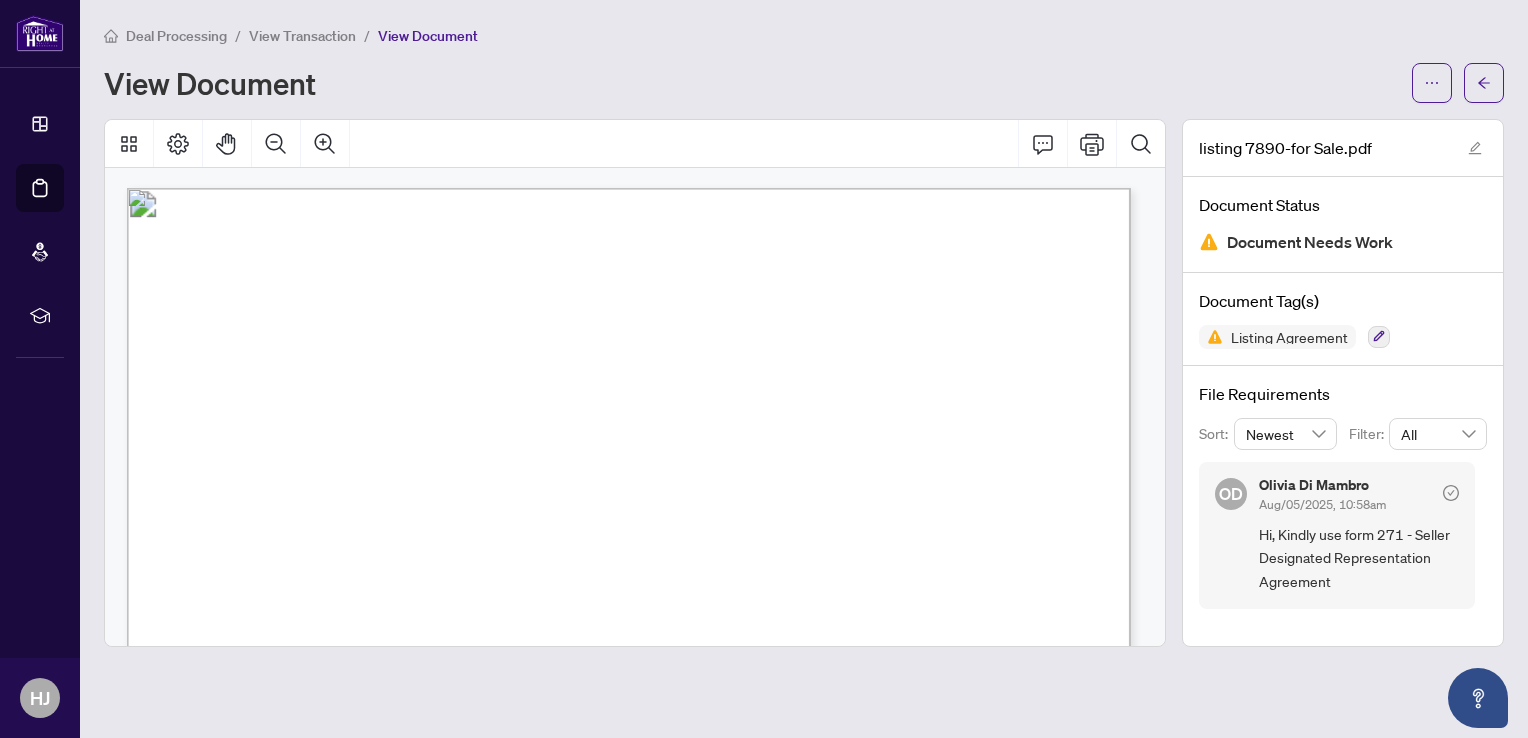 click at bounding box center (940, 1294) 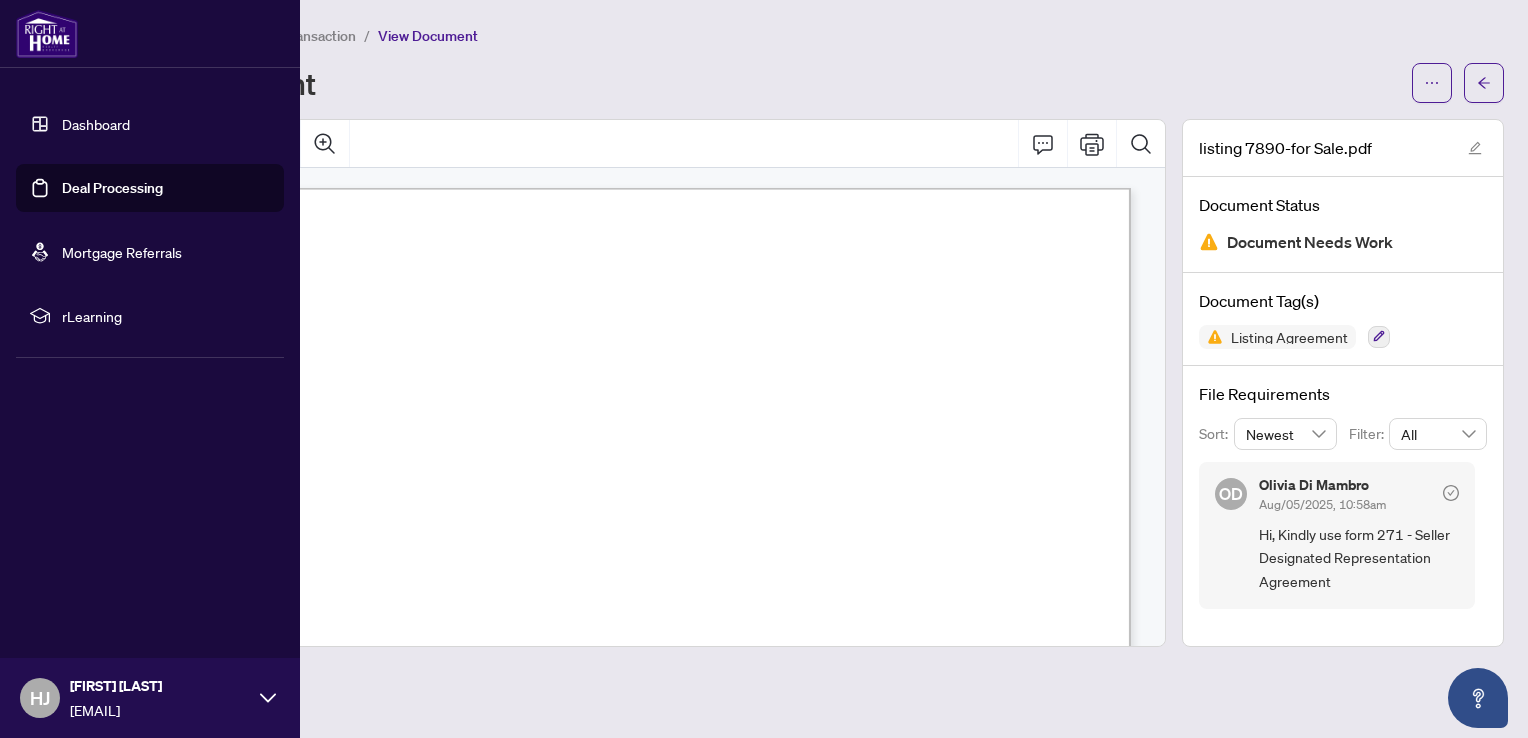 click on "Dashboard" at bounding box center [96, 124] 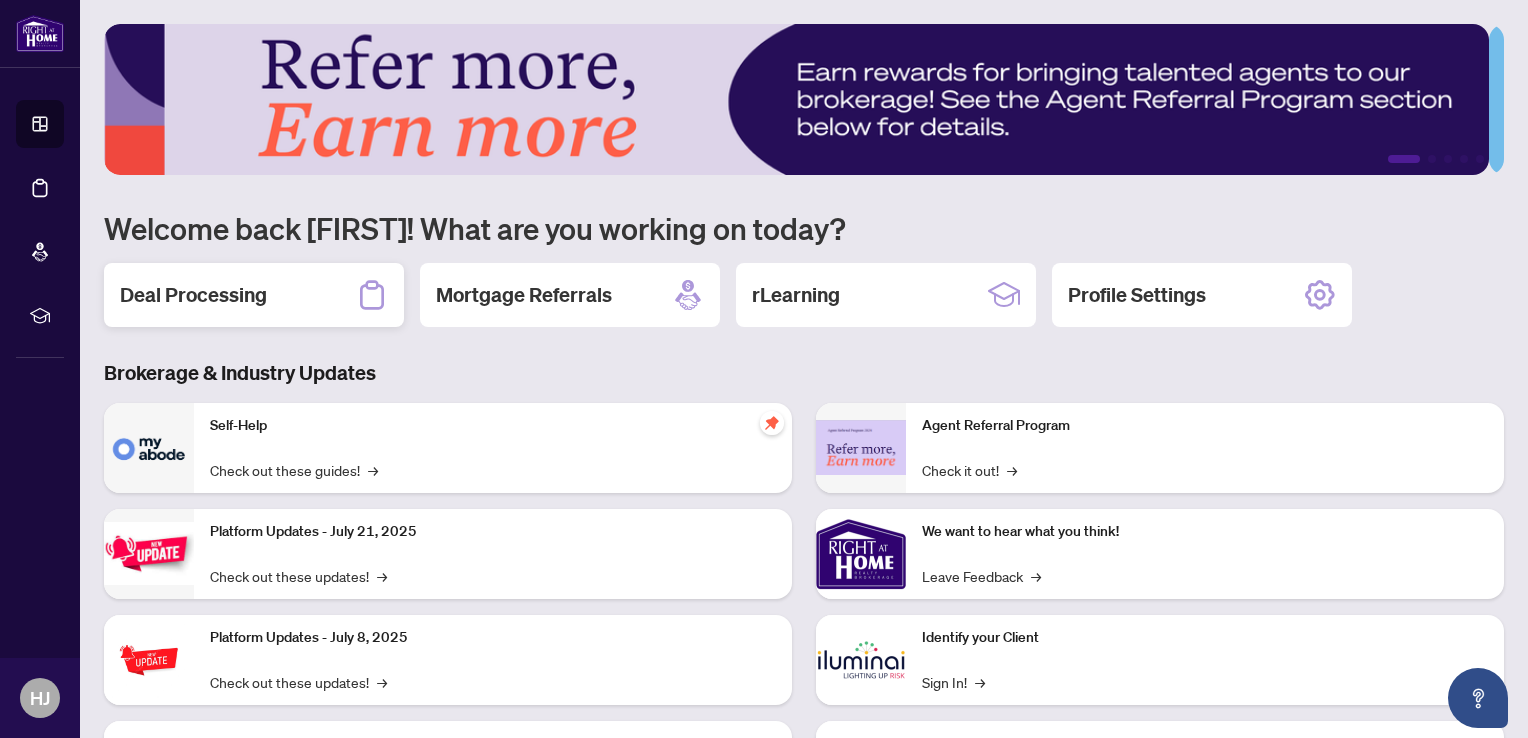 click on "Deal Processing" at bounding box center (254, 295) 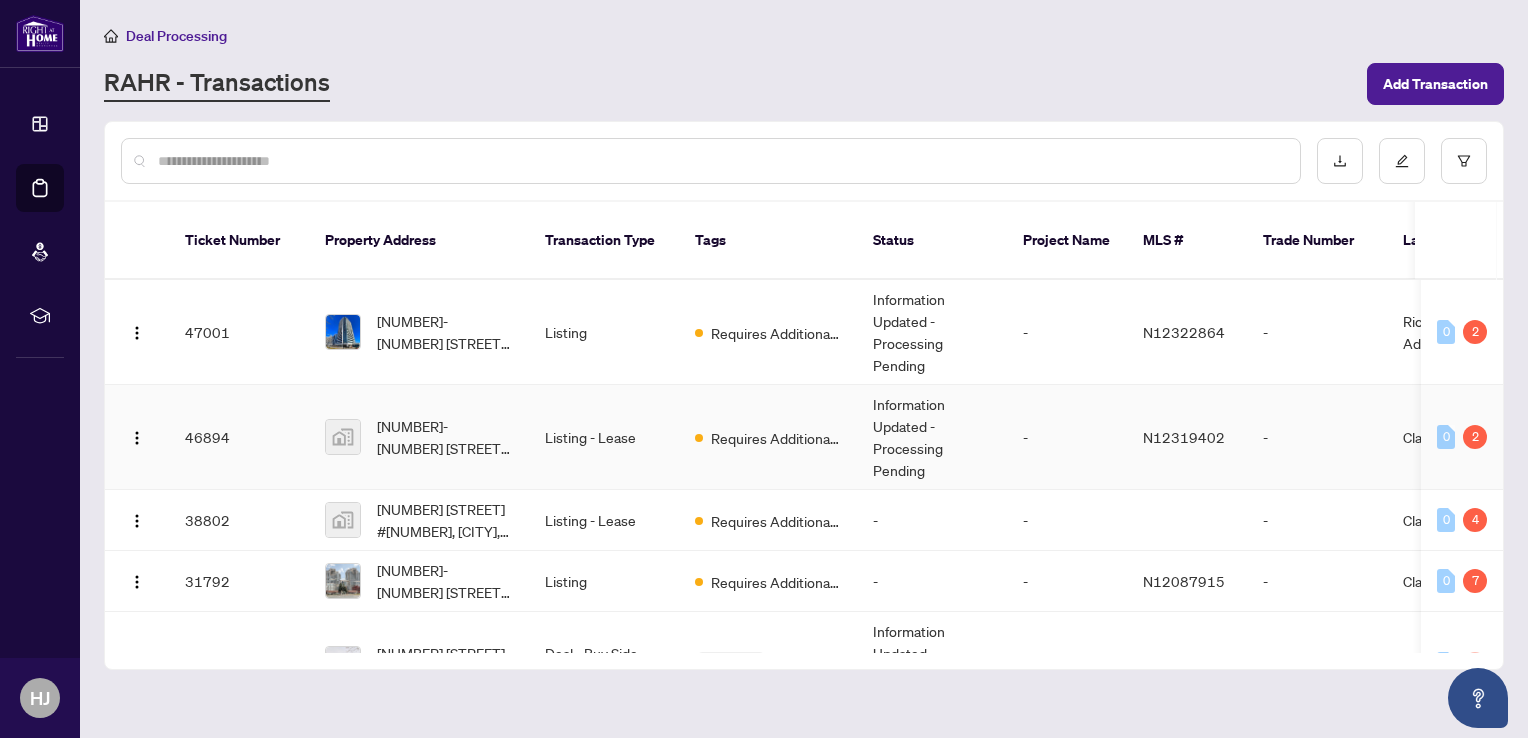 click on "Listing - Lease" at bounding box center [604, 437] 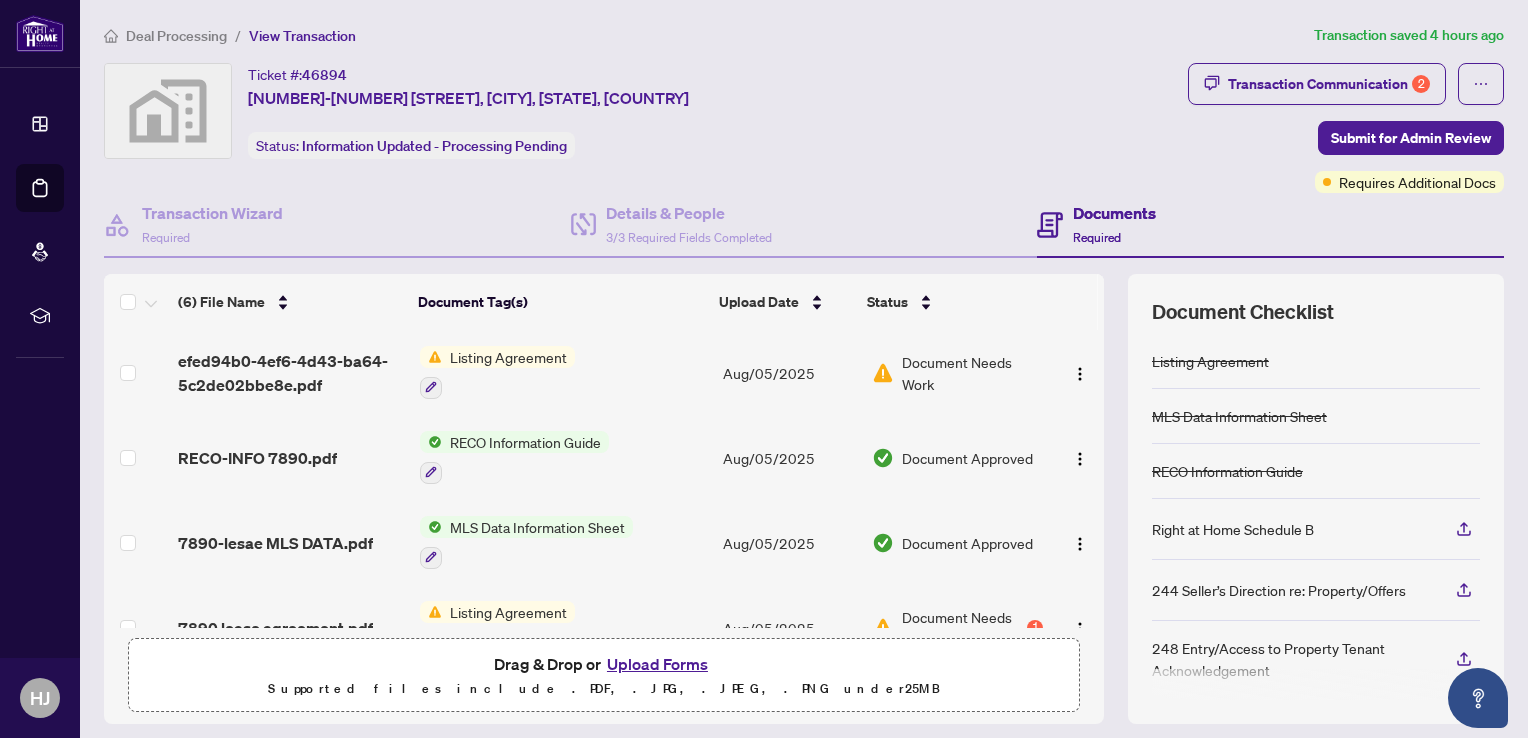 scroll, scrollTop: 3, scrollLeft: 0, axis: vertical 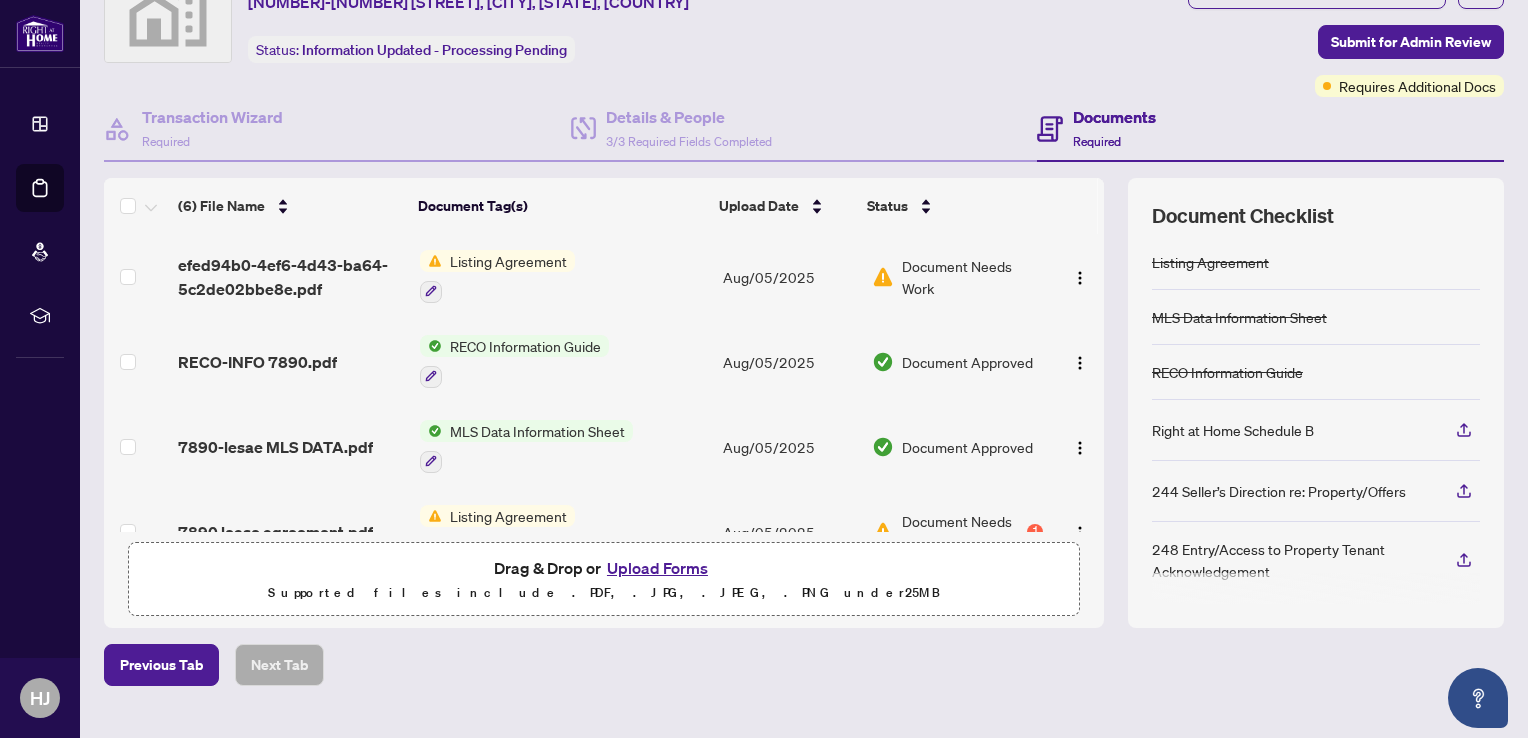 click at bounding box center [1316, 589] 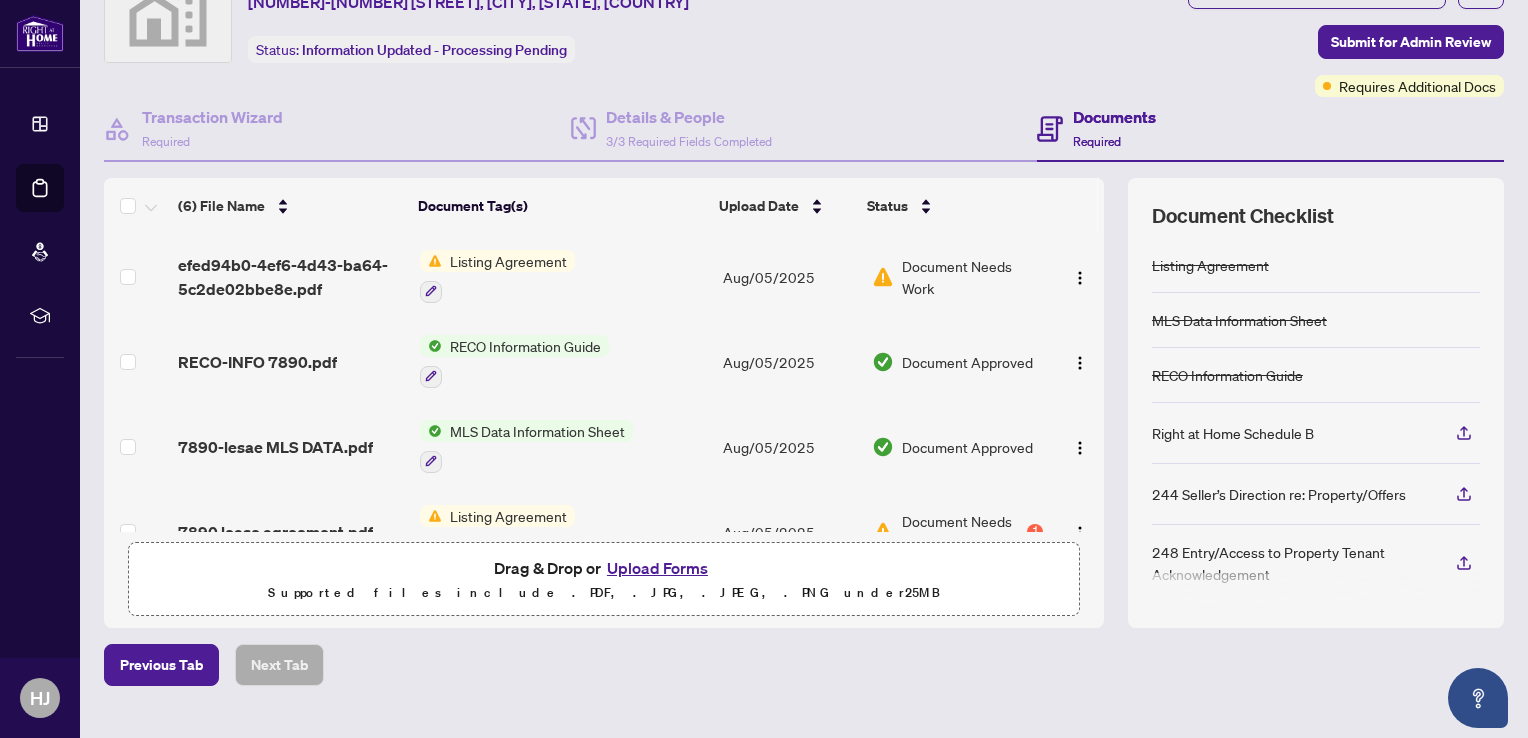 click on "Listing Agreement" at bounding box center (508, 261) 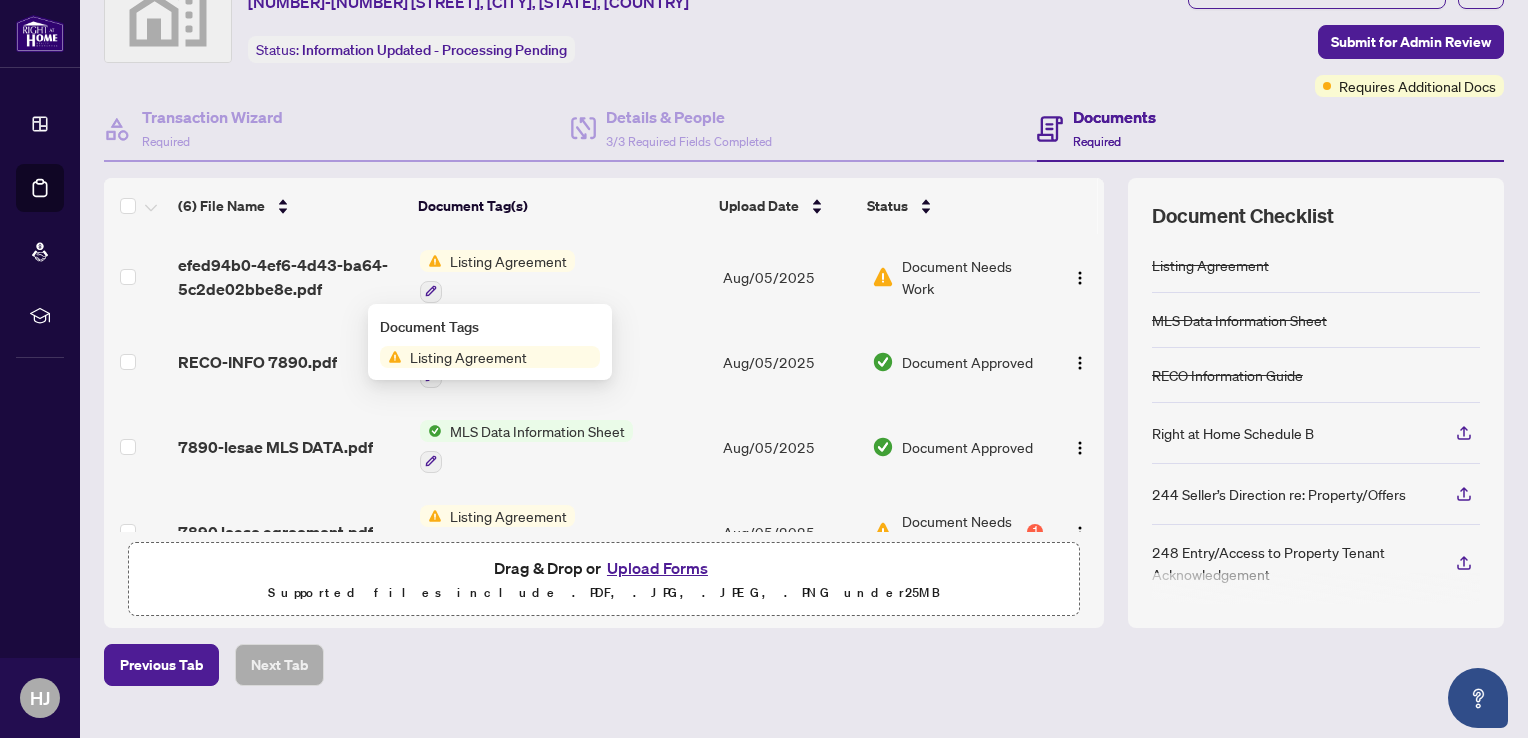 click on "Listing Agreement" at bounding box center (508, 261) 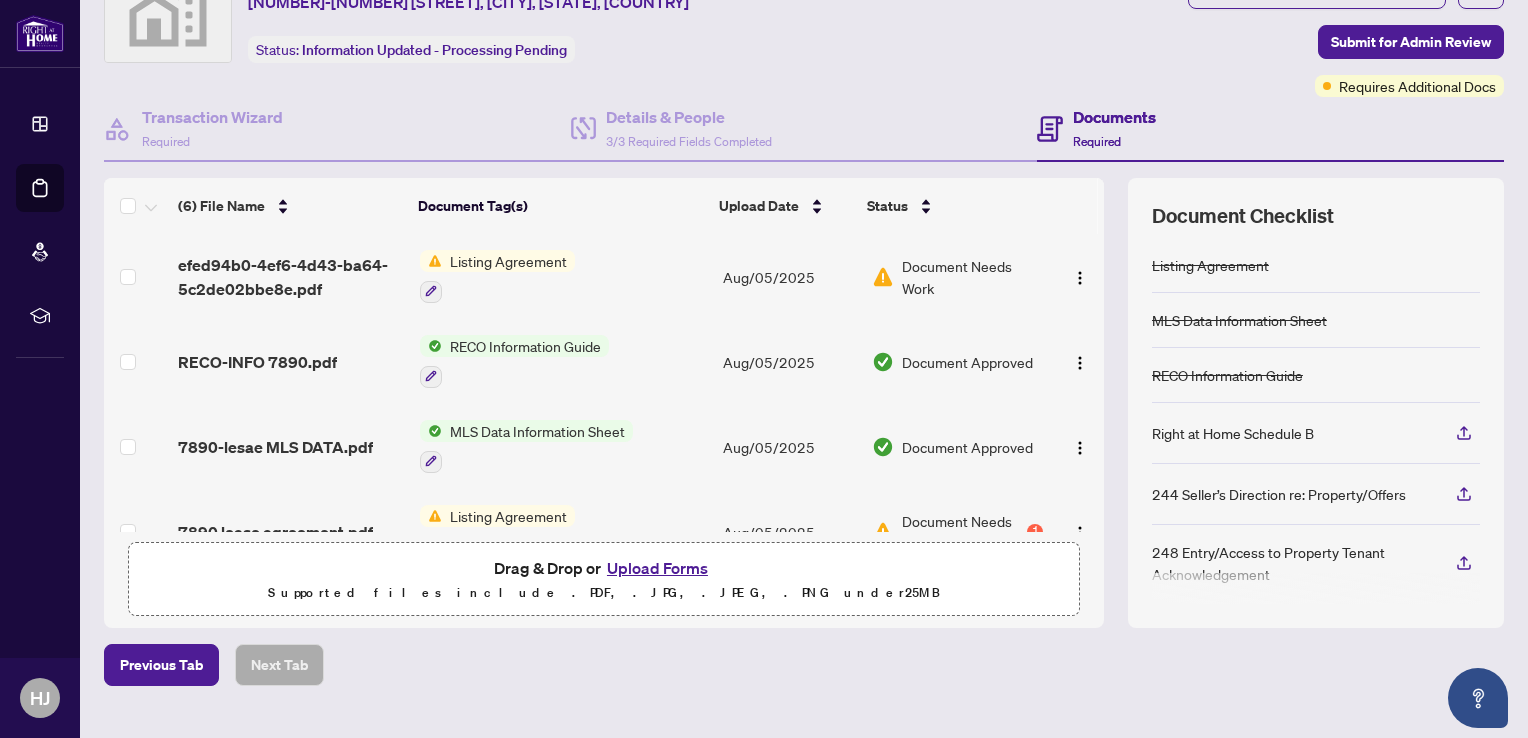 click on "Listing Agreement" at bounding box center [508, 261] 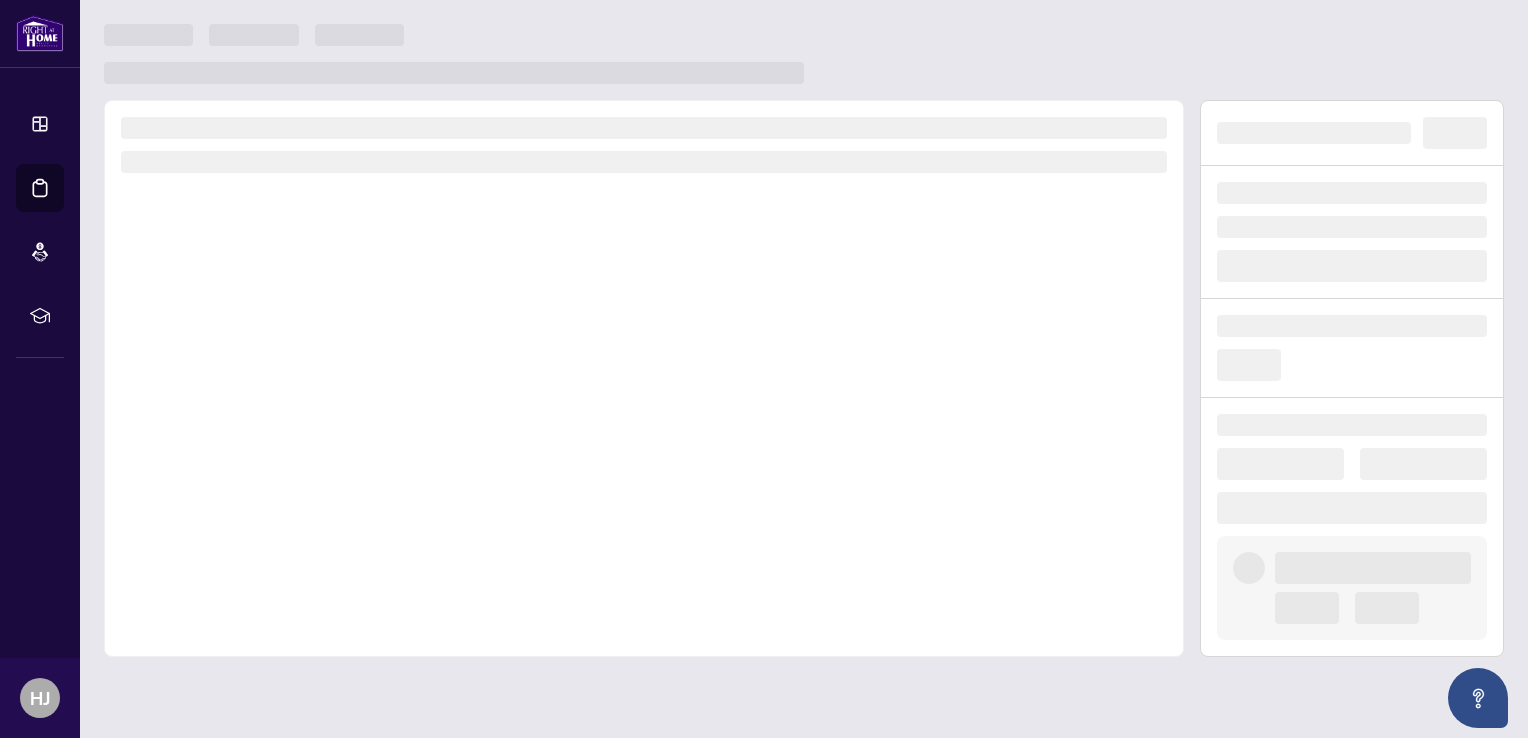 scroll, scrollTop: 0, scrollLeft: 0, axis: both 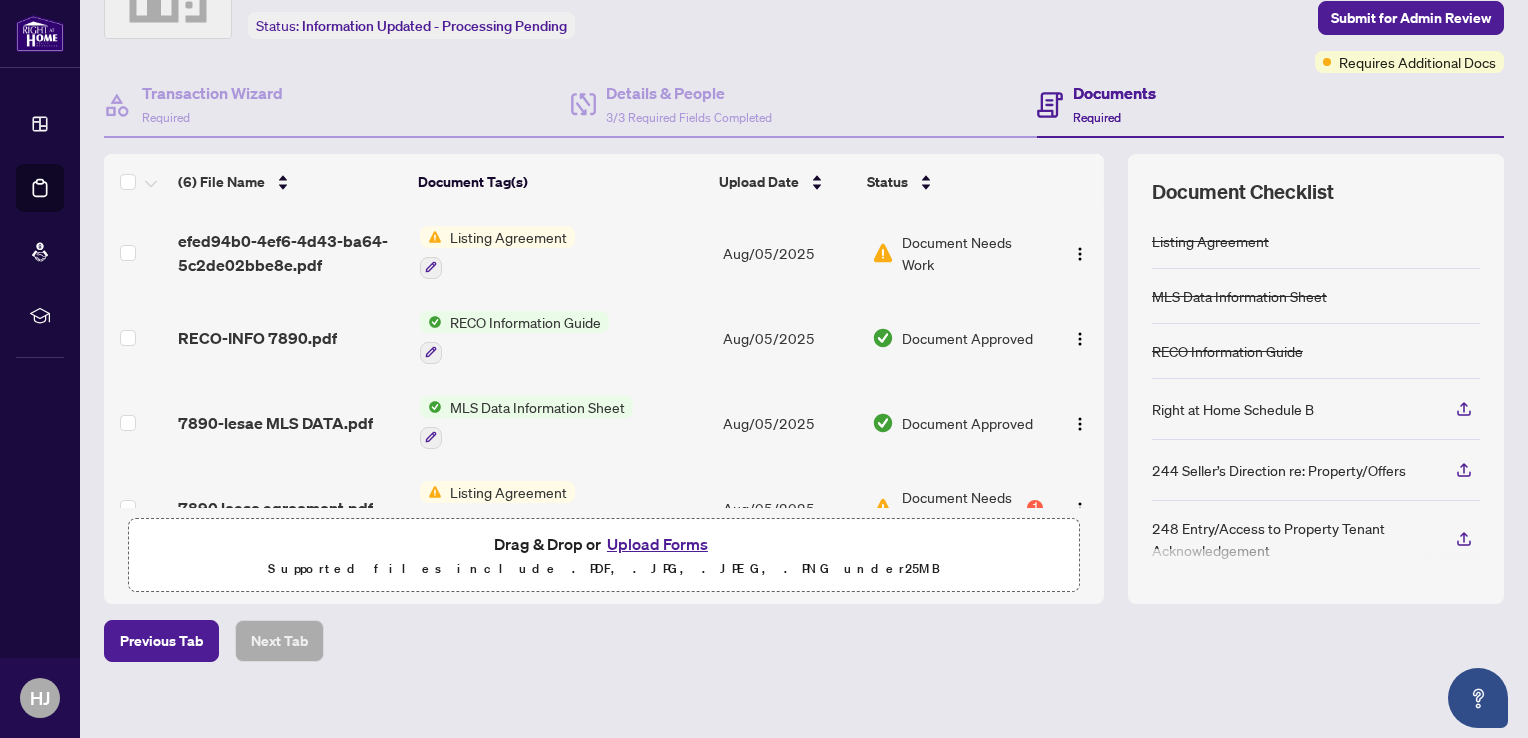 click on "Listing Agreement" at bounding box center [508, 237] 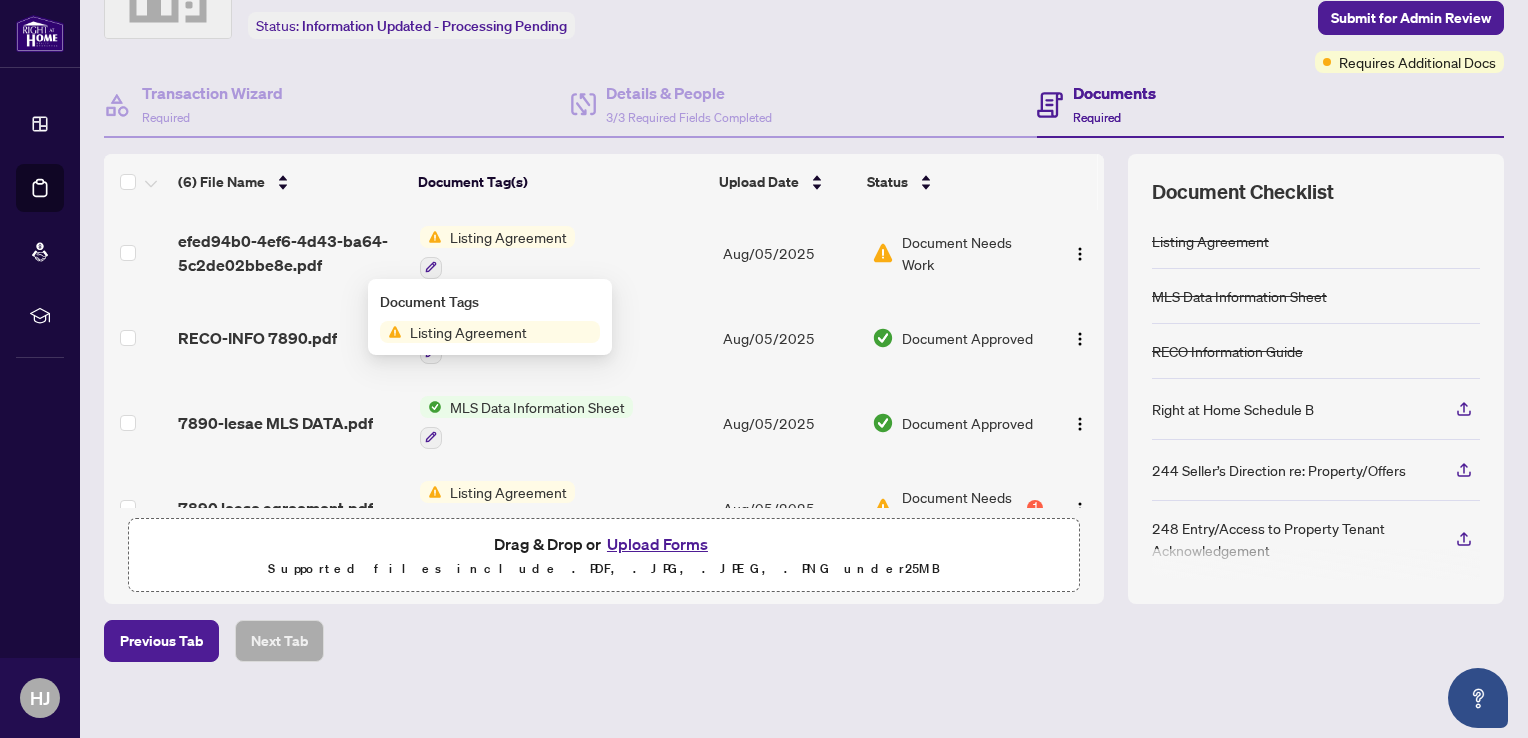 click on "Listing Agreement" at bounding box center (508, 237) 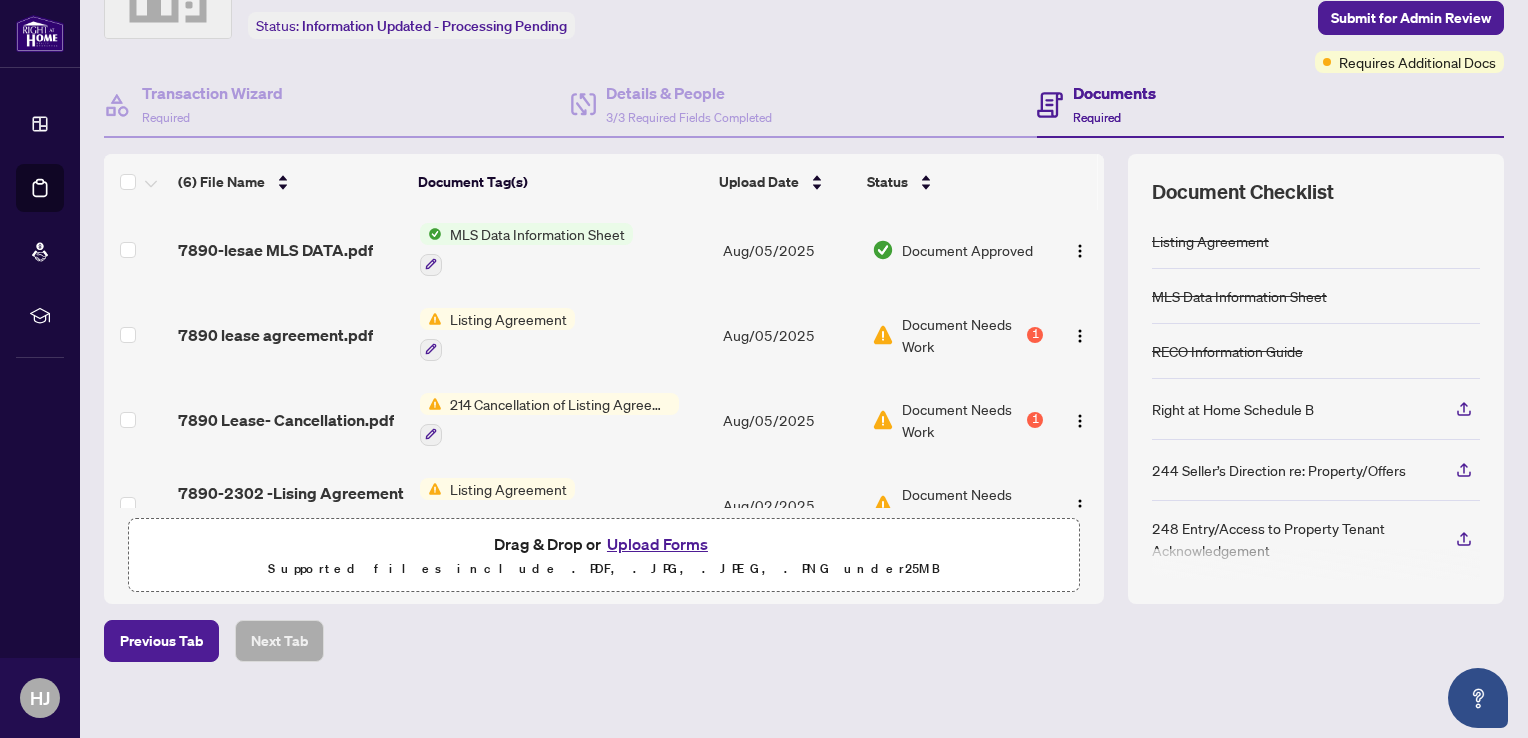 scroll, scrollTop: 214, scrollLeft: 0, axis: vertical 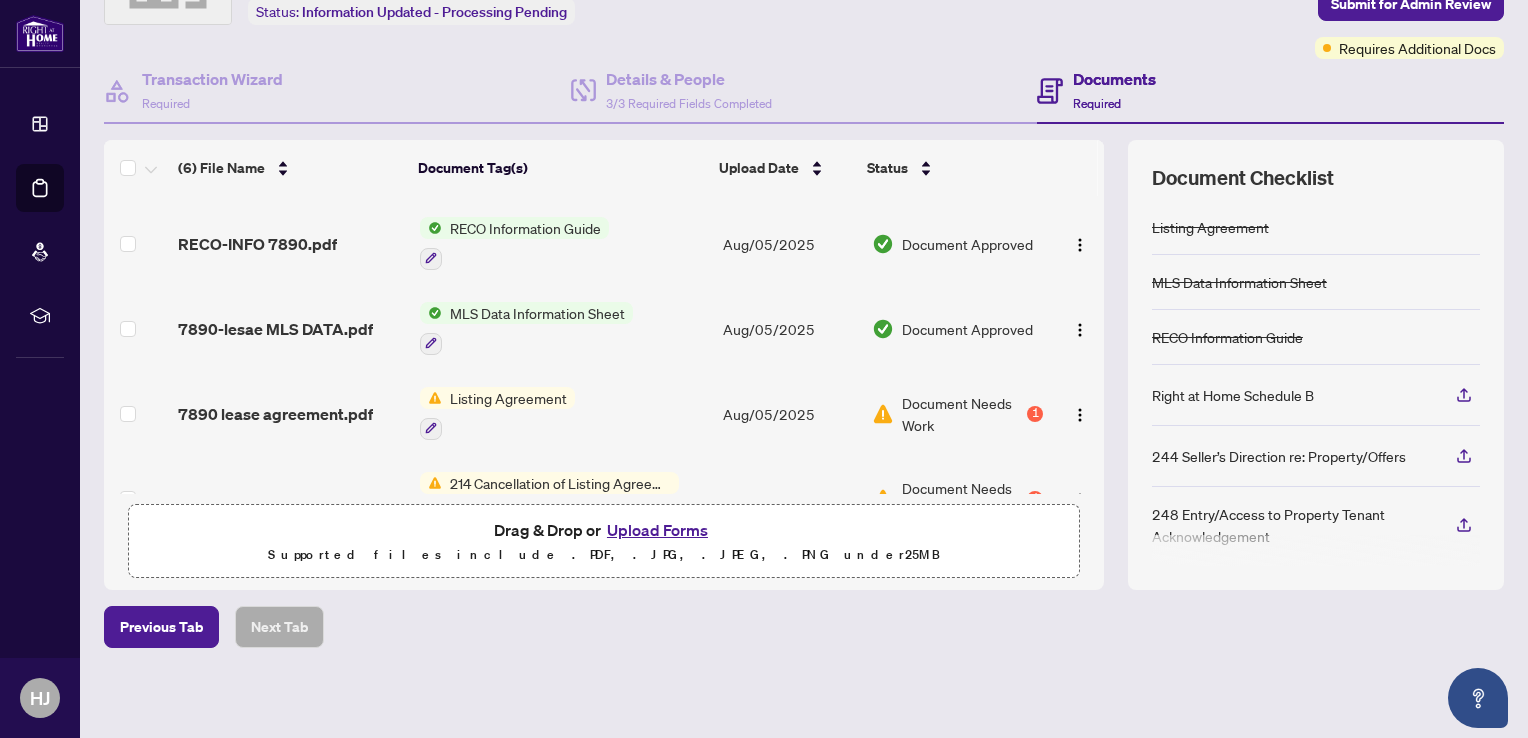click on "Listing Agreement" at bounding box center (508, 398) 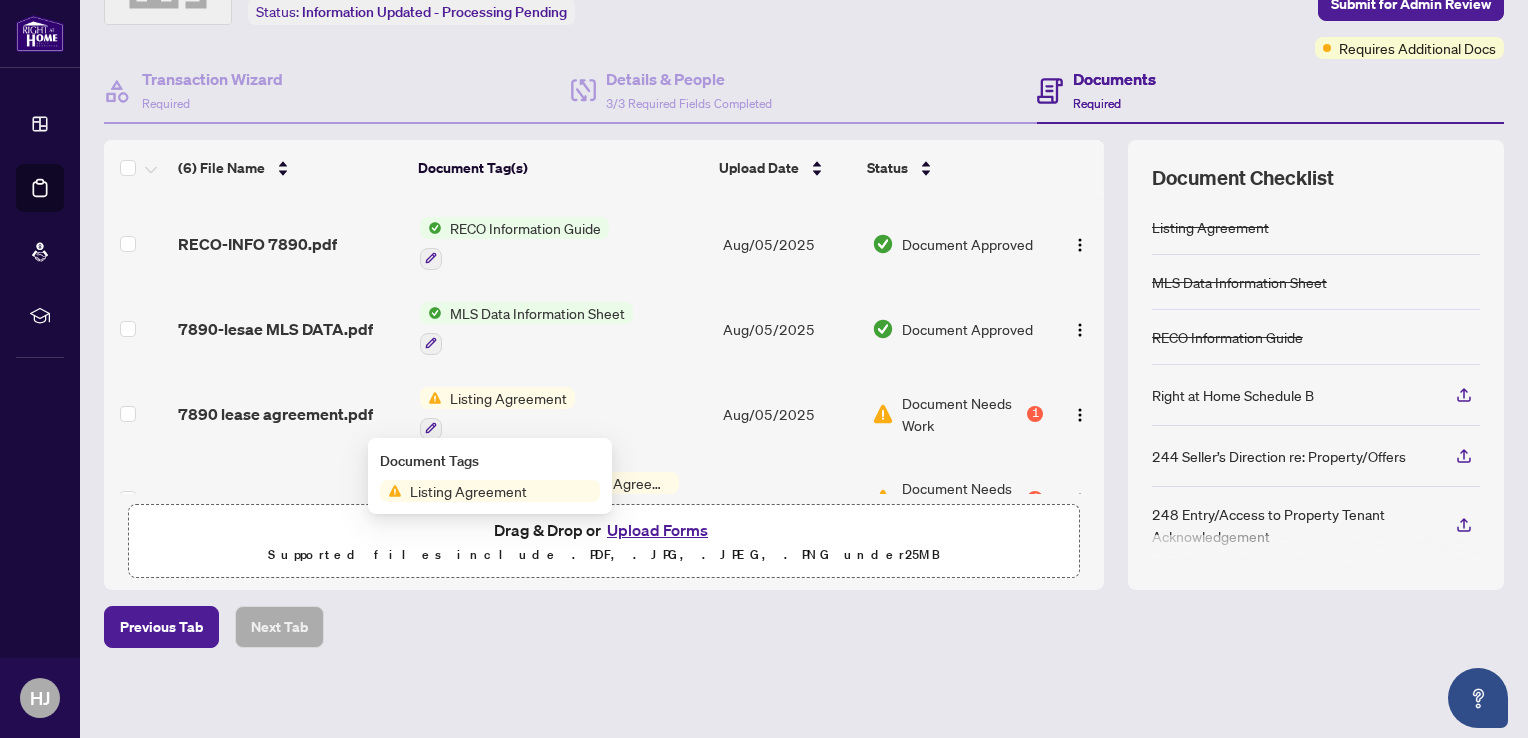 click on "Listing Agreement" at bounding box center [508, 398] 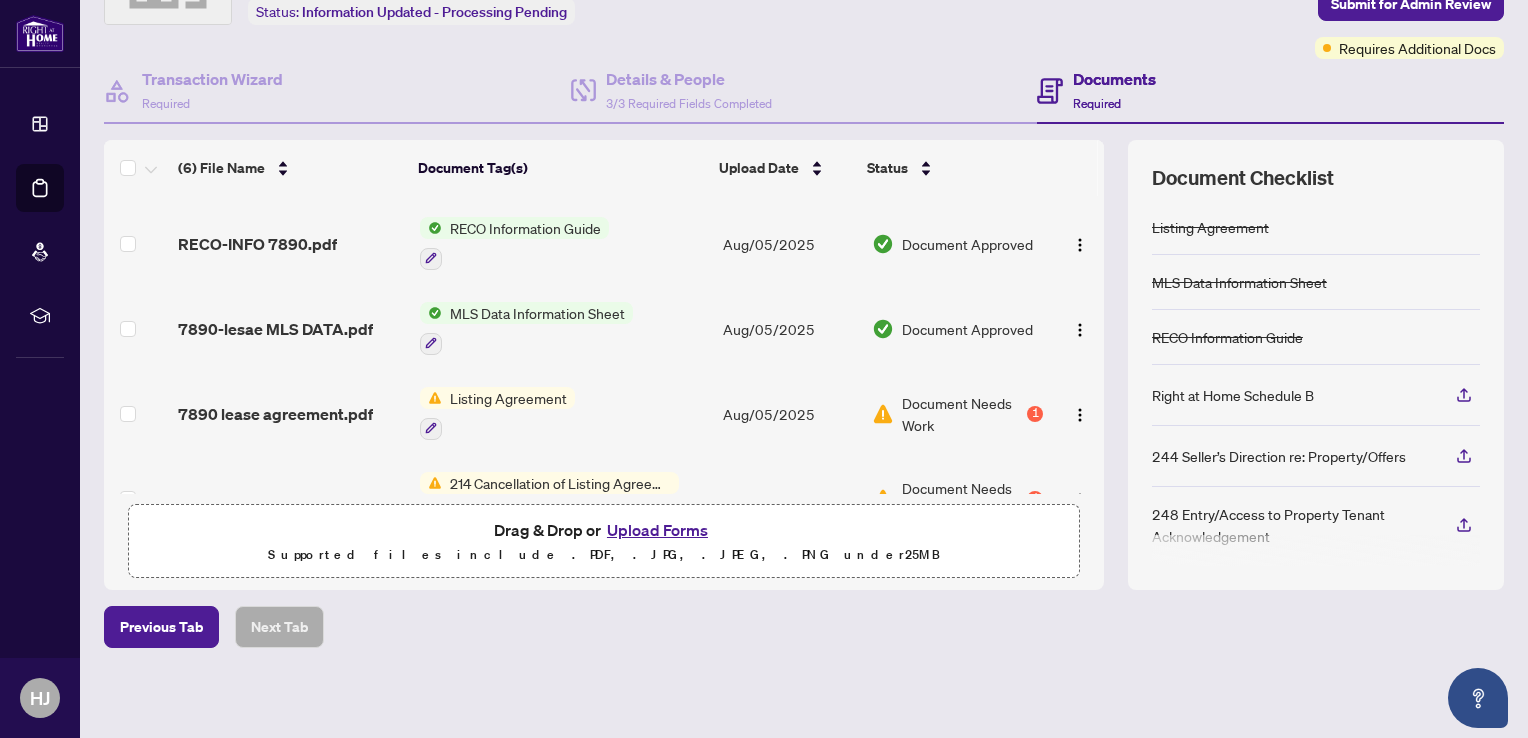 click on "Listing Agreement" at bounding box center [508, 398] 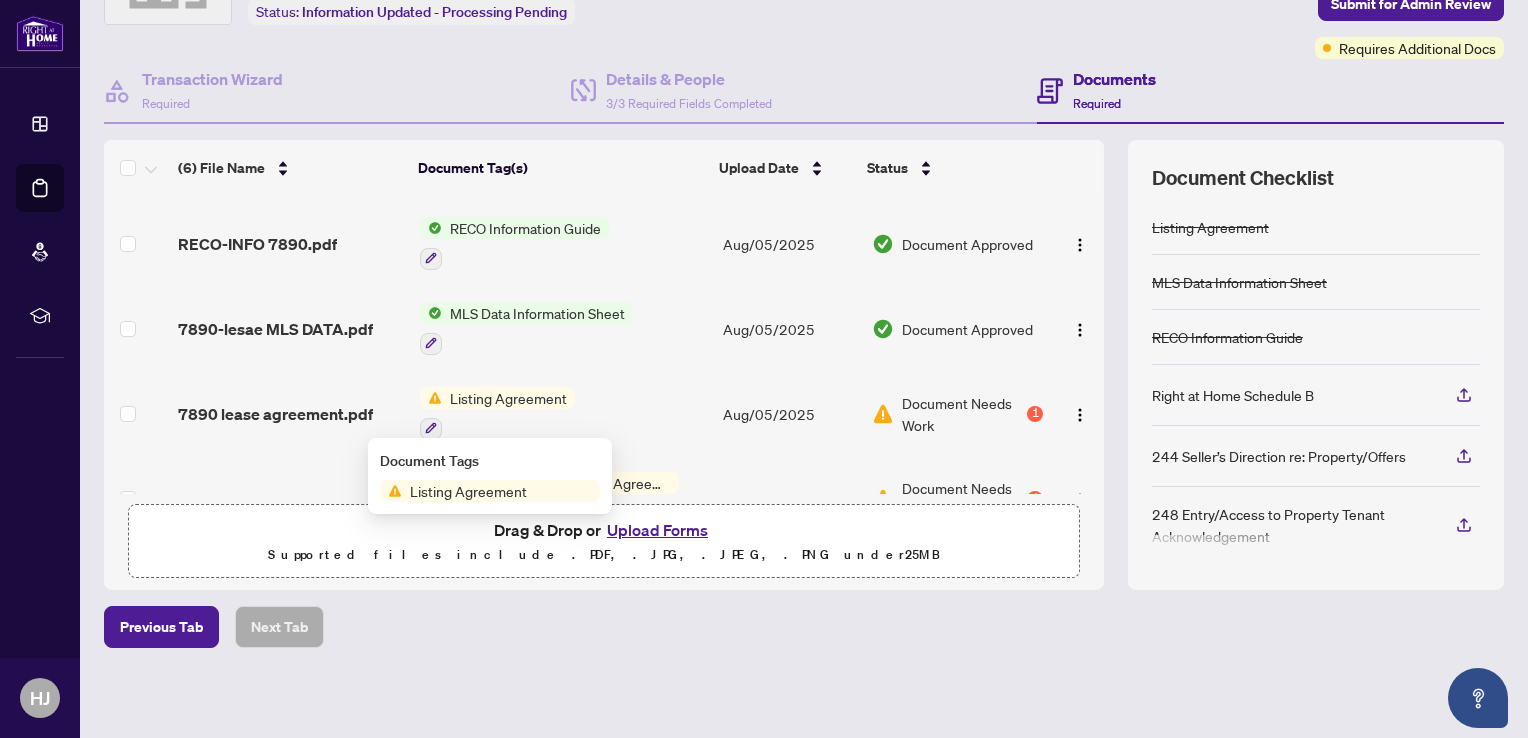 click on "Listing Agreement" at bounding box center (508, 398) 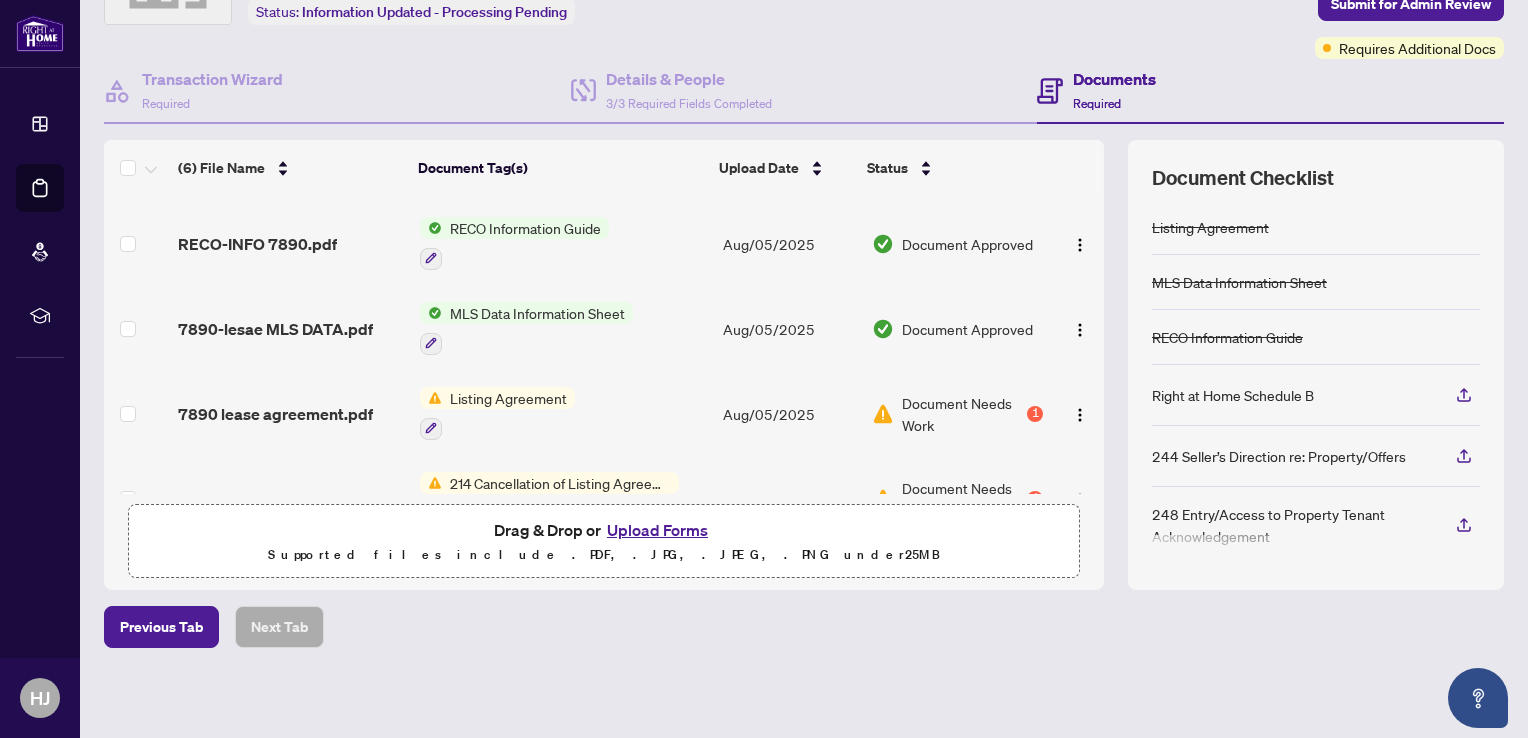 click on "Listing Agreement" at bounding box center (508, 398) 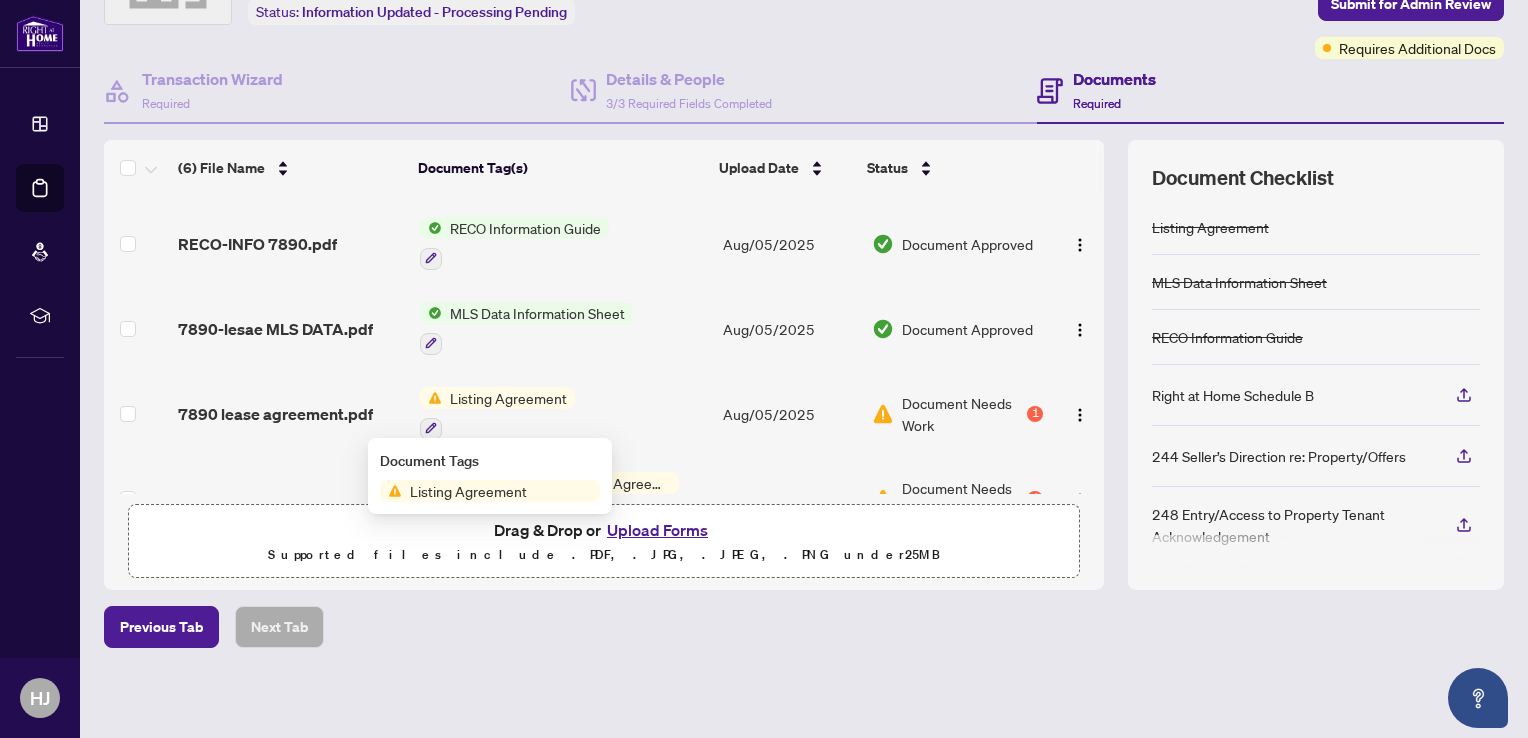 click on "Listing Agreement" at bounding box center (468, 491) 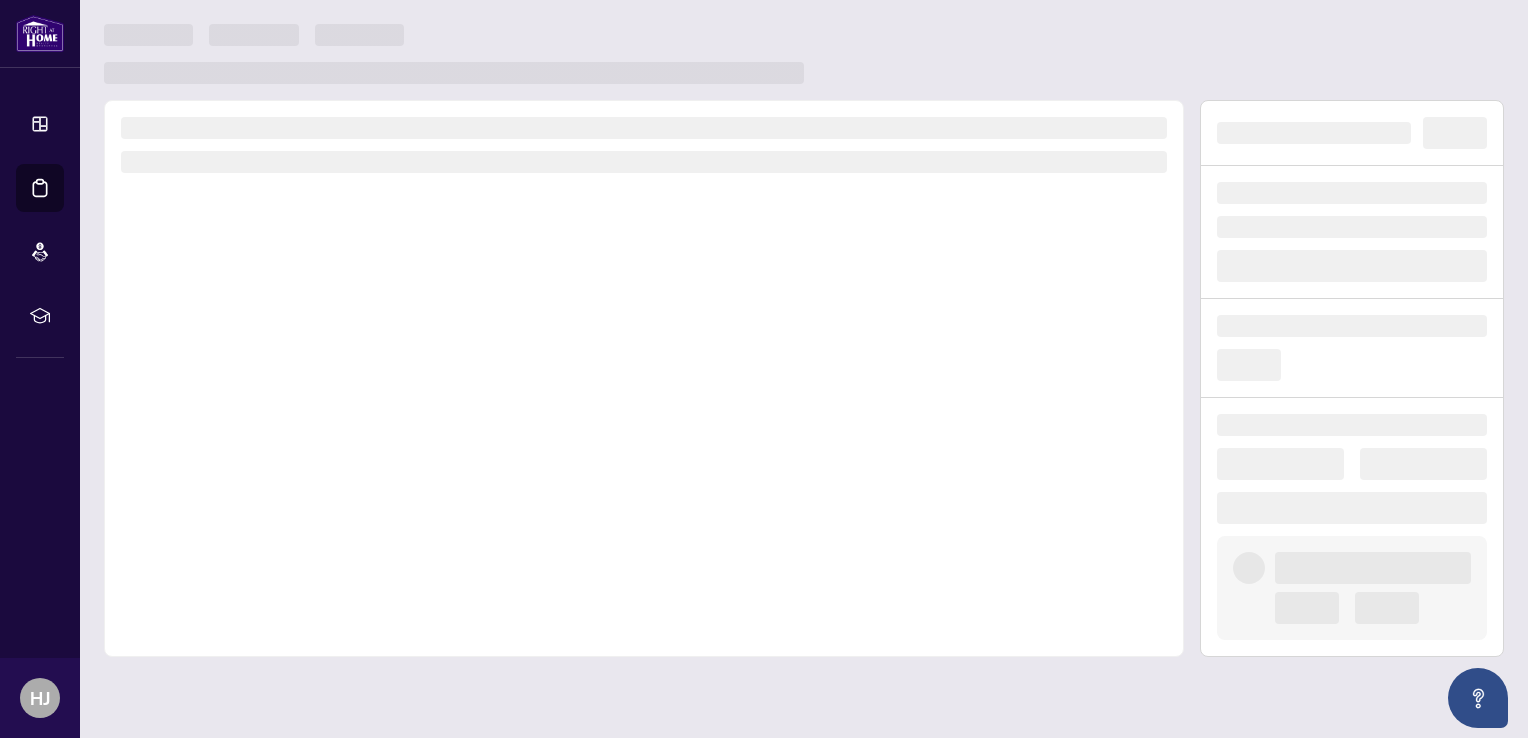 scroll, scrollTop: 0, scrollLeft: 0, axis: both 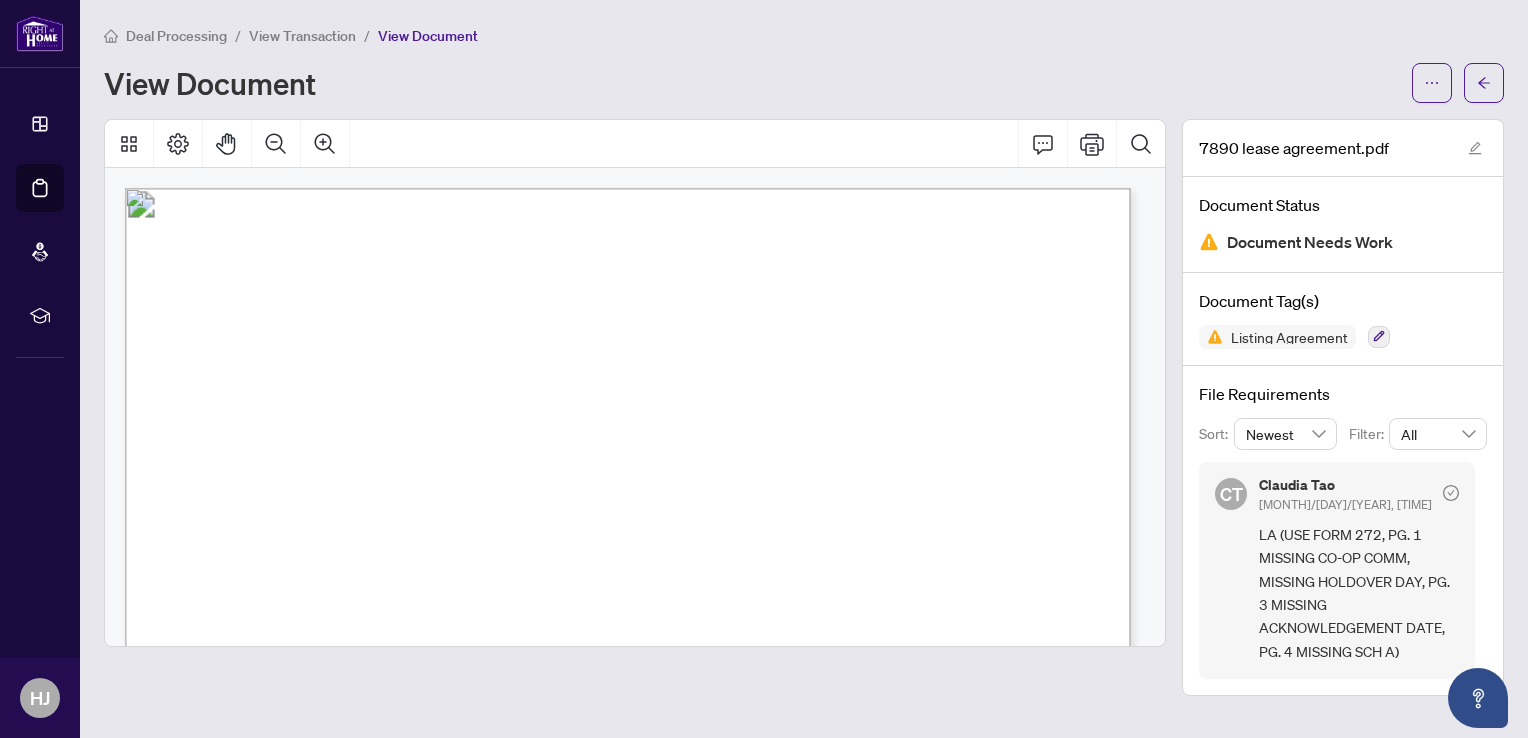 click at bounding box center [951, 1257] 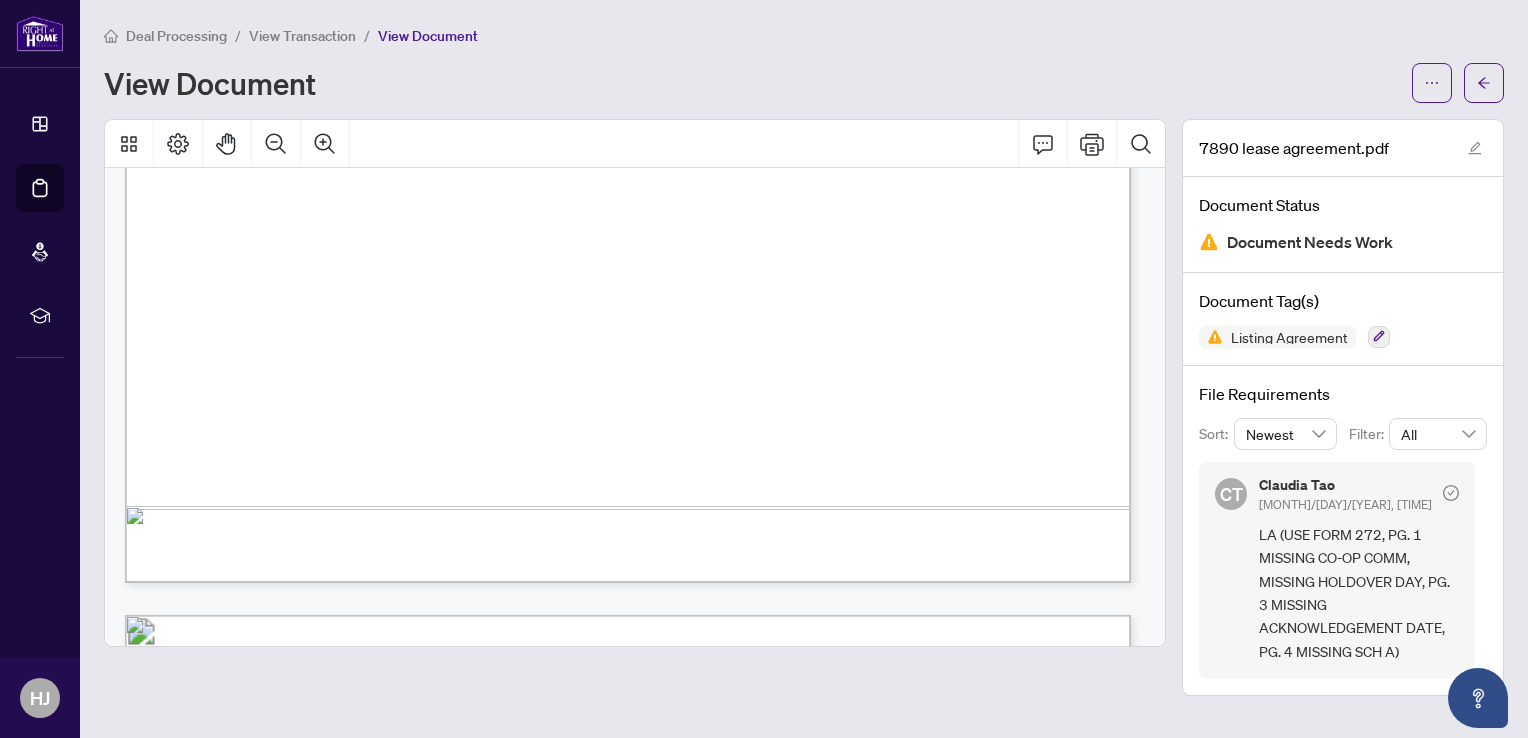 scroll, scrollTop: 3576, scrollLeft: 0, axis: vertical 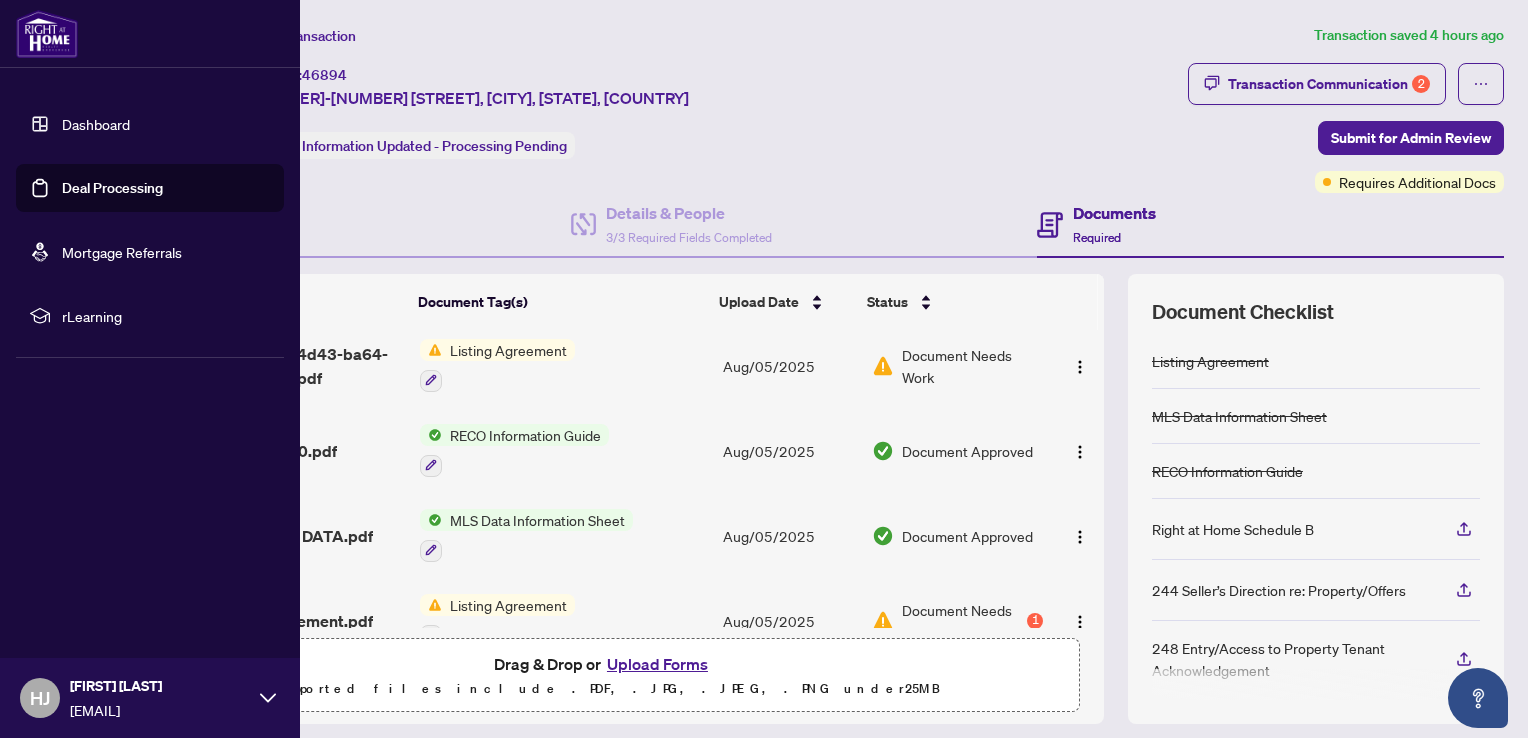 click on "Dashboard" at bounding box center (96, 124) 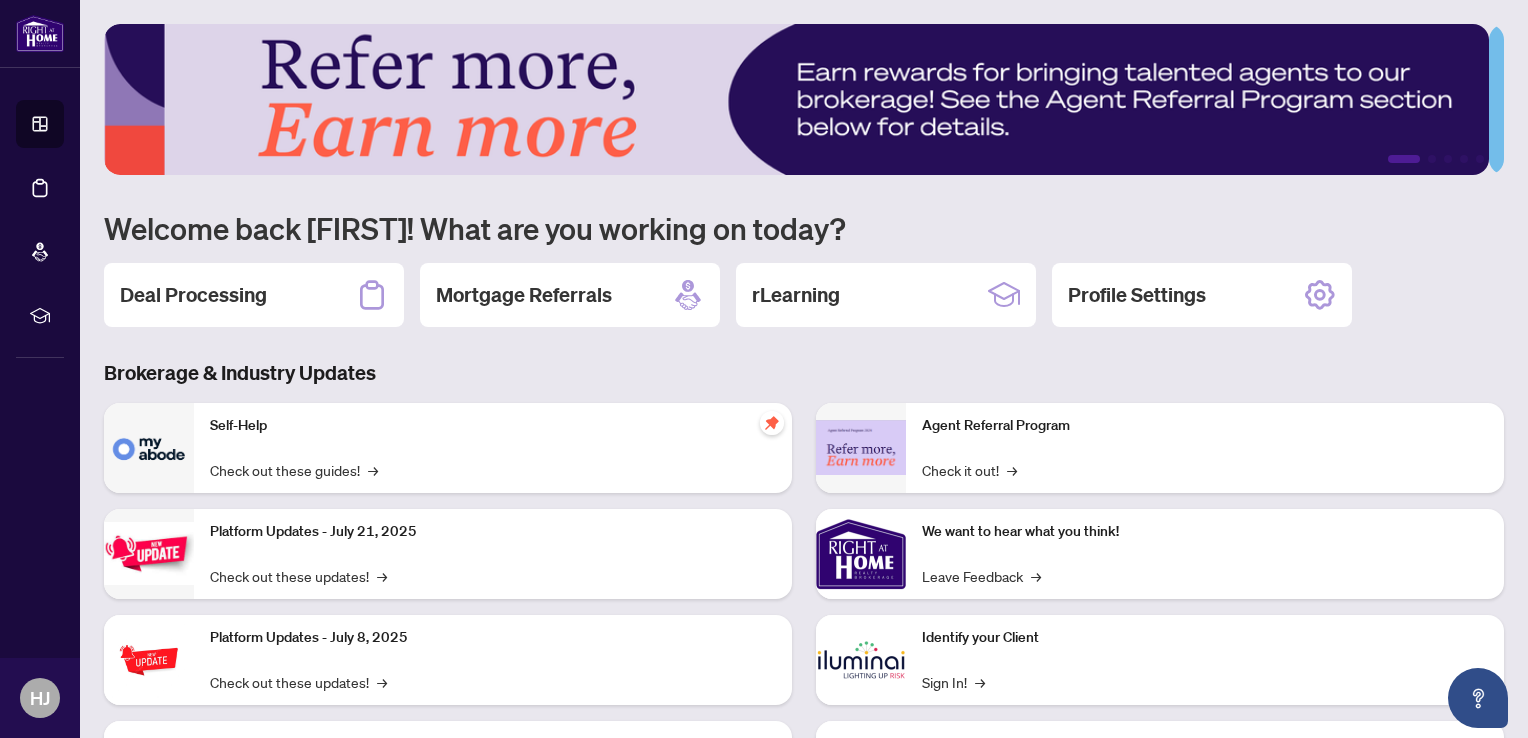 click at bounding box center [796, 99] 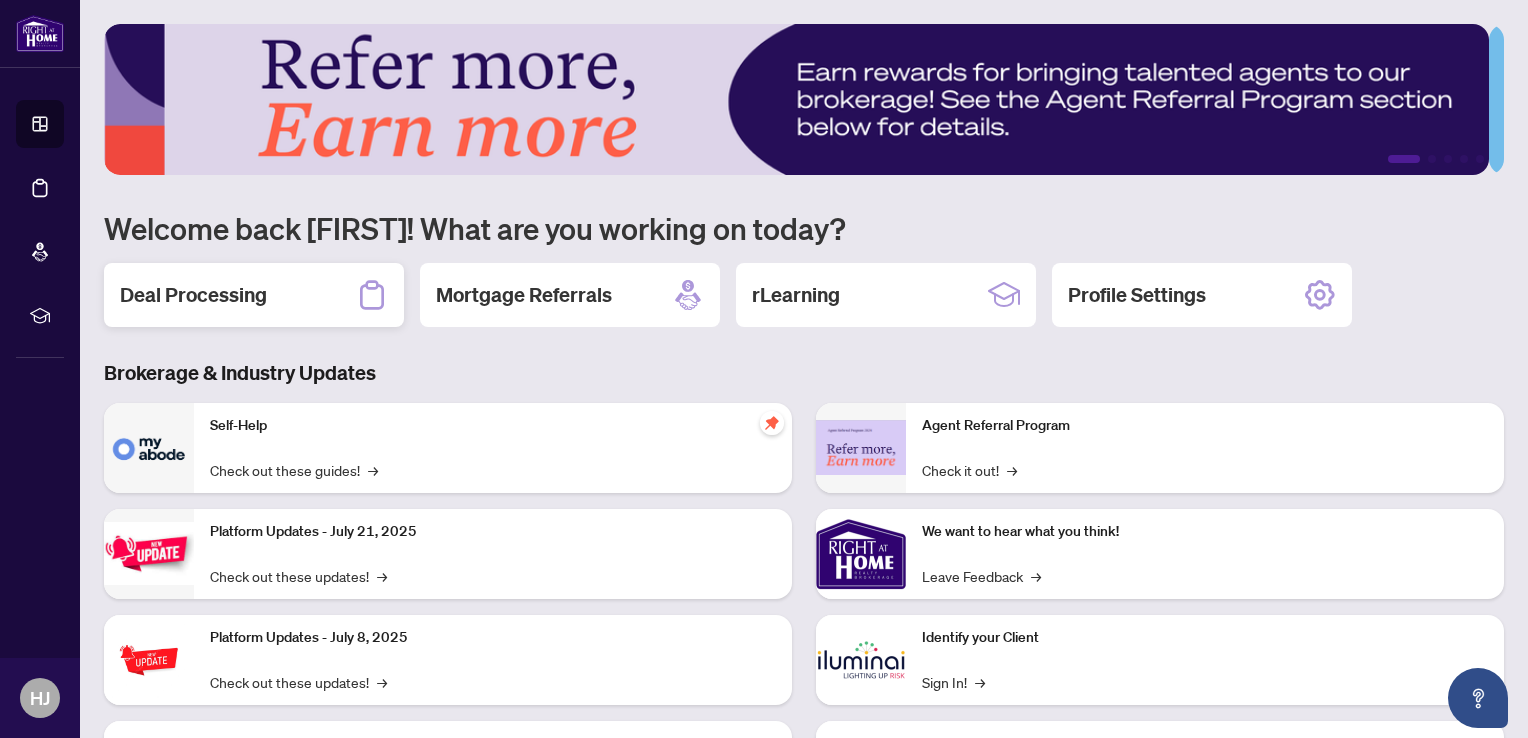 click on "Deal Processing" at bounding box center [193, 295] 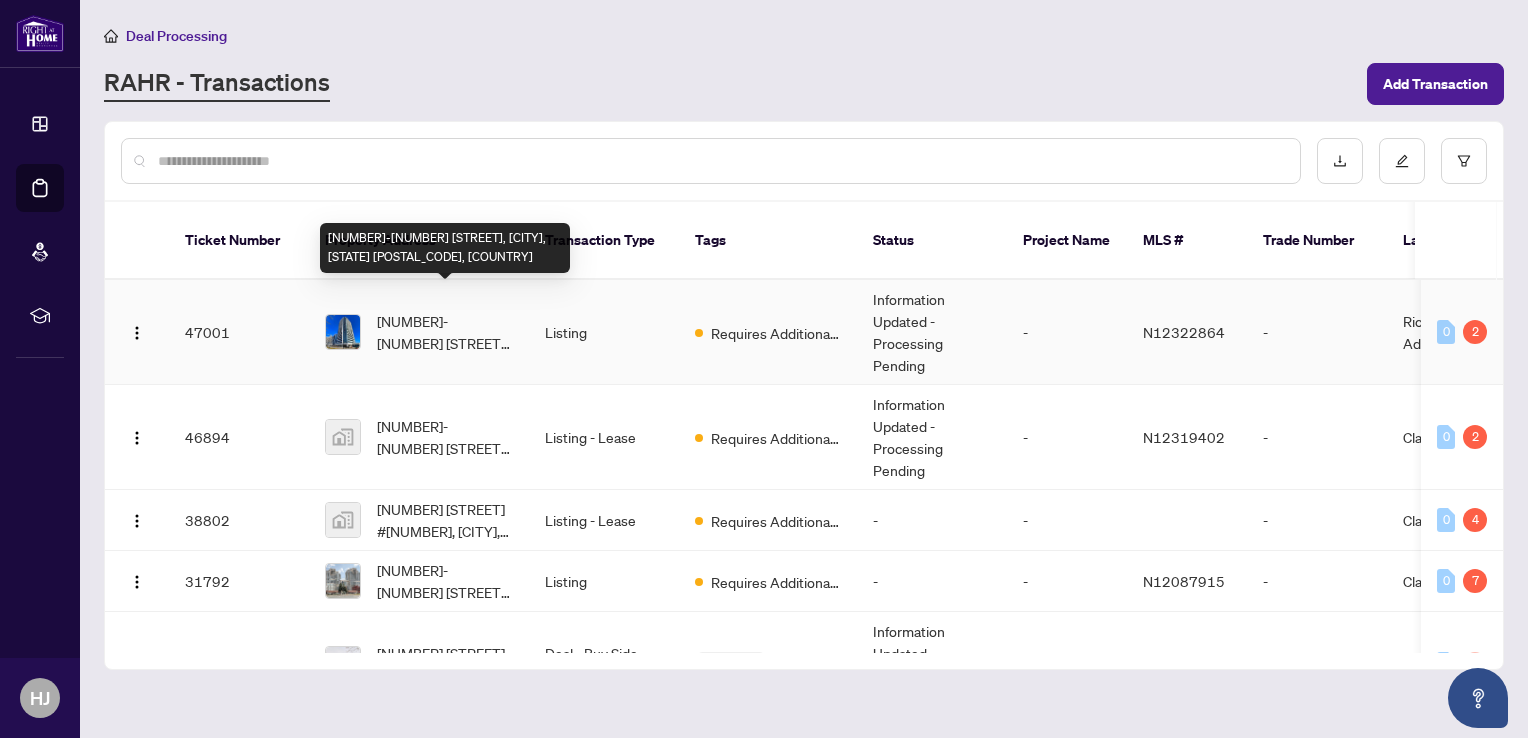 click on "[NUMBER]-[NUMBER] [STREET], [CITY], [STATE] [POSTAL_CODE], [COUNTRY]" at bounding box center [445, 332] 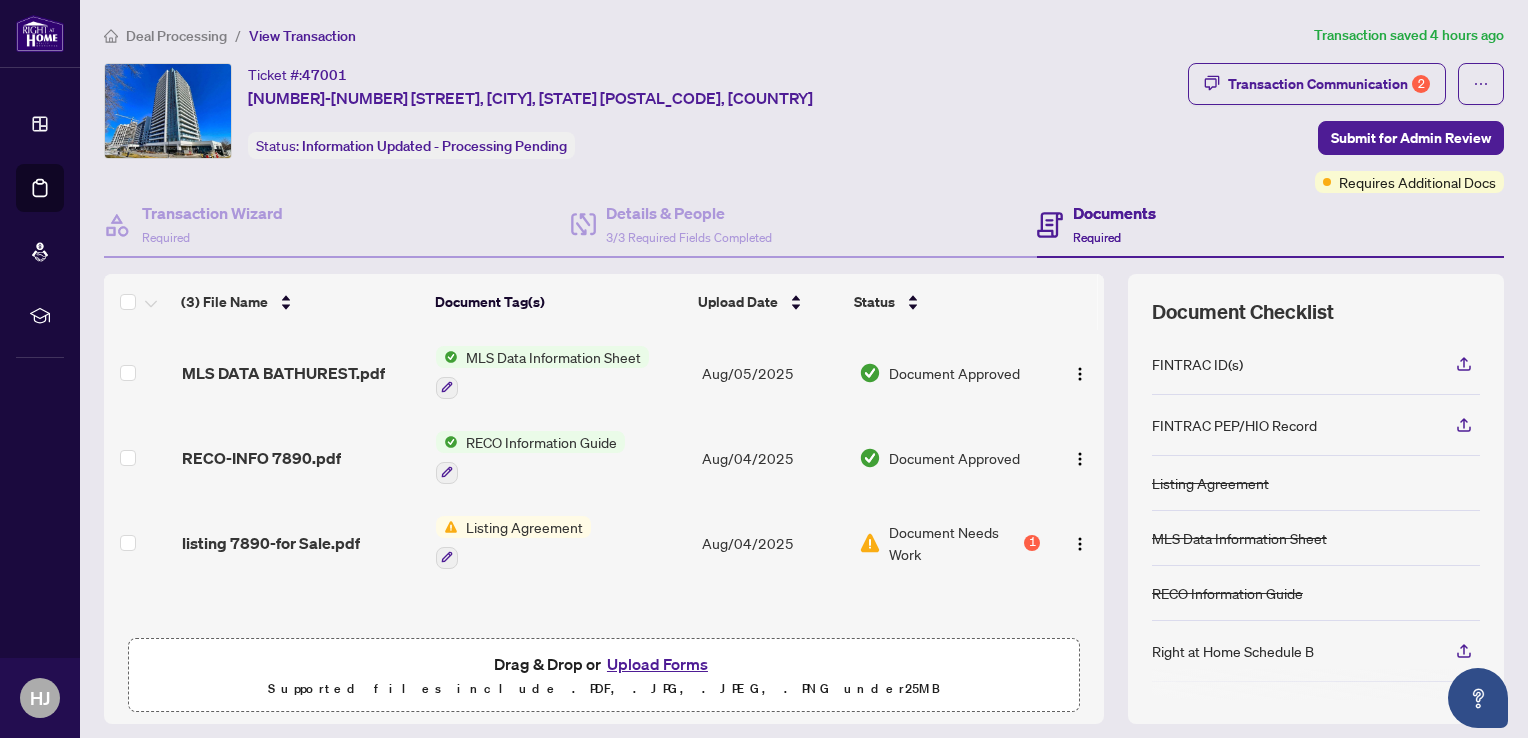 click on "Listing Agreement" at bounding box center (524, 527) 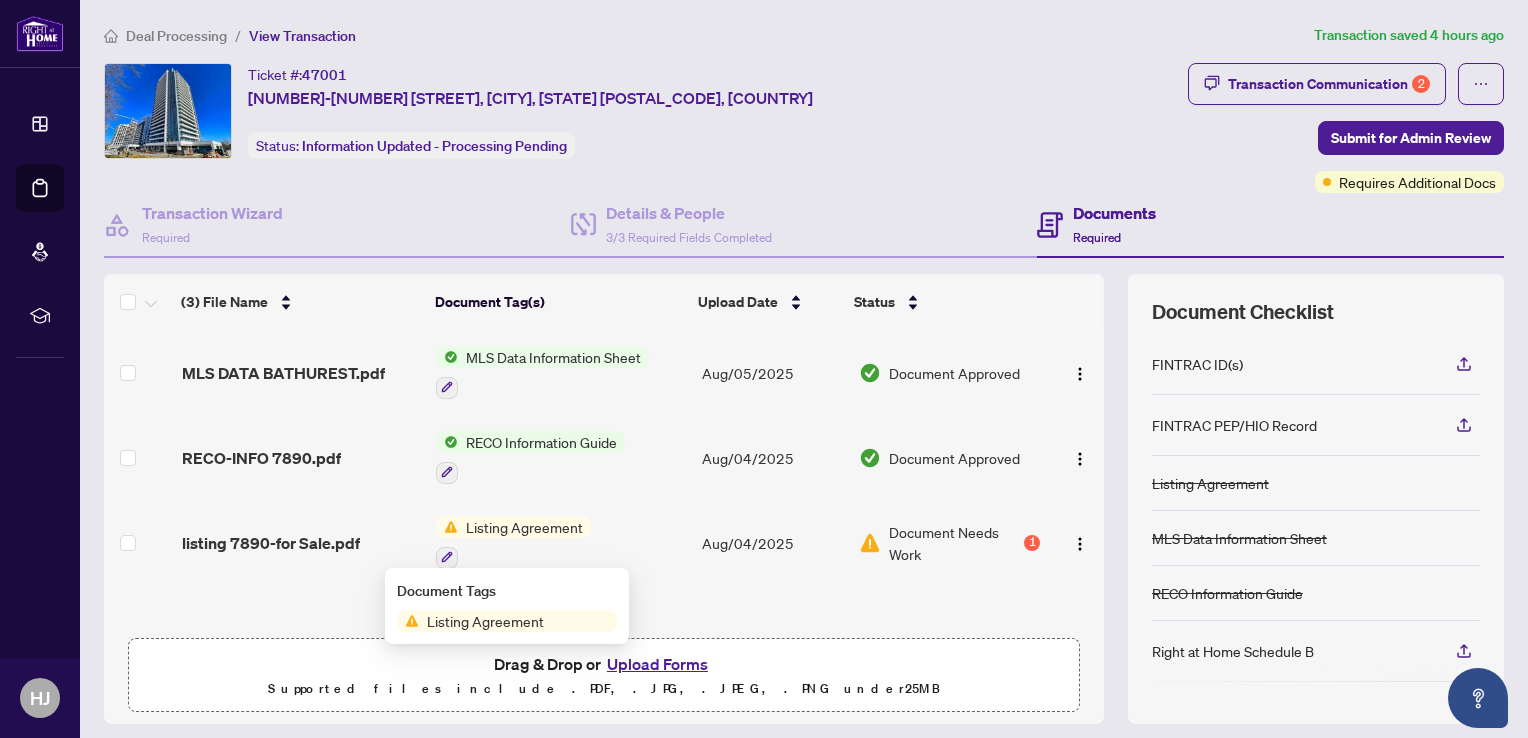 click on "Listing Agreement" at bounding box center (485, 621) 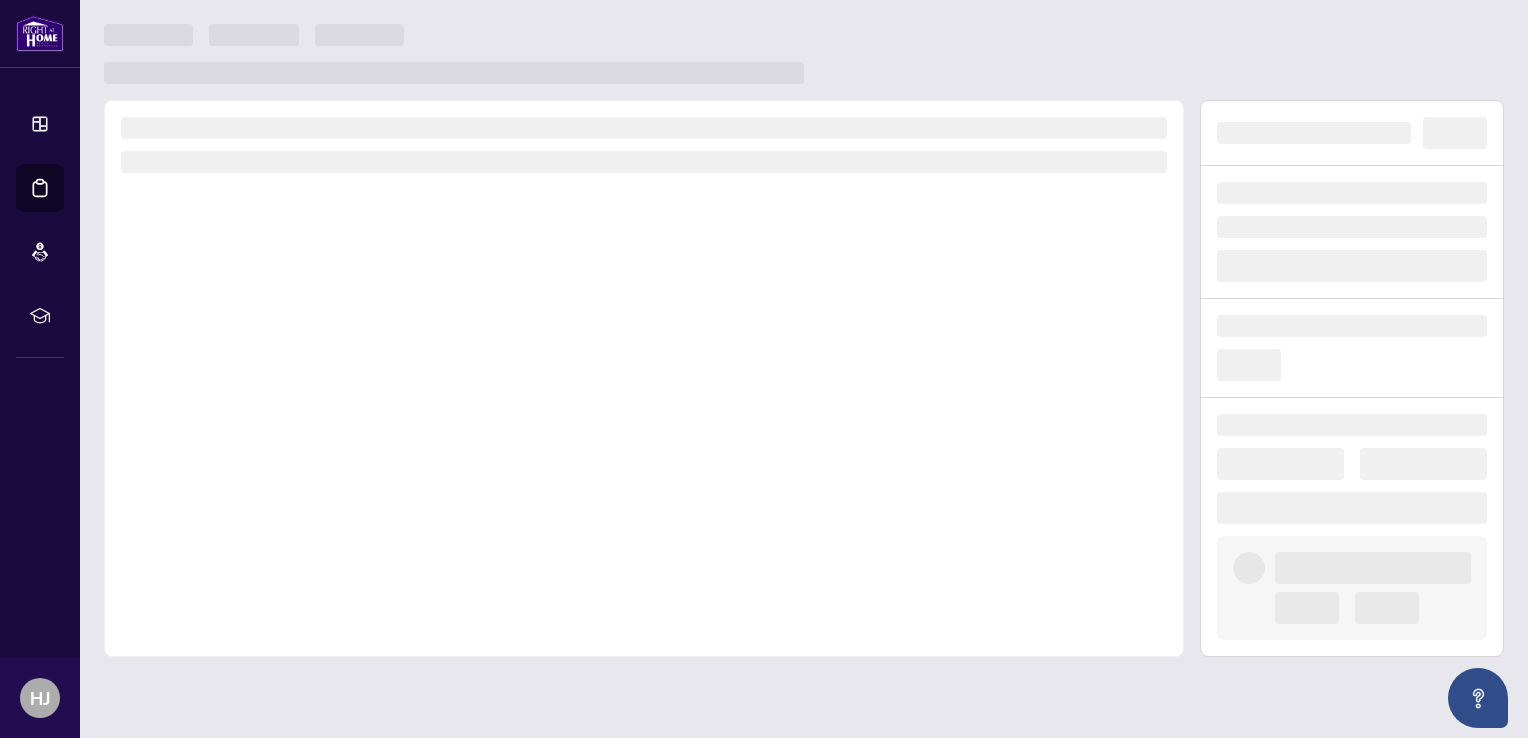 click at bounding box center [644, 378] 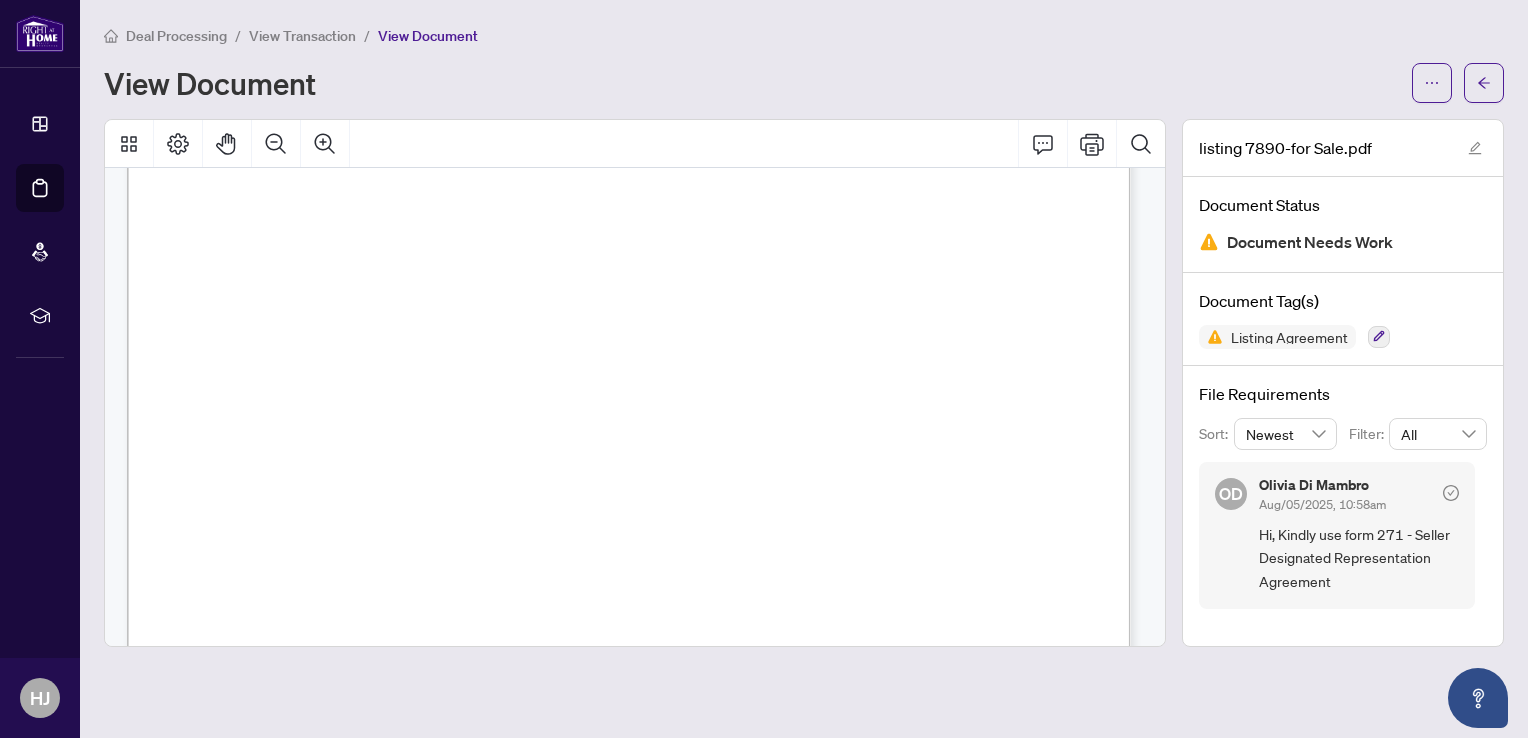scroll, scrollTop: 523, scrollLeft: 0, axis: vertical 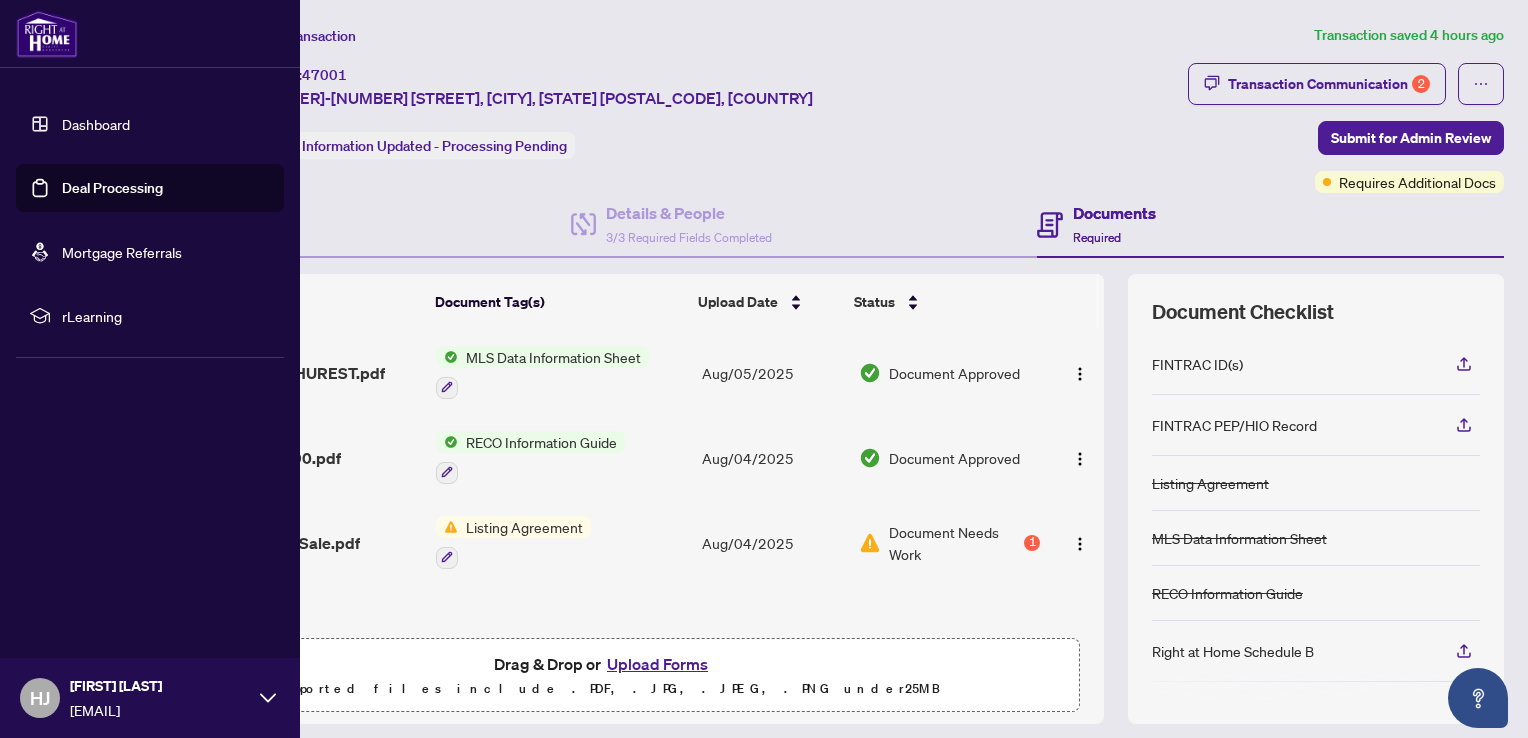 click on "Dashboard" at bounding box center (96, 124) 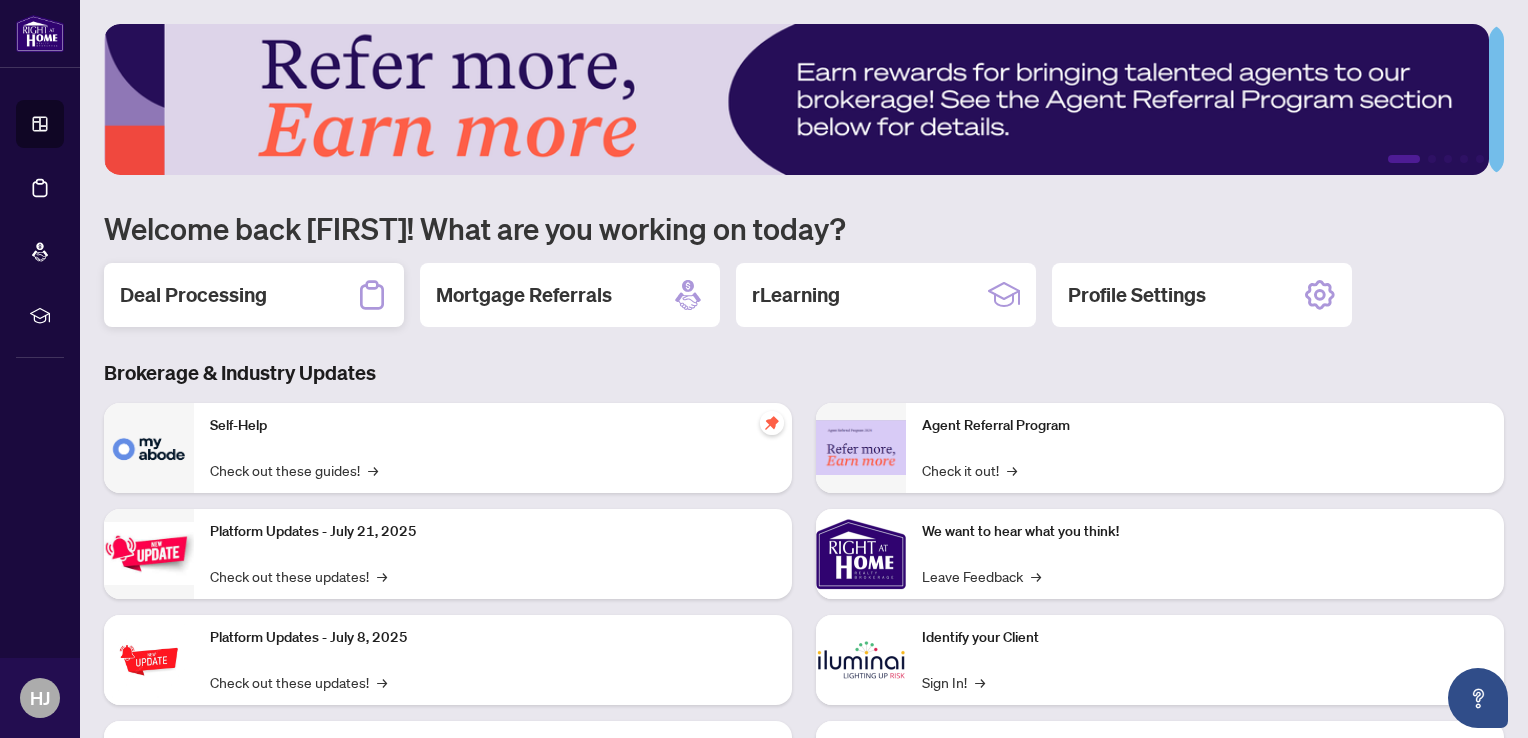 click on "Deal Processing" at bounding box center (193, 295) 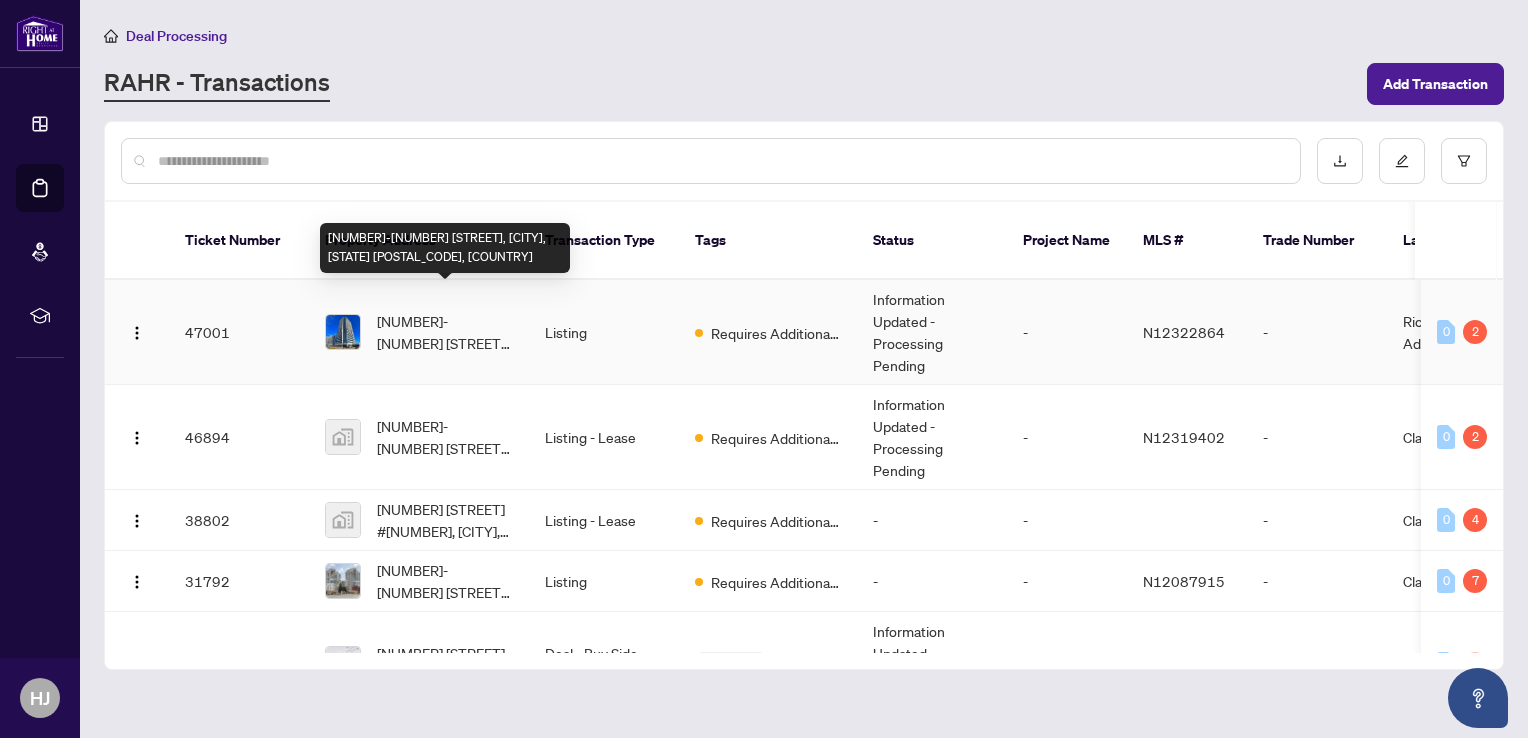 click on "[NUMBER]-[NUMBER] [STREET], [CITY], [STATE] [POSTAL_CODE], [COUNTRY]" at bounding box center [445, 332] 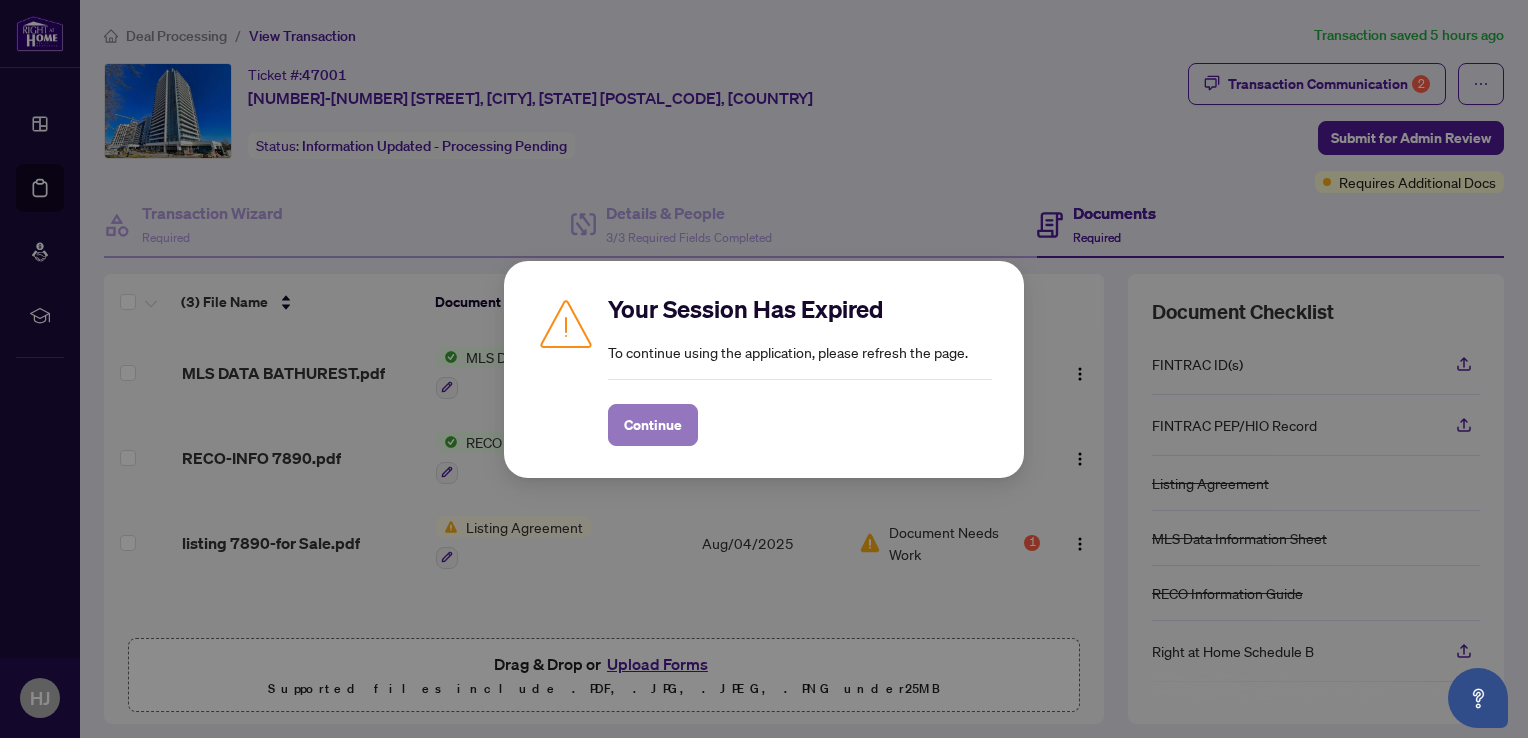 click on "Continue" at bounding box center (653, 425) 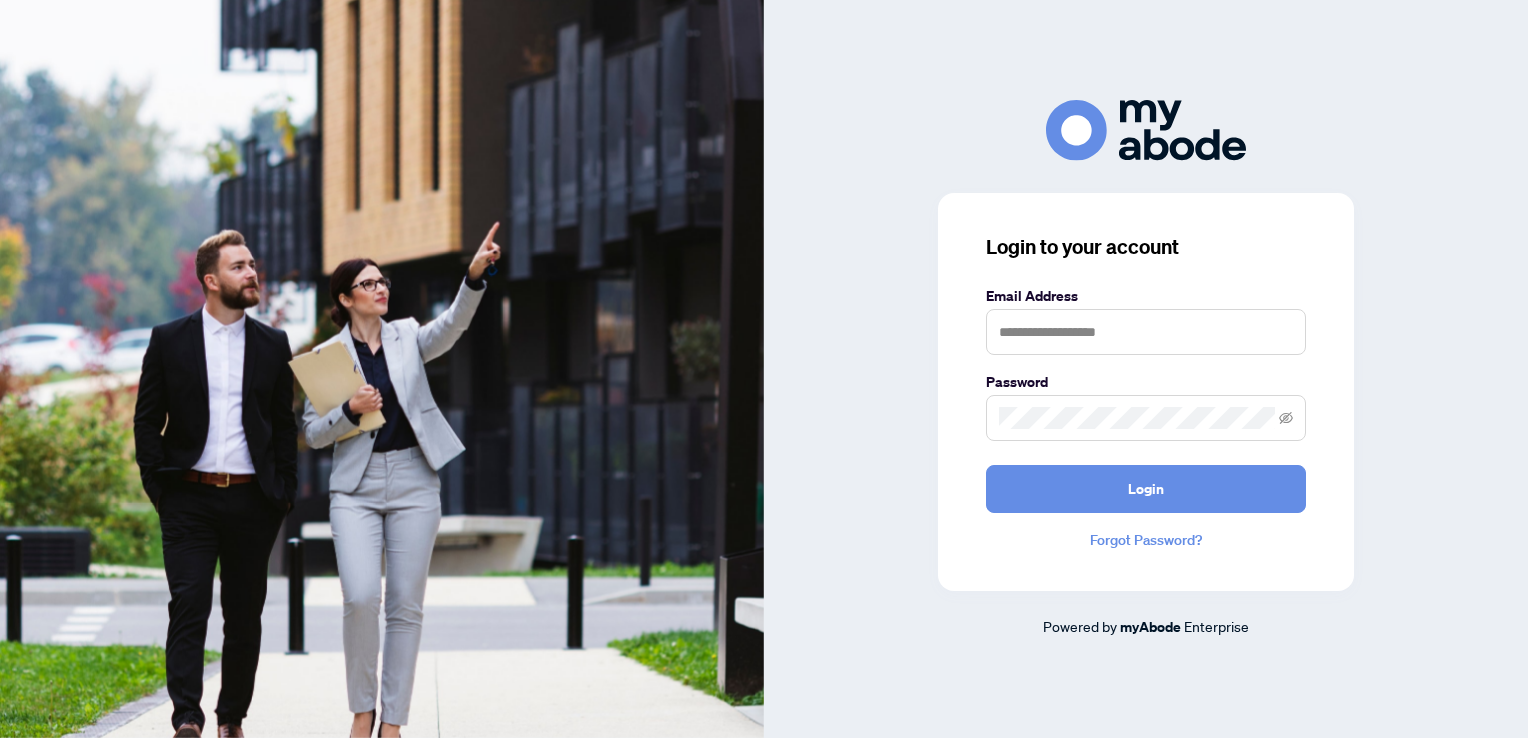 scroll, scrollTop: 0, scrollLeft: 0, axis: both 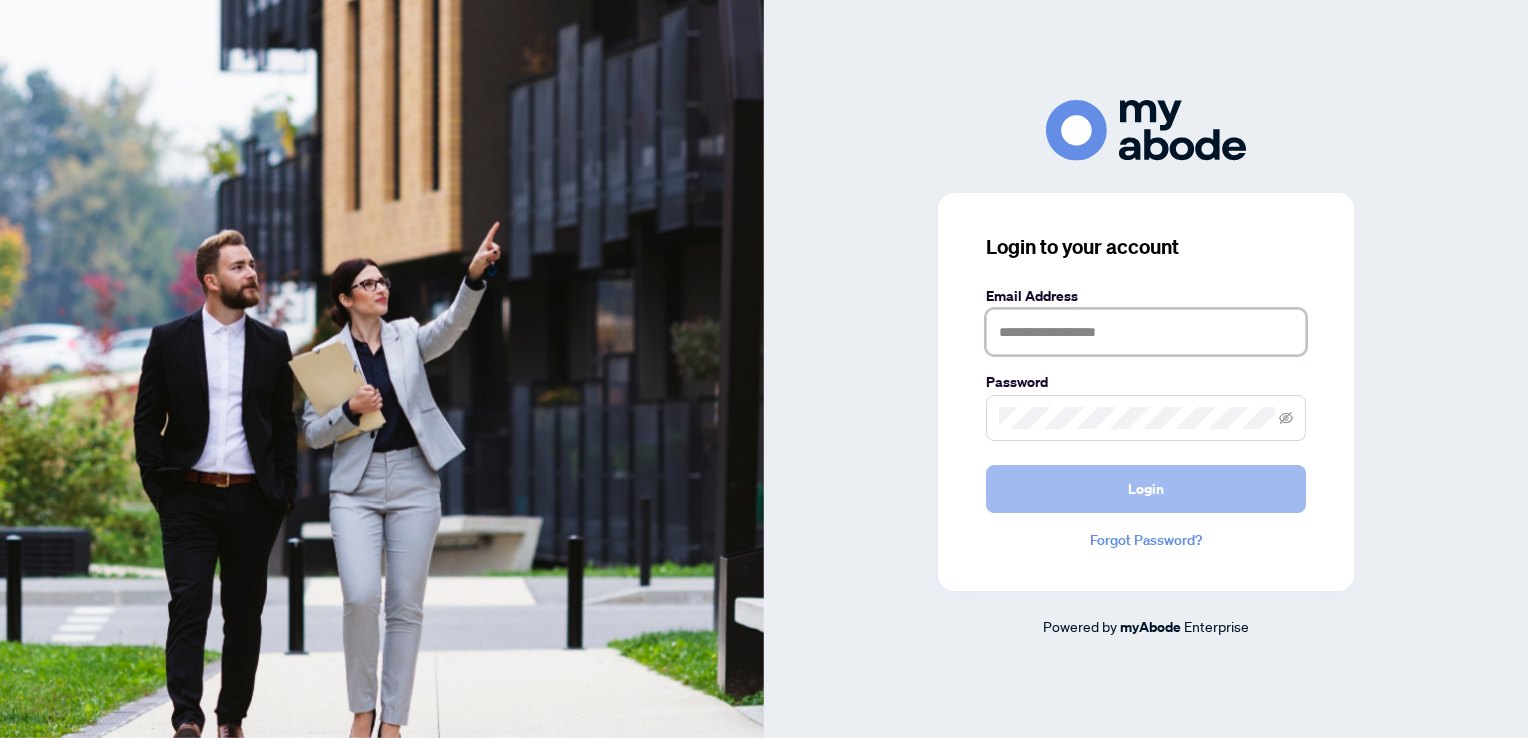 type on "**********" 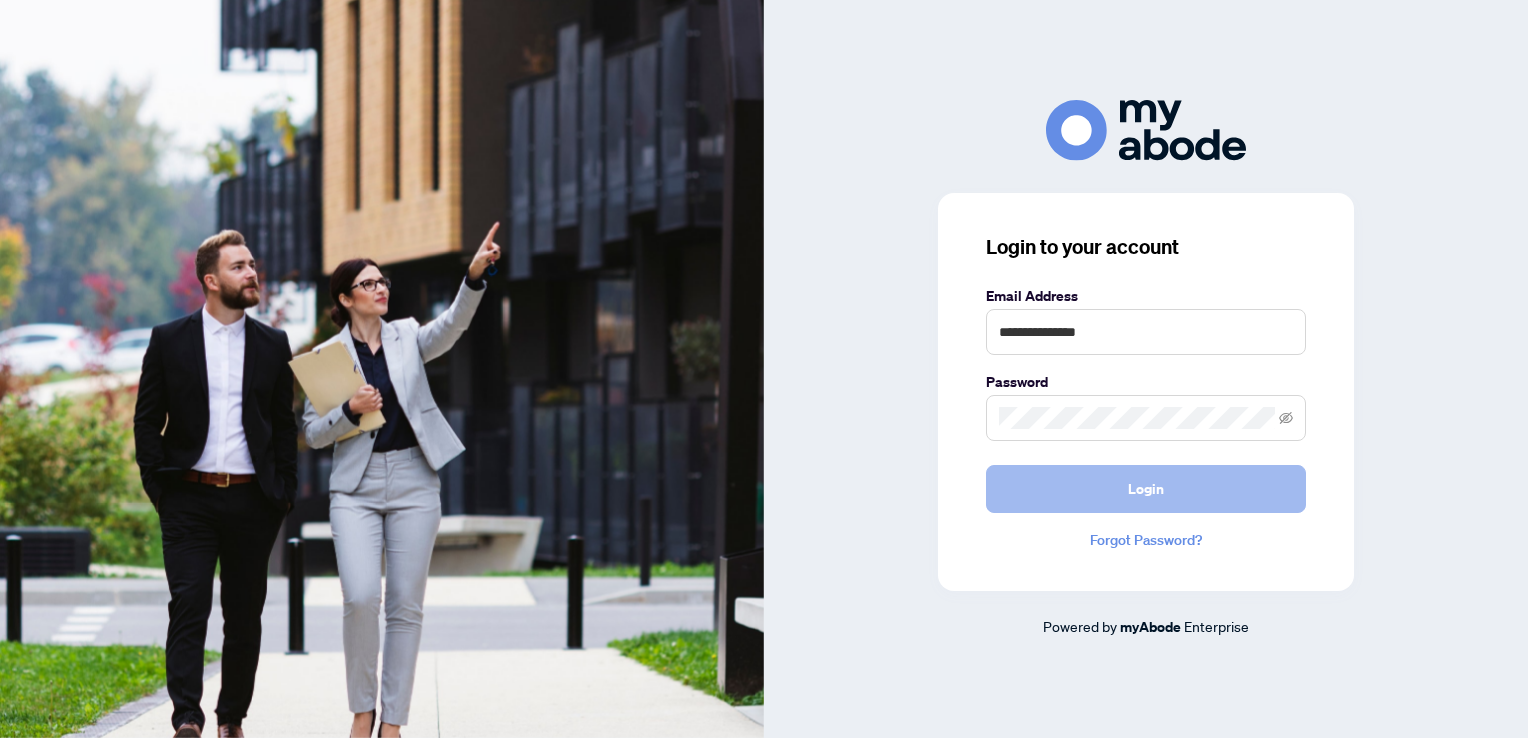 click on "Login" at bounding box center [1146, 489] 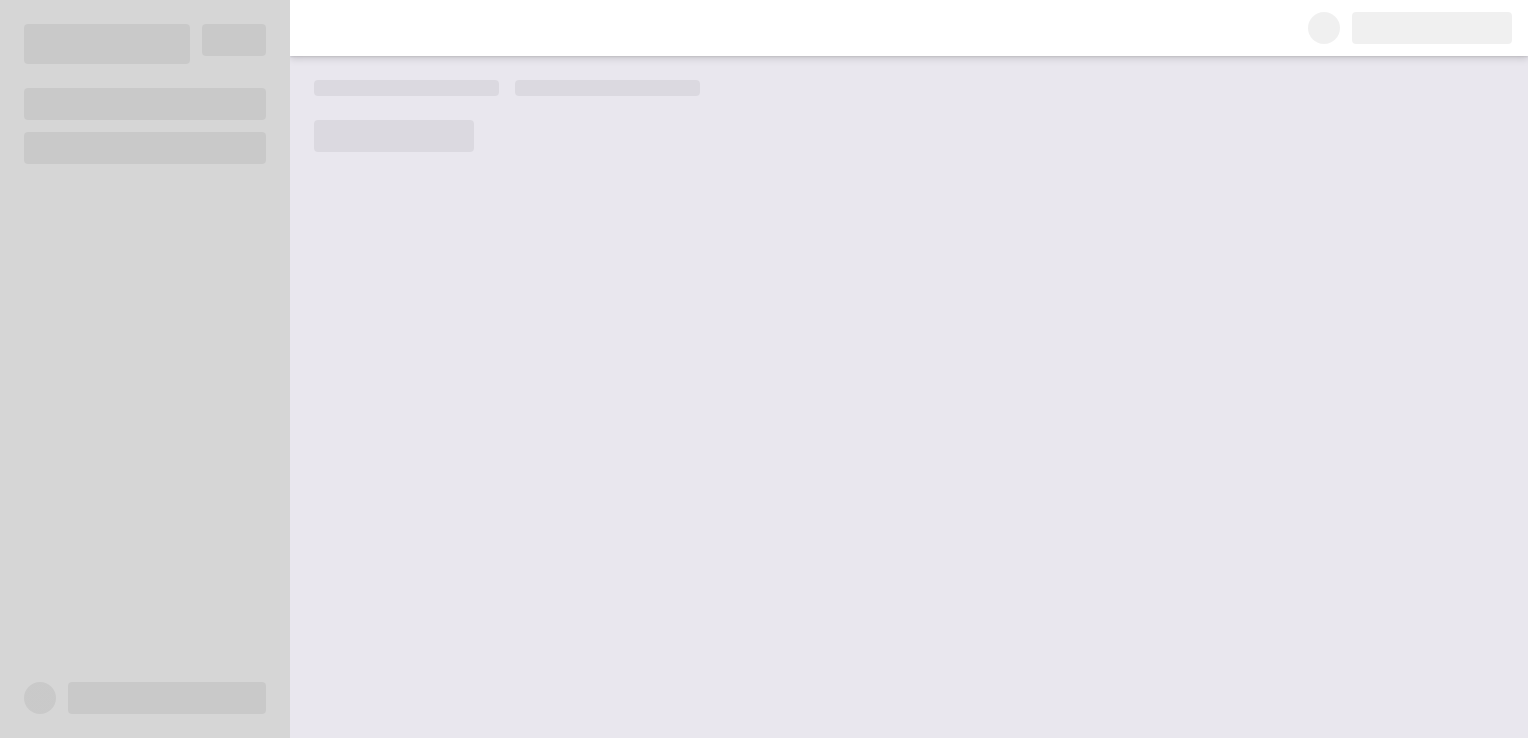 scroll, scrollTop: 0, scrollLeft: 0, axis: both 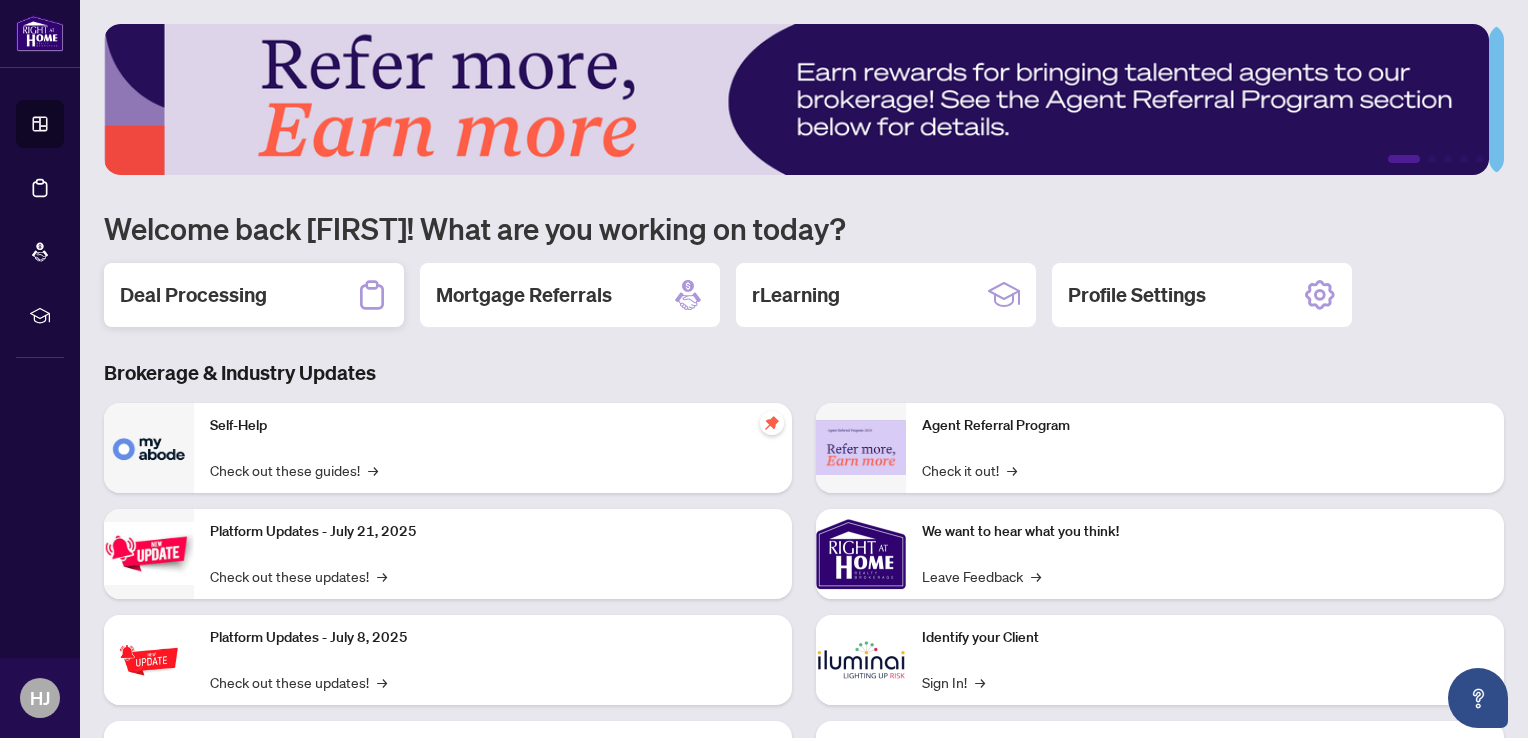 click on "Deal Processing" at bounding box center [193, 295] 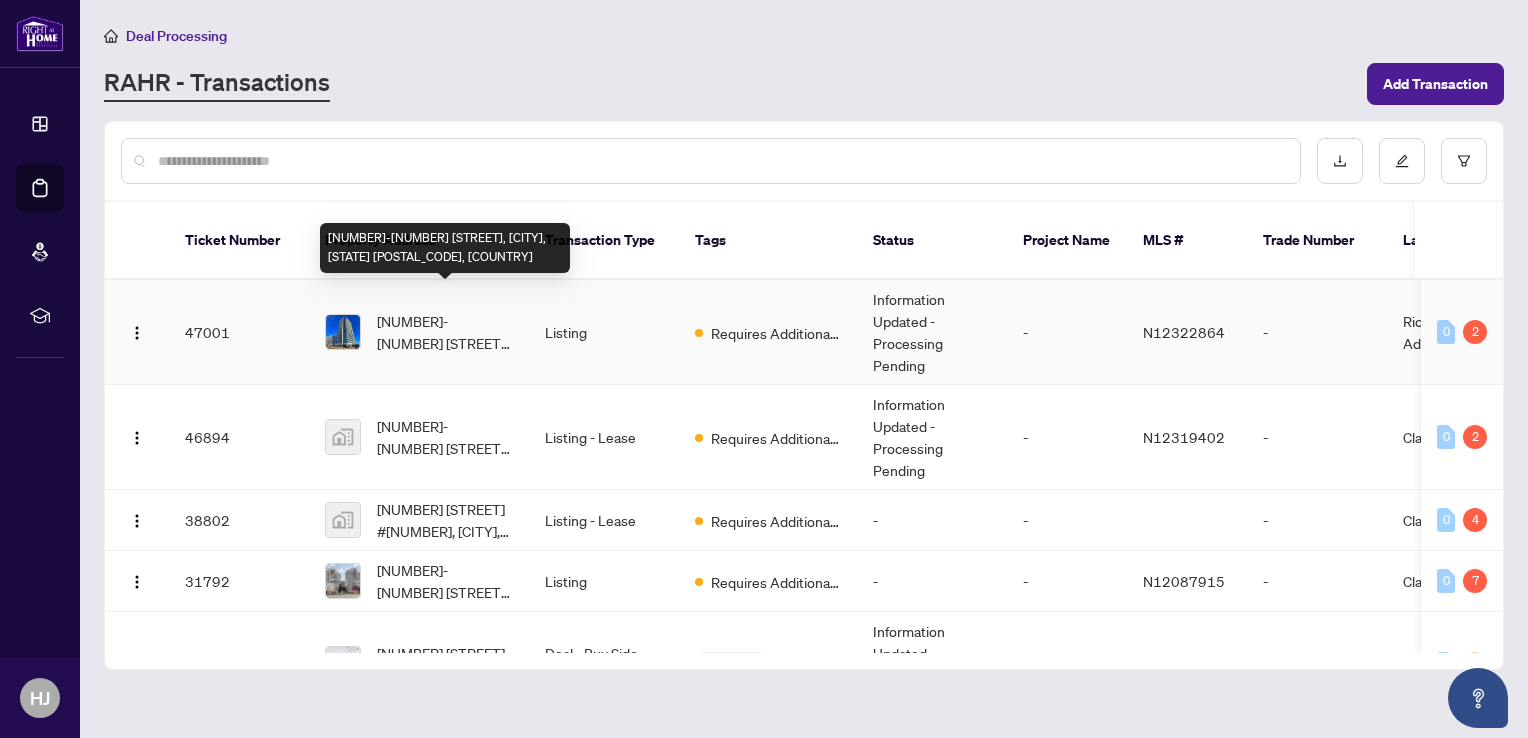 click on "[NUMBER]-[NUMBER] [STREET], [CITY], [PROVINCE] [POSTAL_CODE], [COUNTRY]" at bounding box center (445, 332) 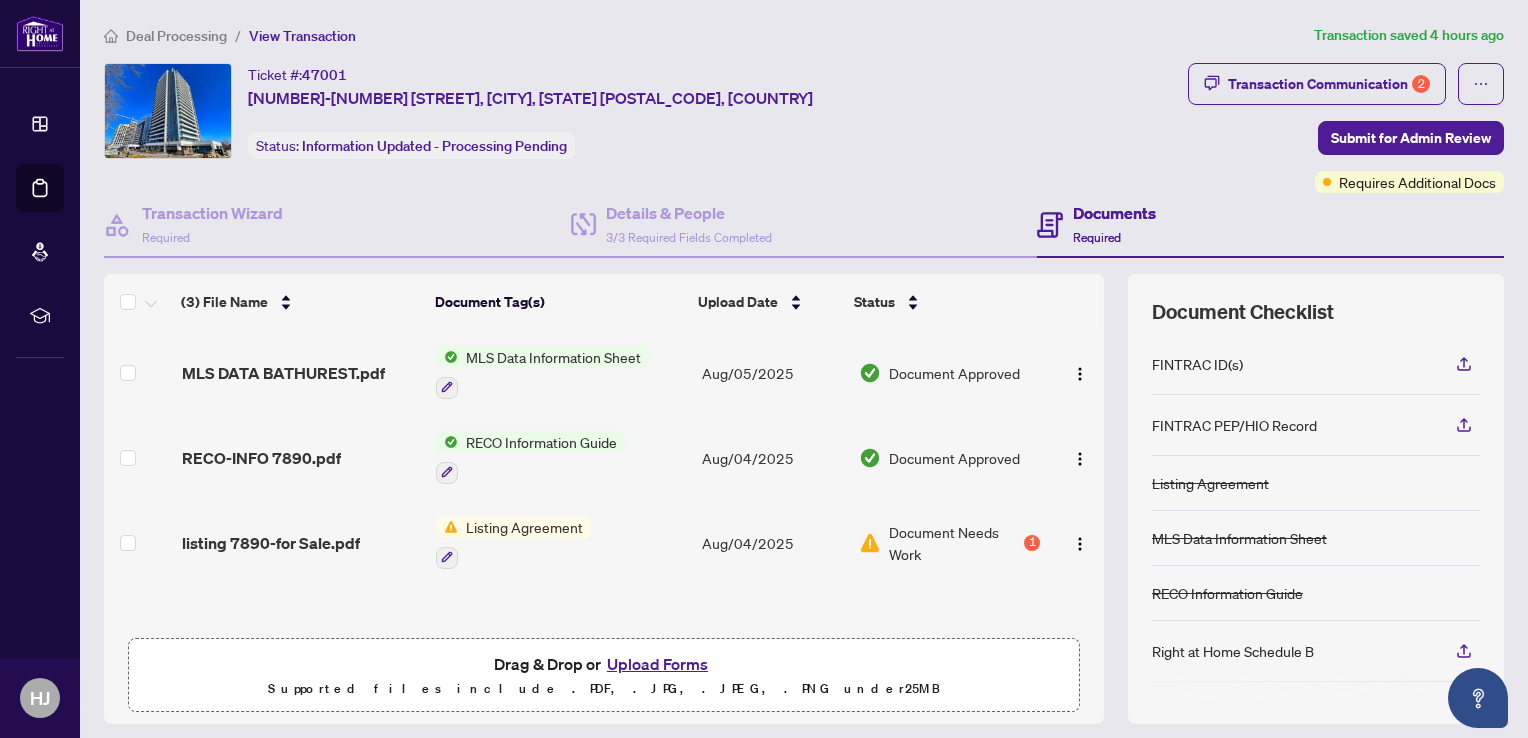 click on "Listing Agreement" at bounding box center (524, 527) 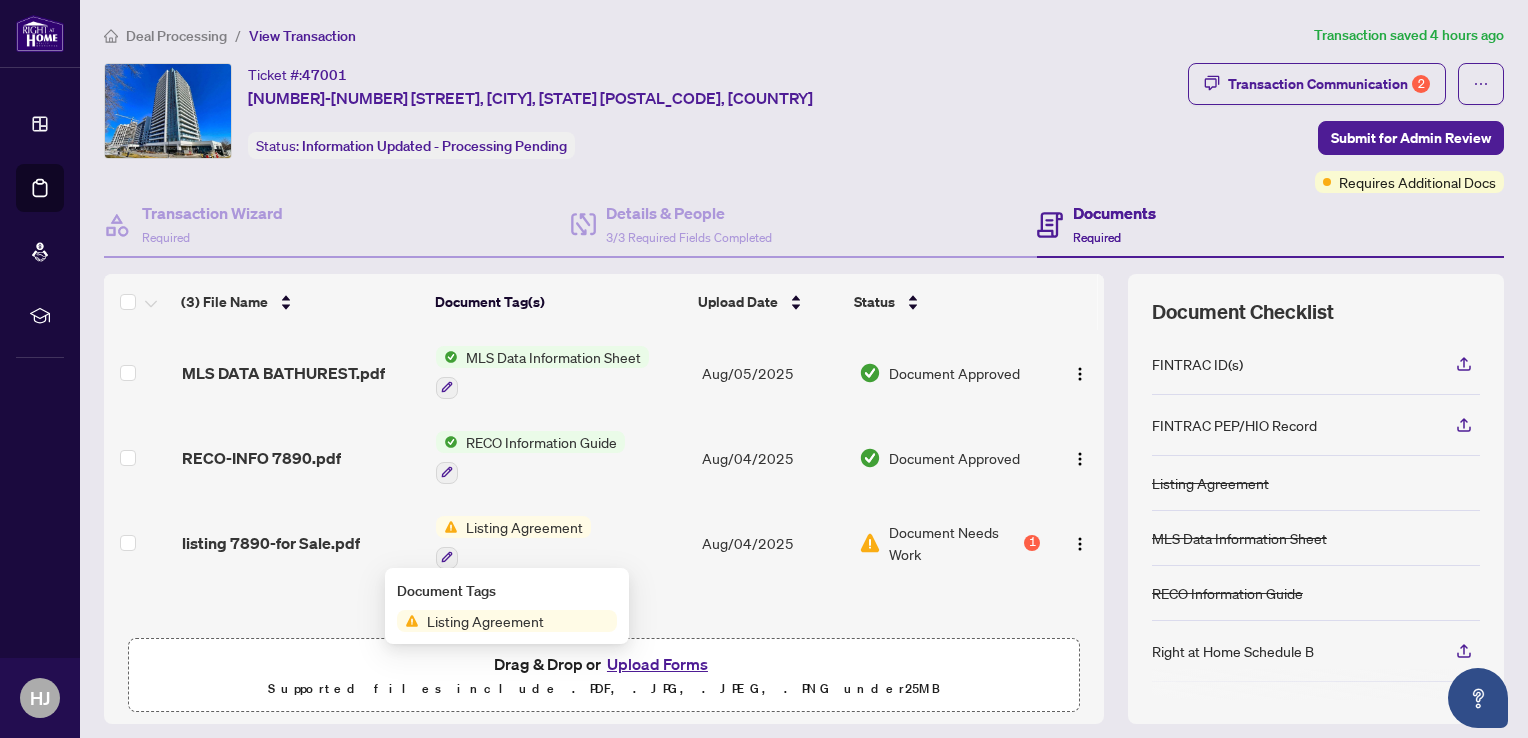 click on "Listing Agreement" at bounding box center (524, 527) 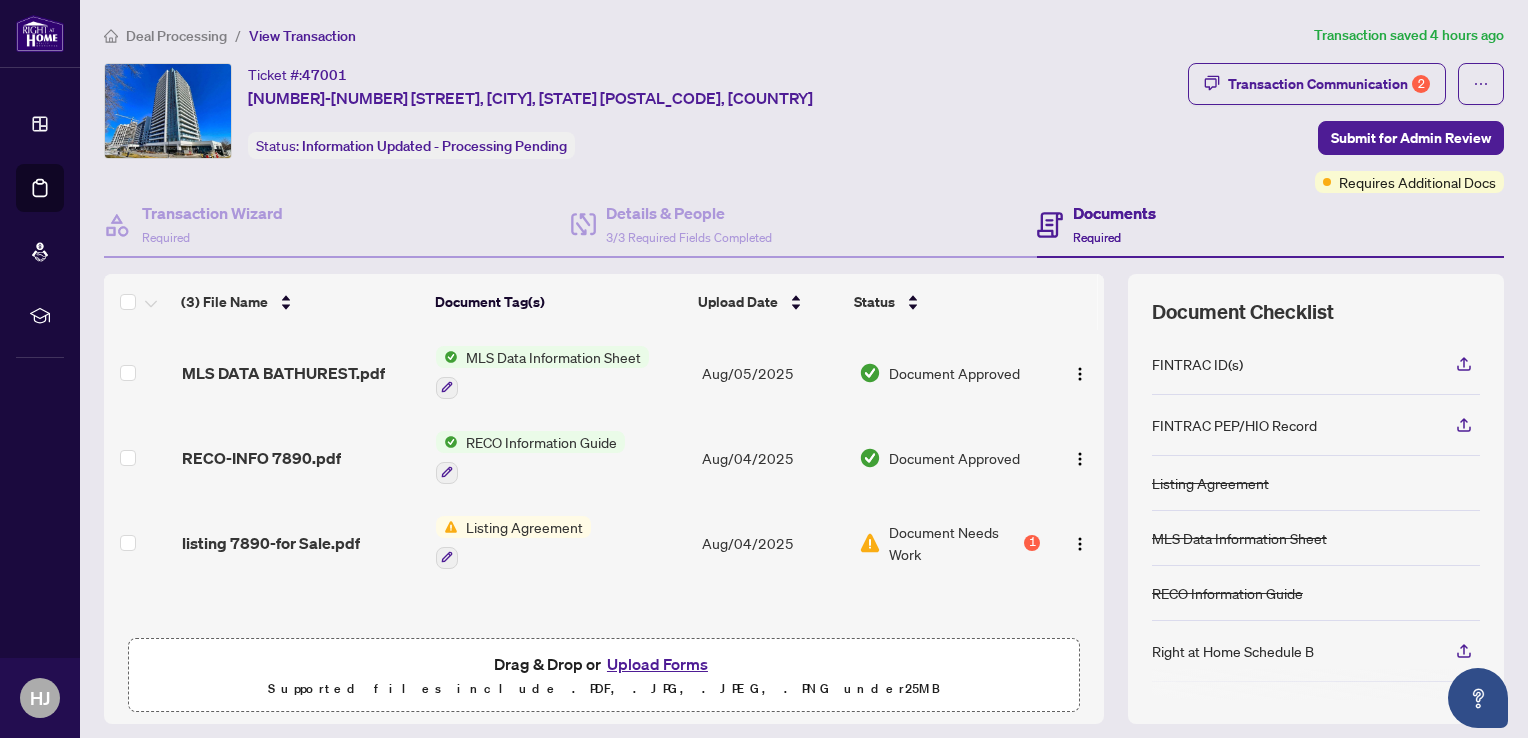 click on "Listing Agreement" at bounding box center [524, 527] 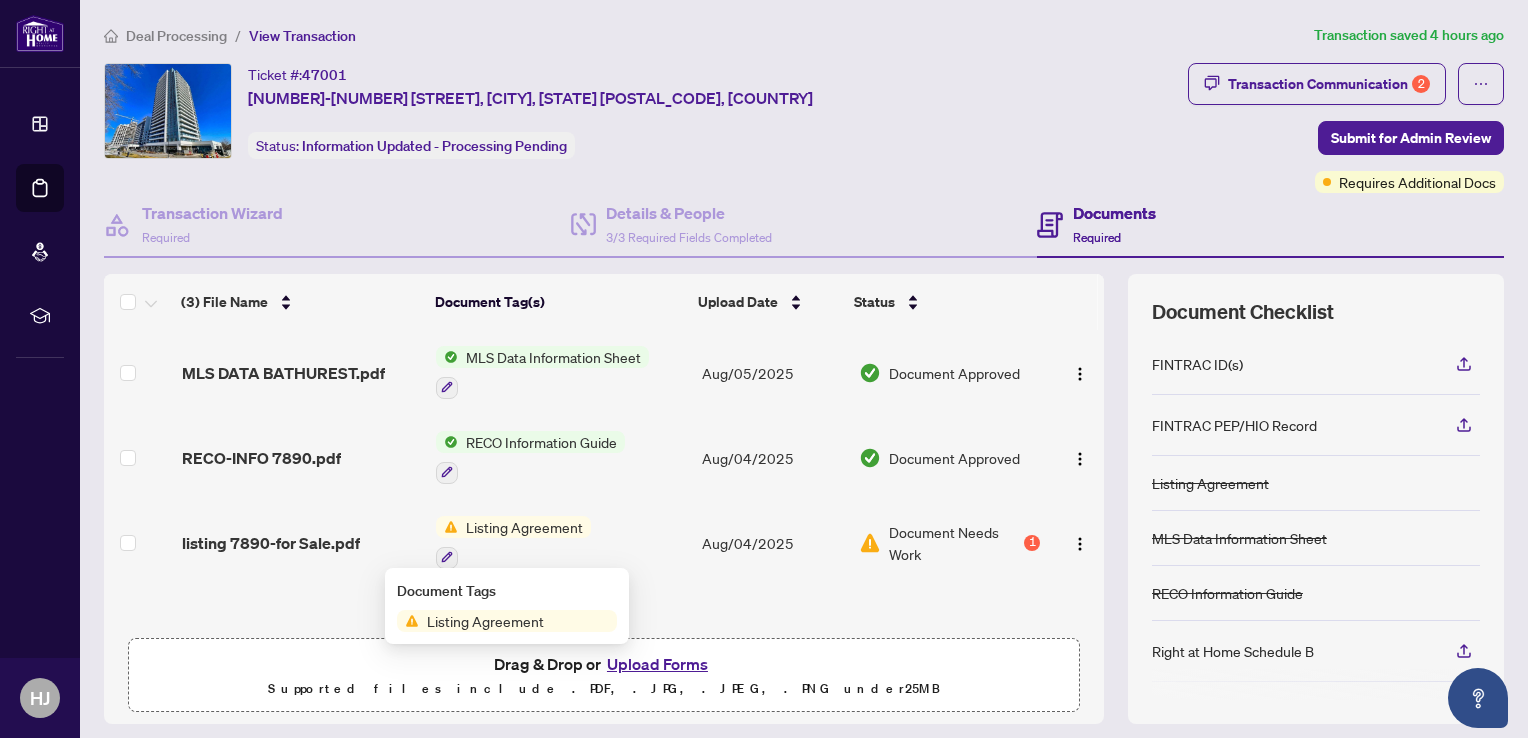 click on "Listing Agreement" at bounding box center [485, 621] 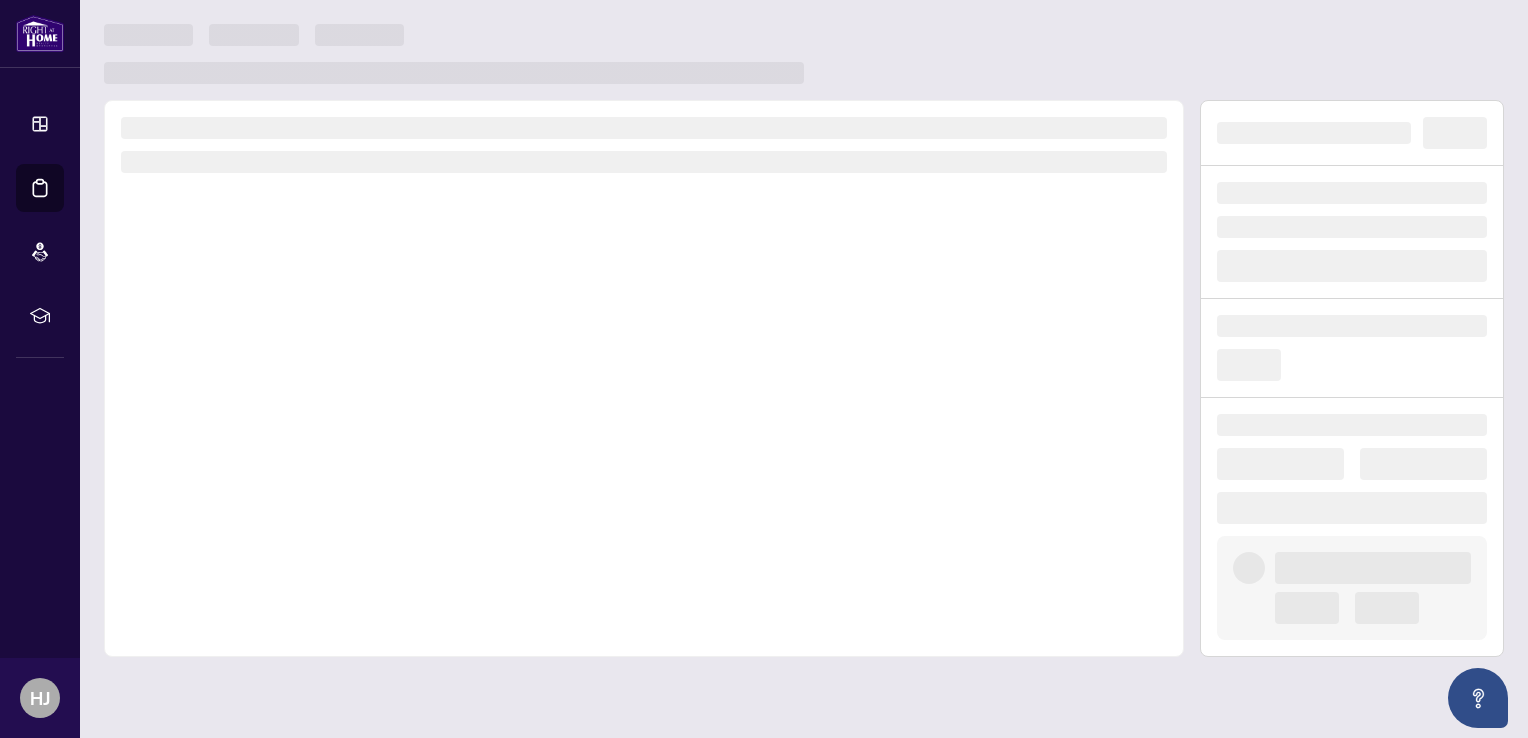 click at bounding box center (644, 378) 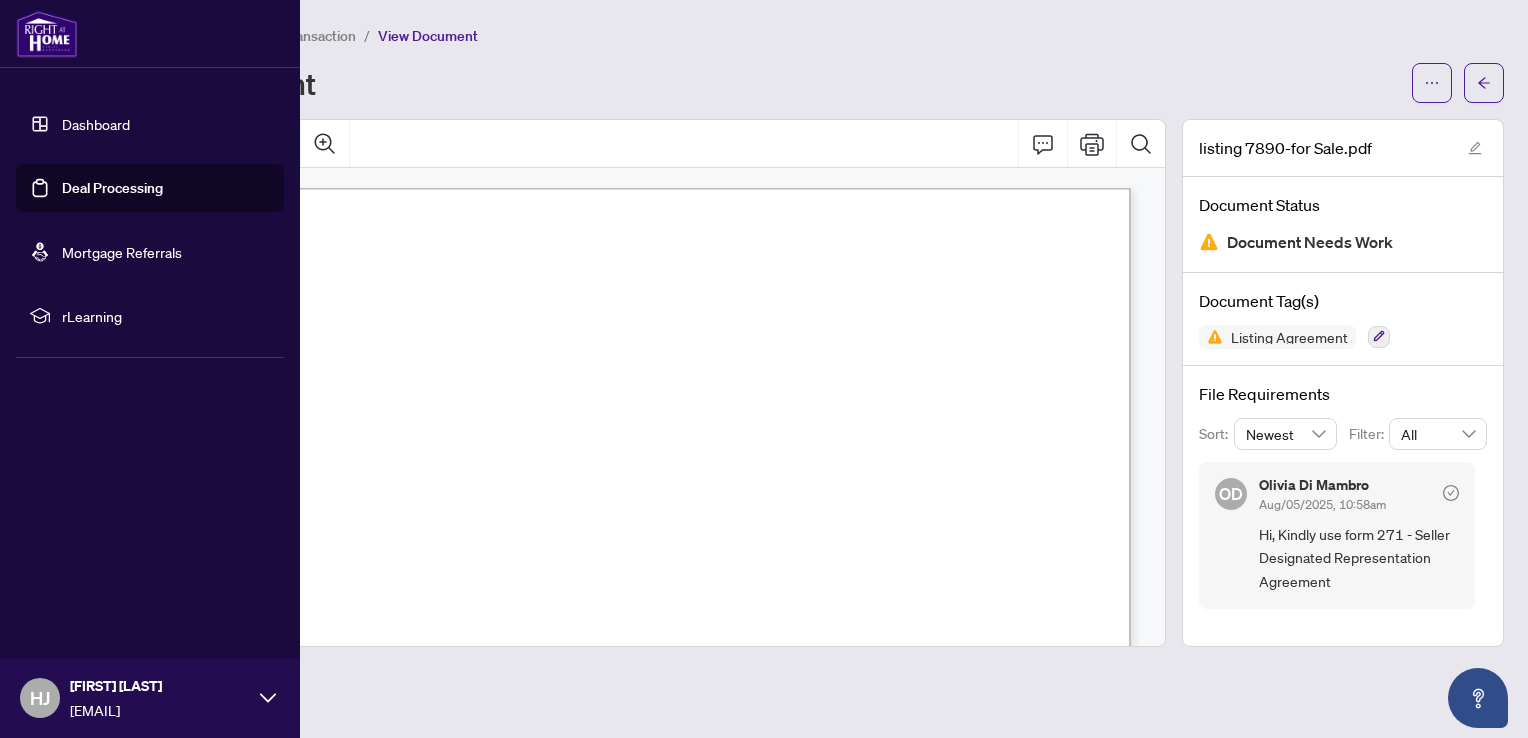 click on "Dashboard" at bounding box center [96, 124] 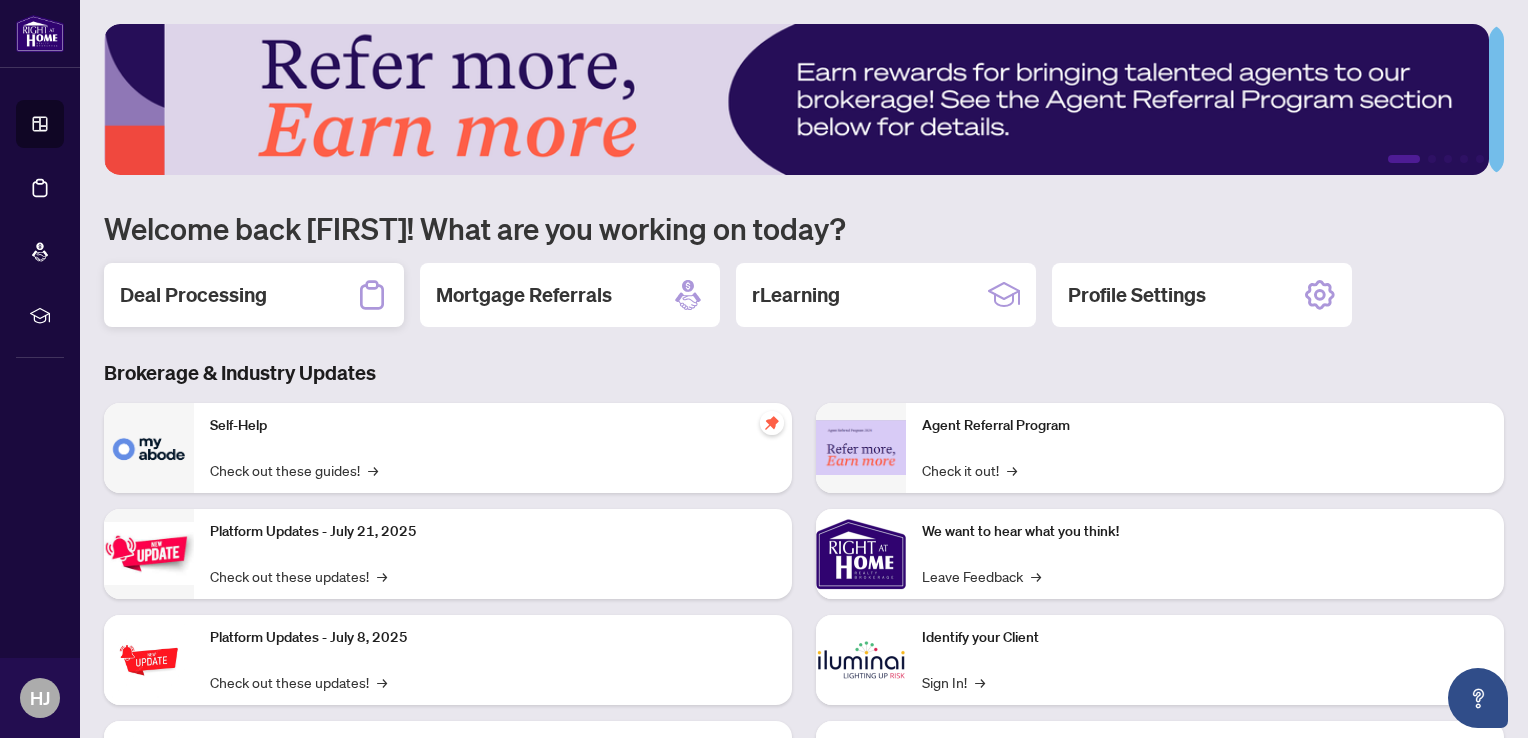 click on "Deal Processing" at bounding box center (254, 295) 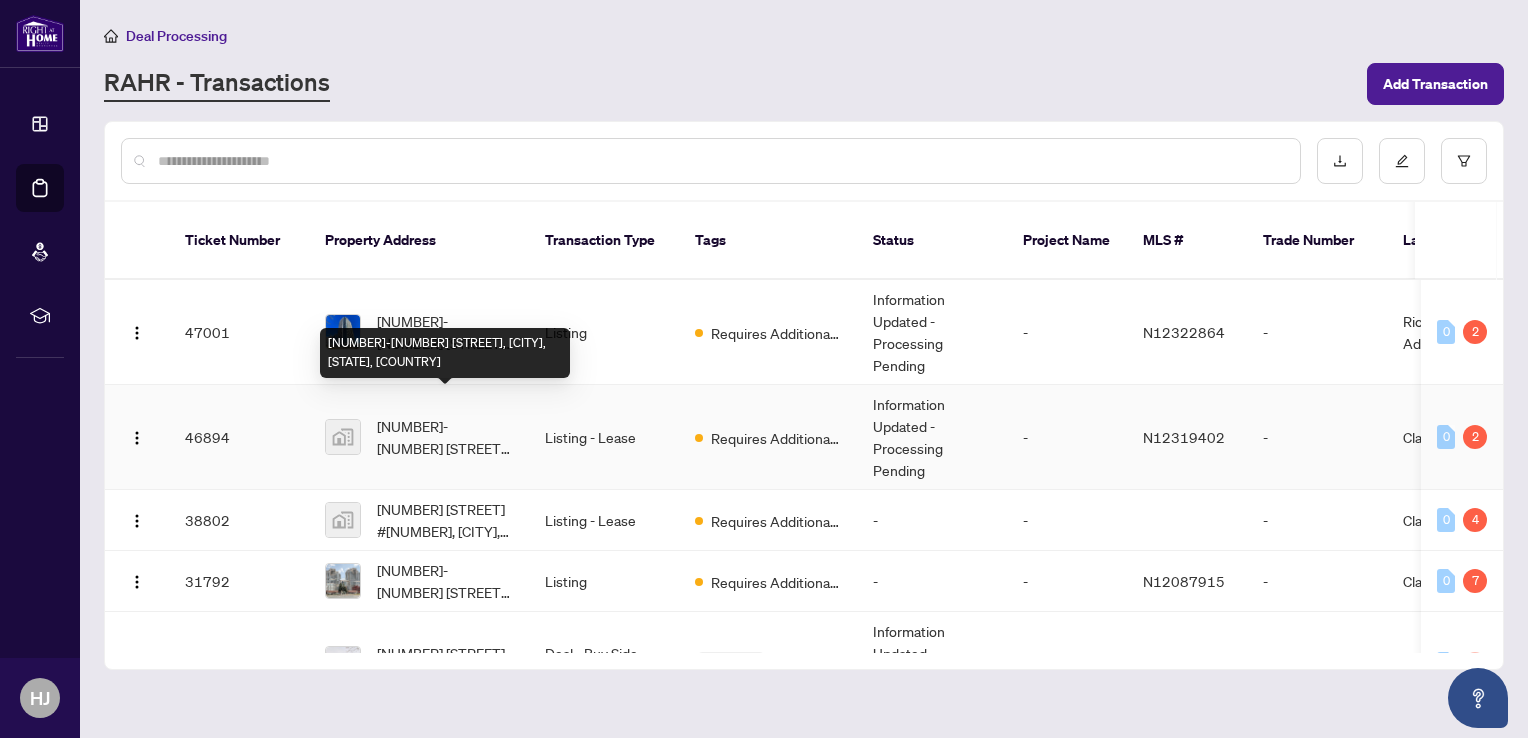 click on "[NUMBER]-[NUMBER] [STREET], [CITY], [STATE], [COUNTRY]" at bounding box center [445, 437] 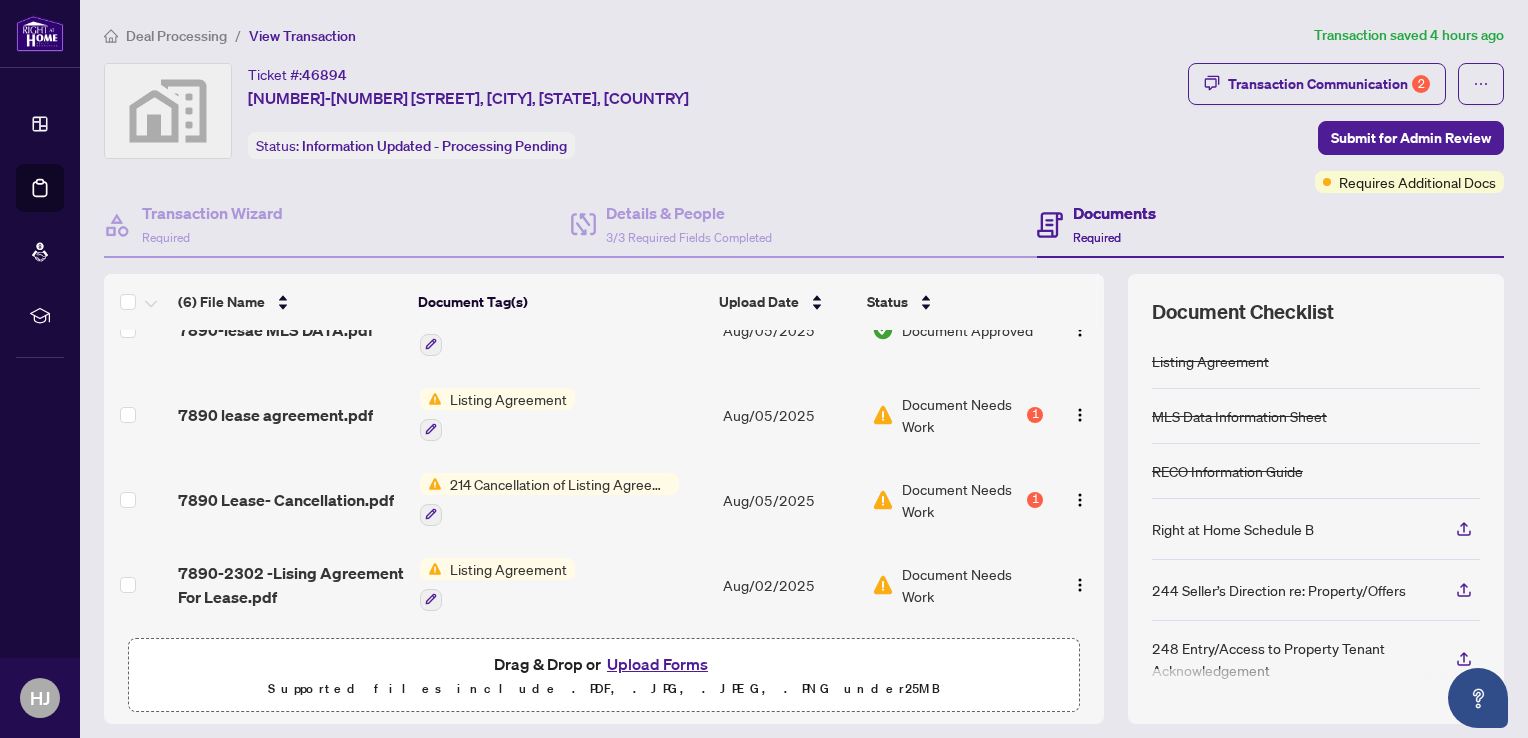 scroll, scrollTop: 213, scrollLeft: 0, axis: vertical 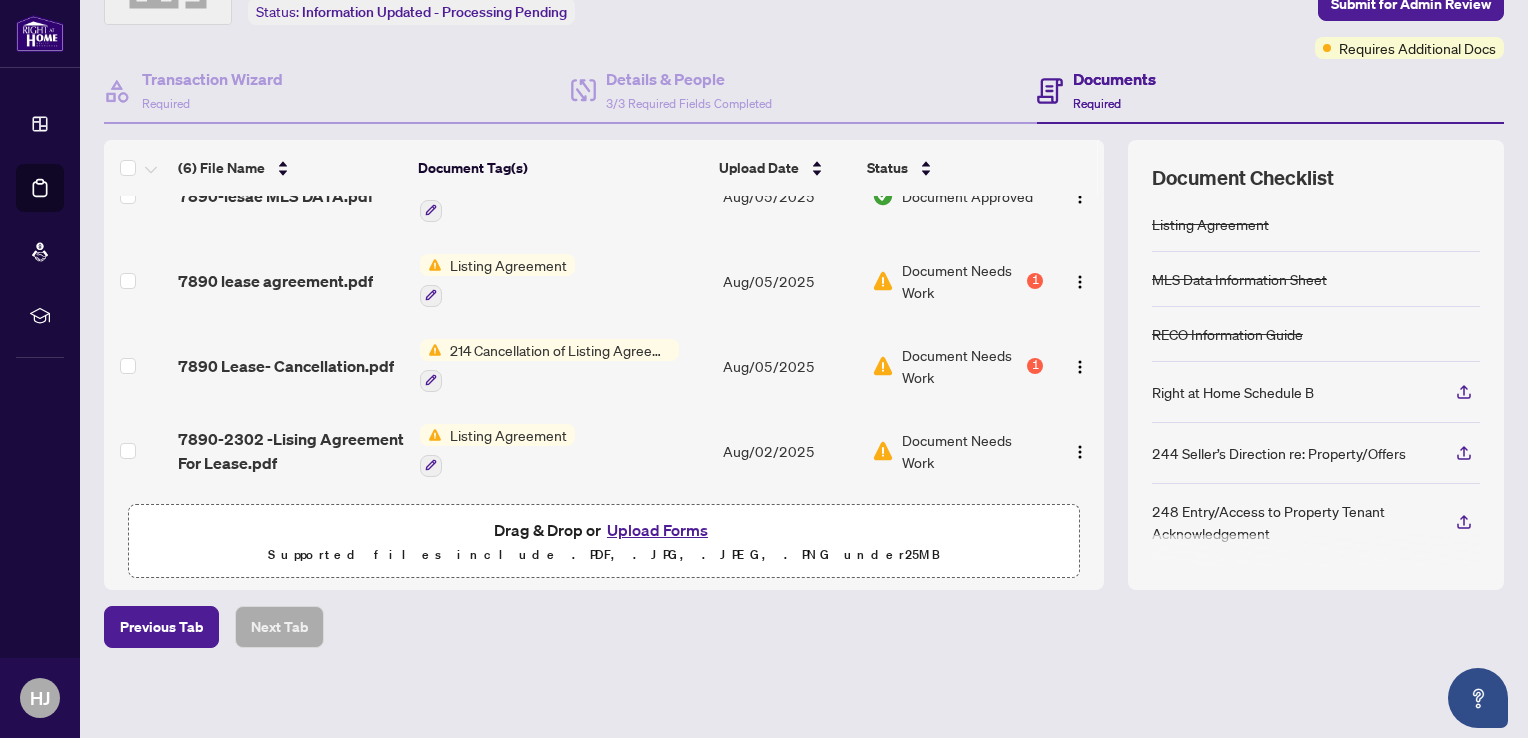 click on "Listing Agreement" at bounding box center [508, 435] 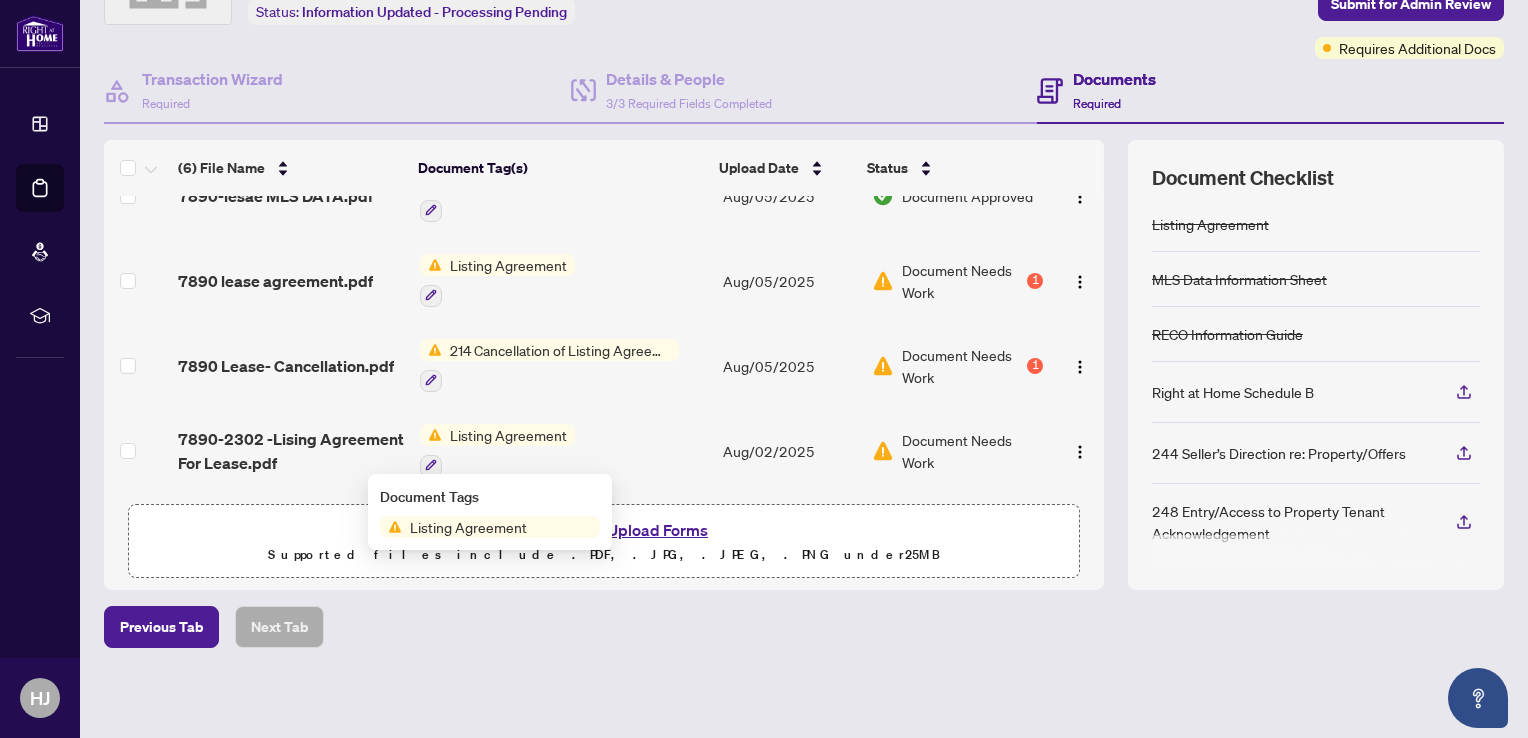 click on "Listing Agreement" at bounding box center (508, 435) 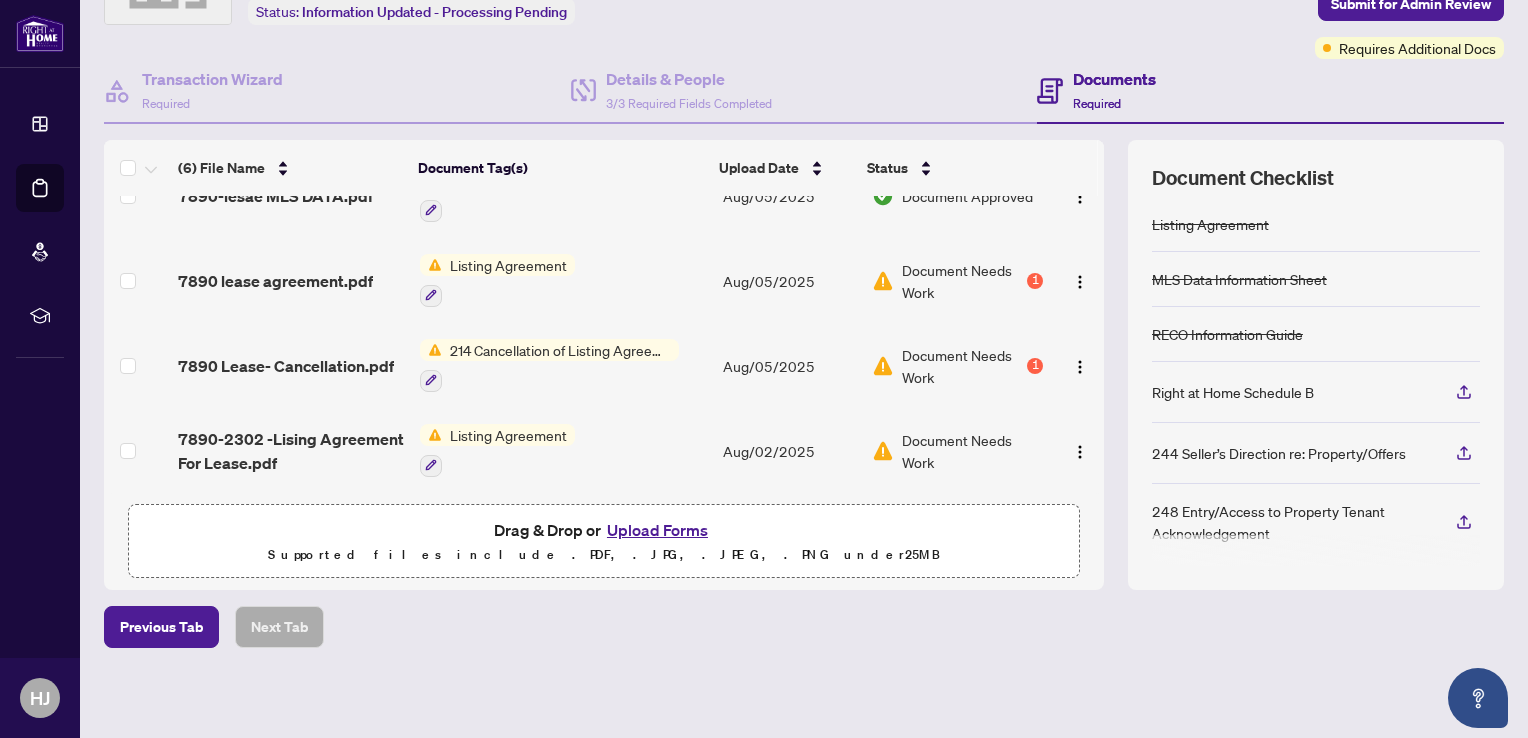 click on "Listing Agreement" at bounding box center [508, 435] 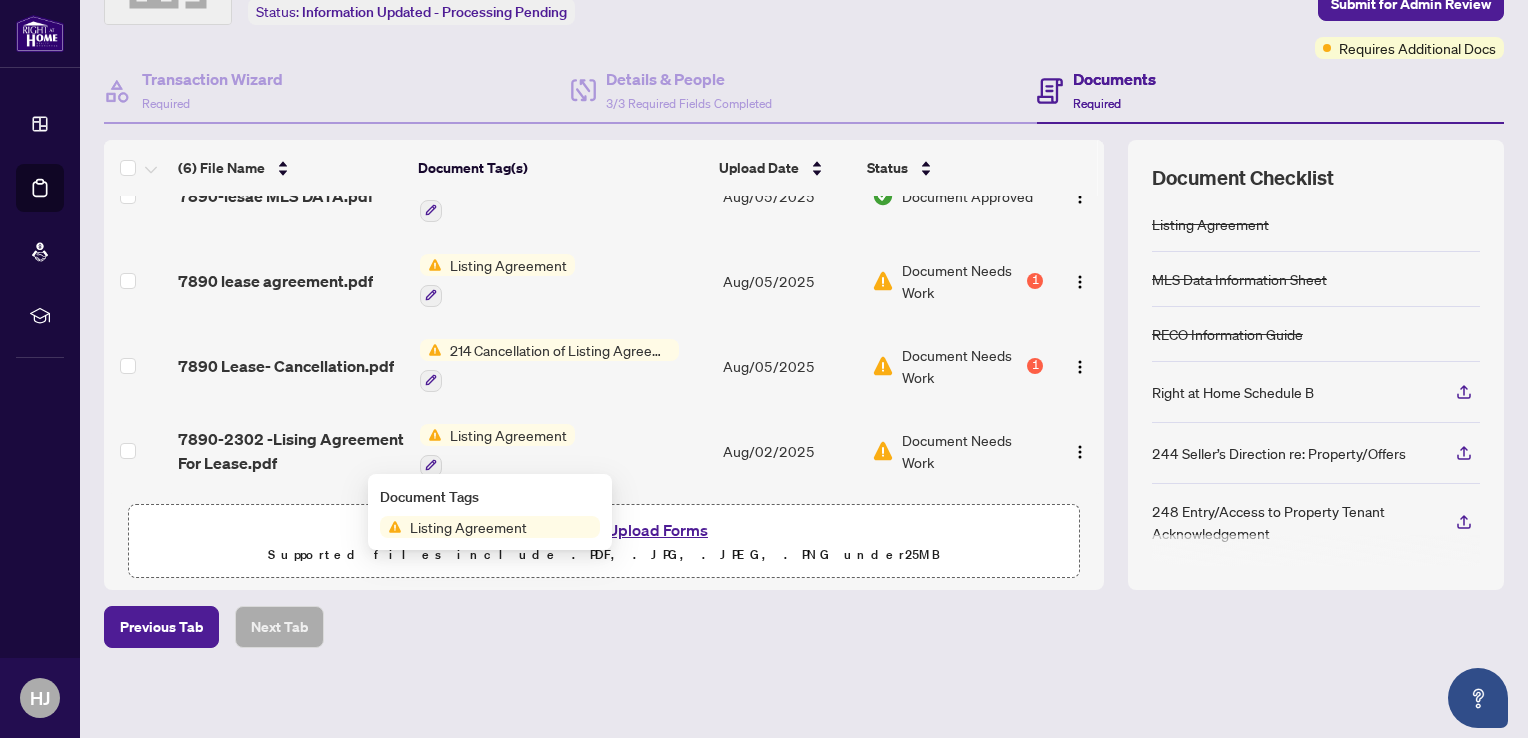 click on "Listing Agreement" at bounding box center (508, 435) 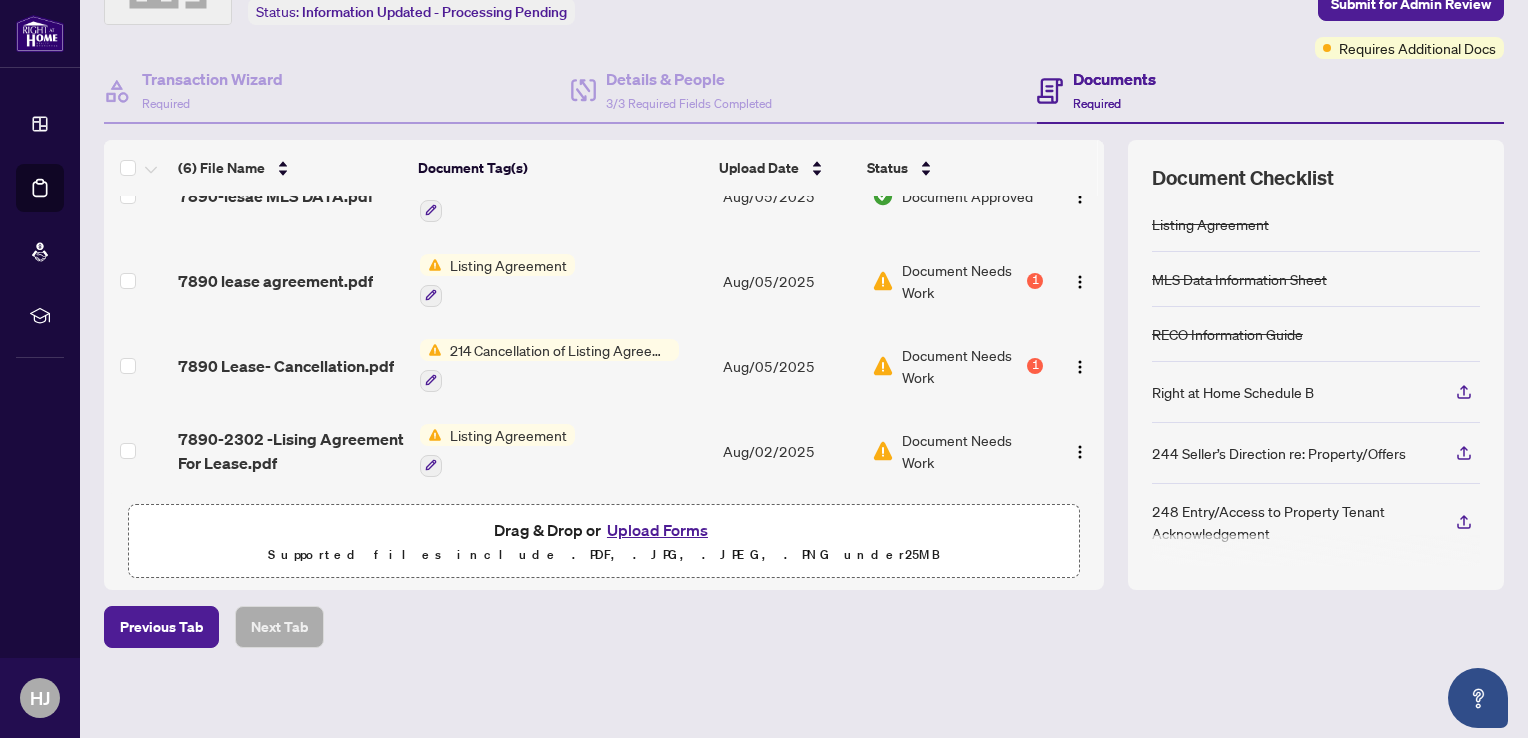 click on "Listing Agreement" at bounding box center (508, 435) 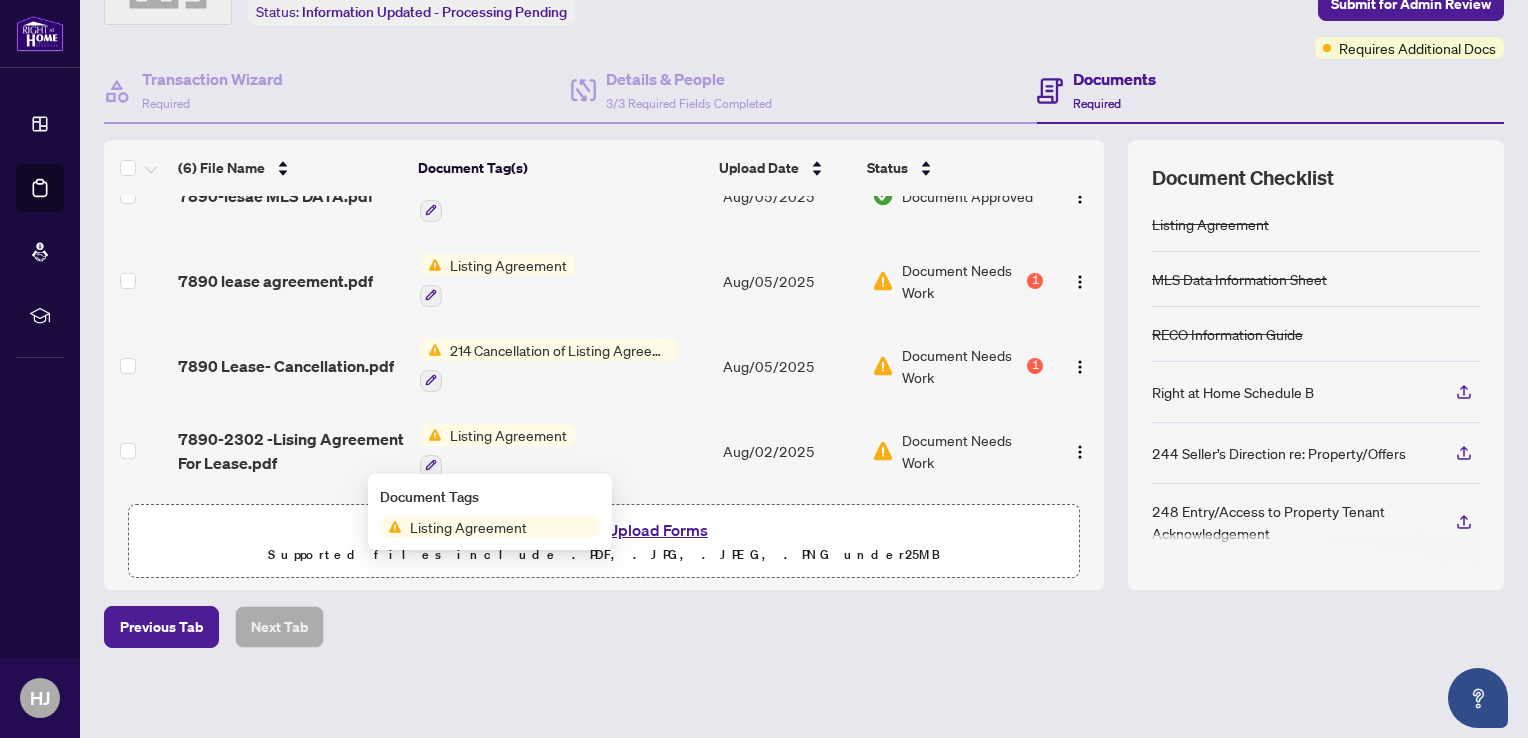 click on "Listing Agreement" at bounding box center (468, 527) 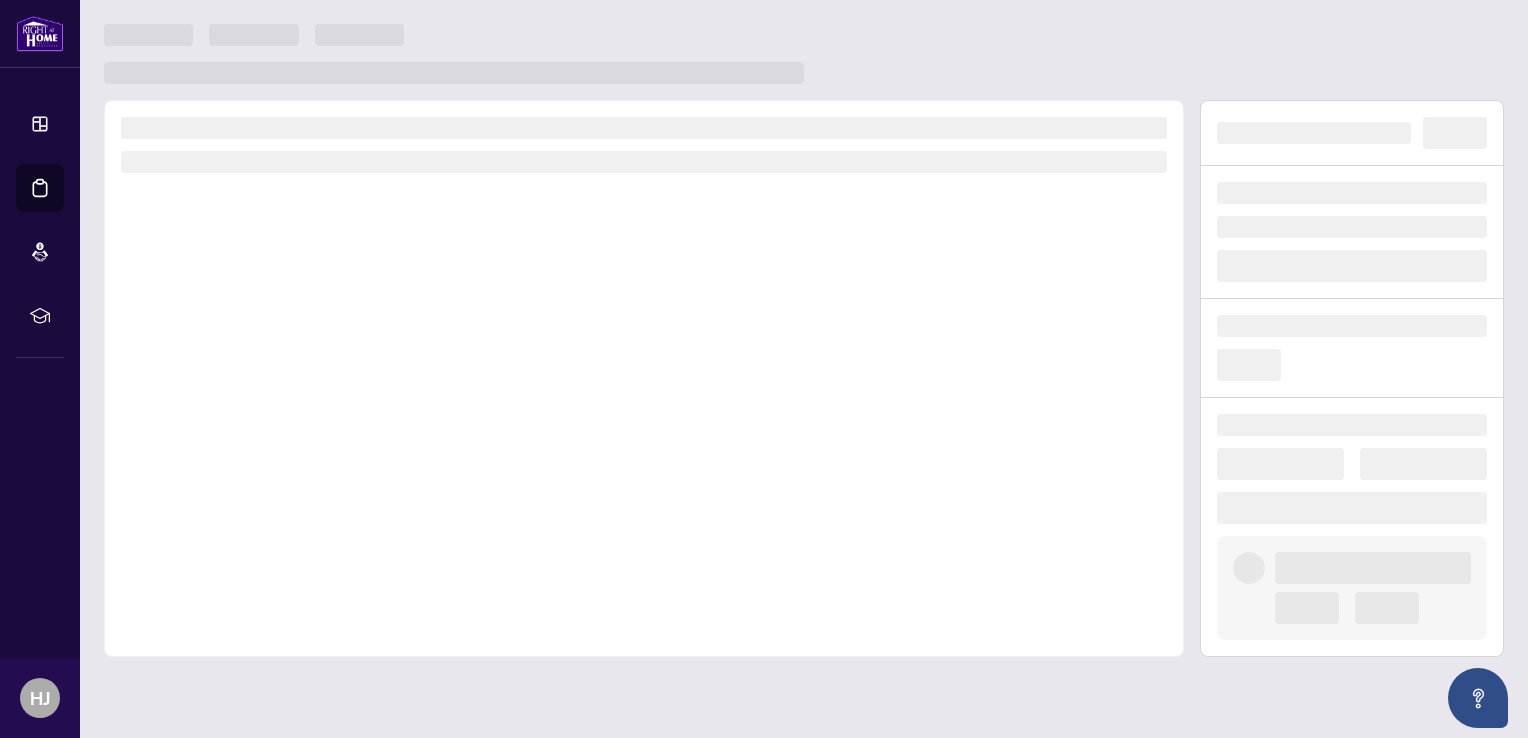 scroll, scrollTop: 0, scrollLeft: 0, axis: both 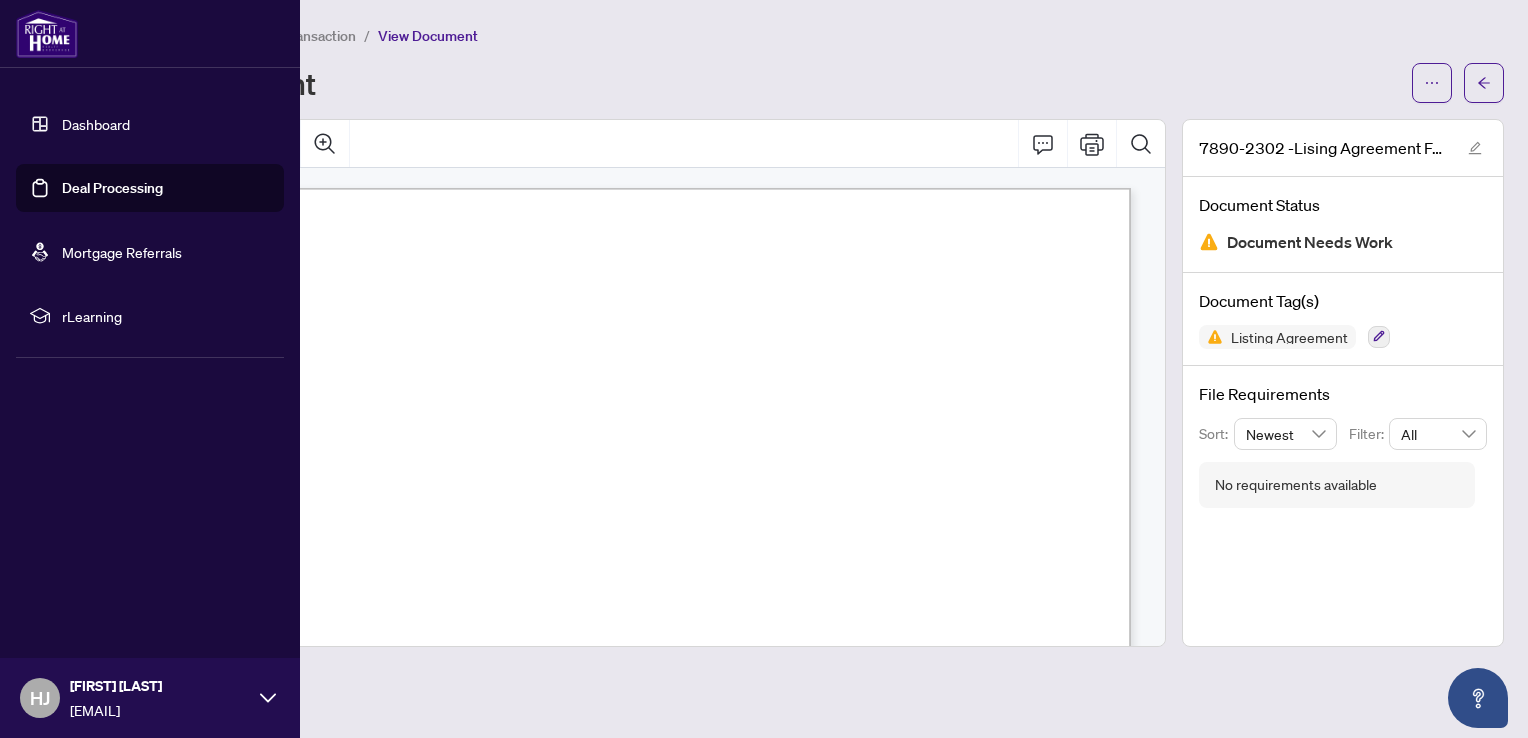 click on "Dashboard" at bounding box center [96, 124] 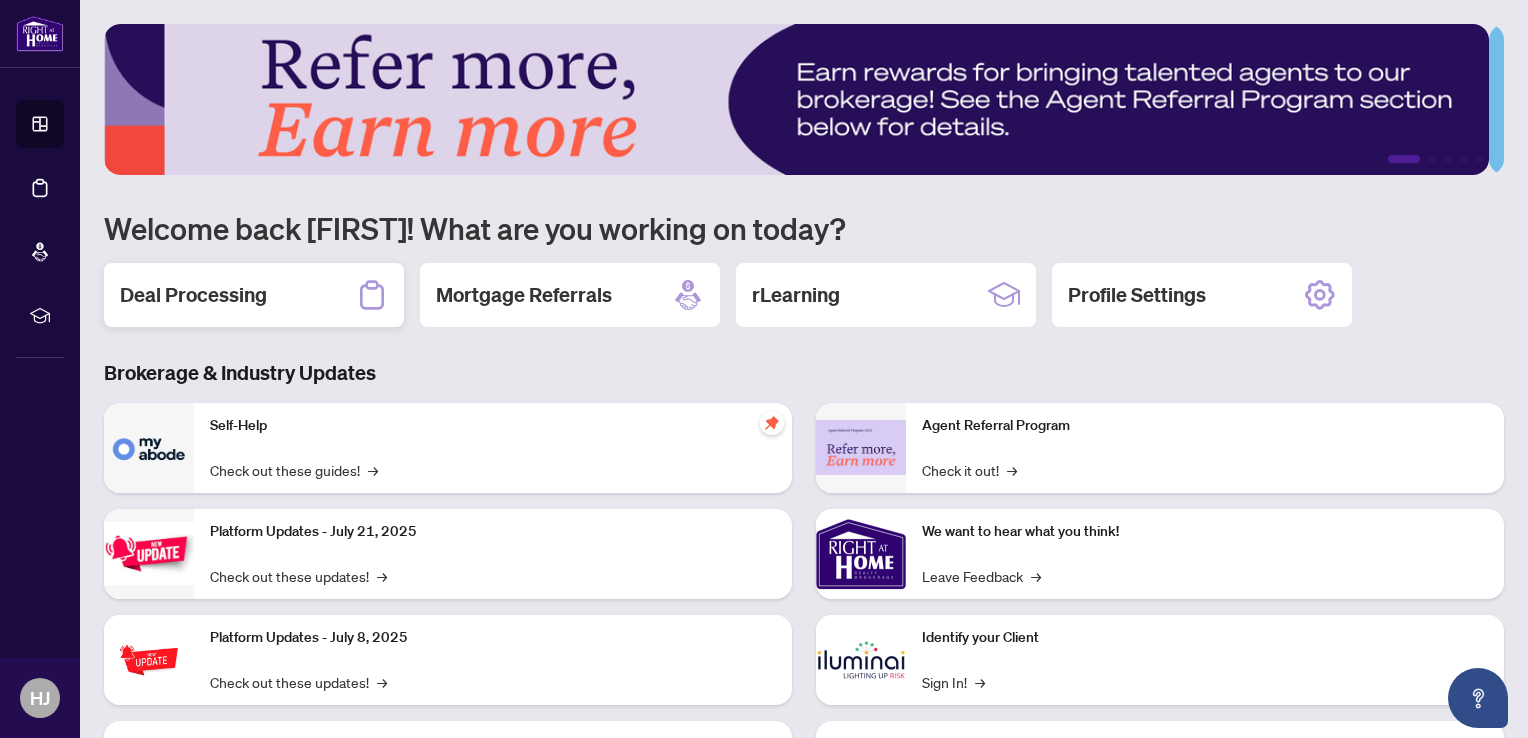 click on "Deal Processing" at bounding box center (193, 295) 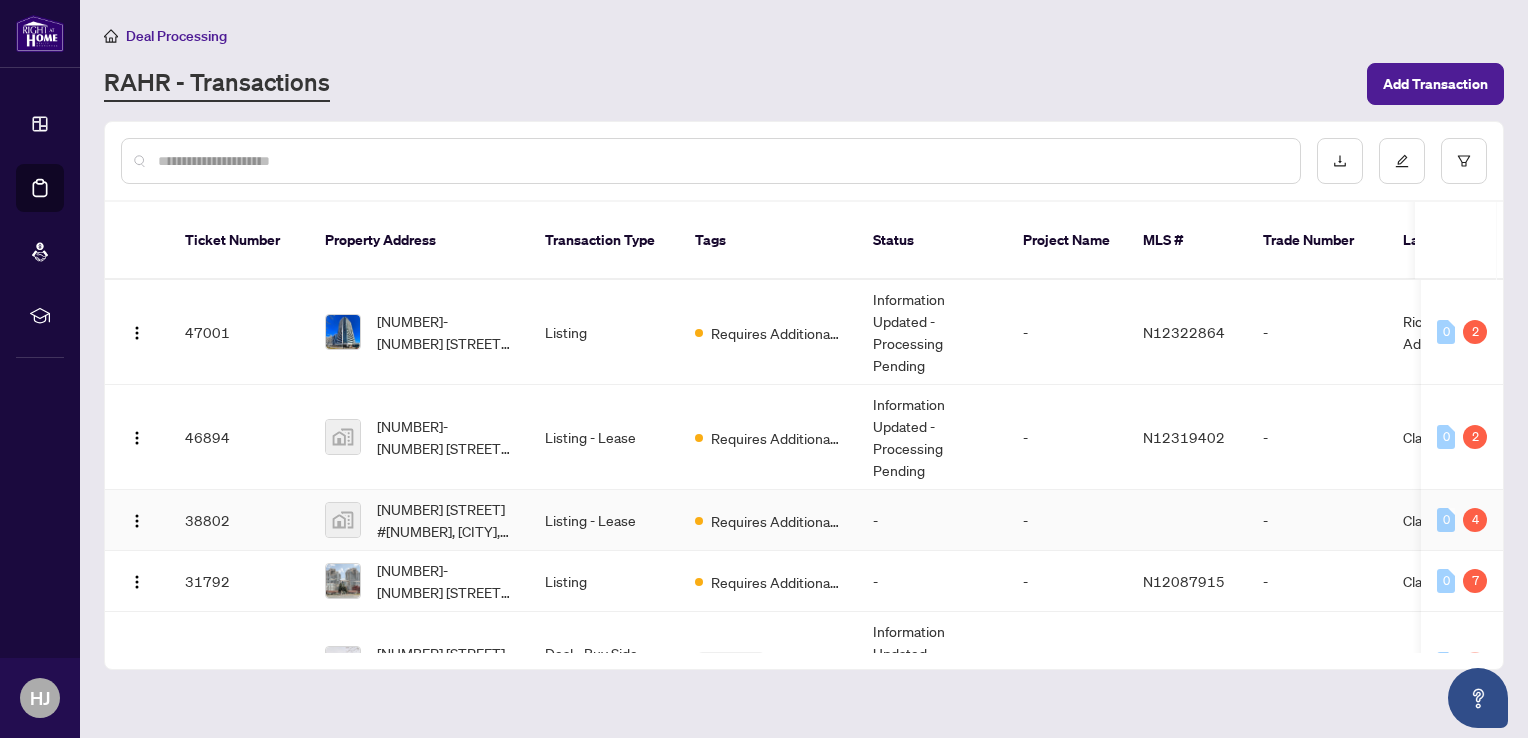 click on "Listing - Lease" at bounding box center (604, 520) 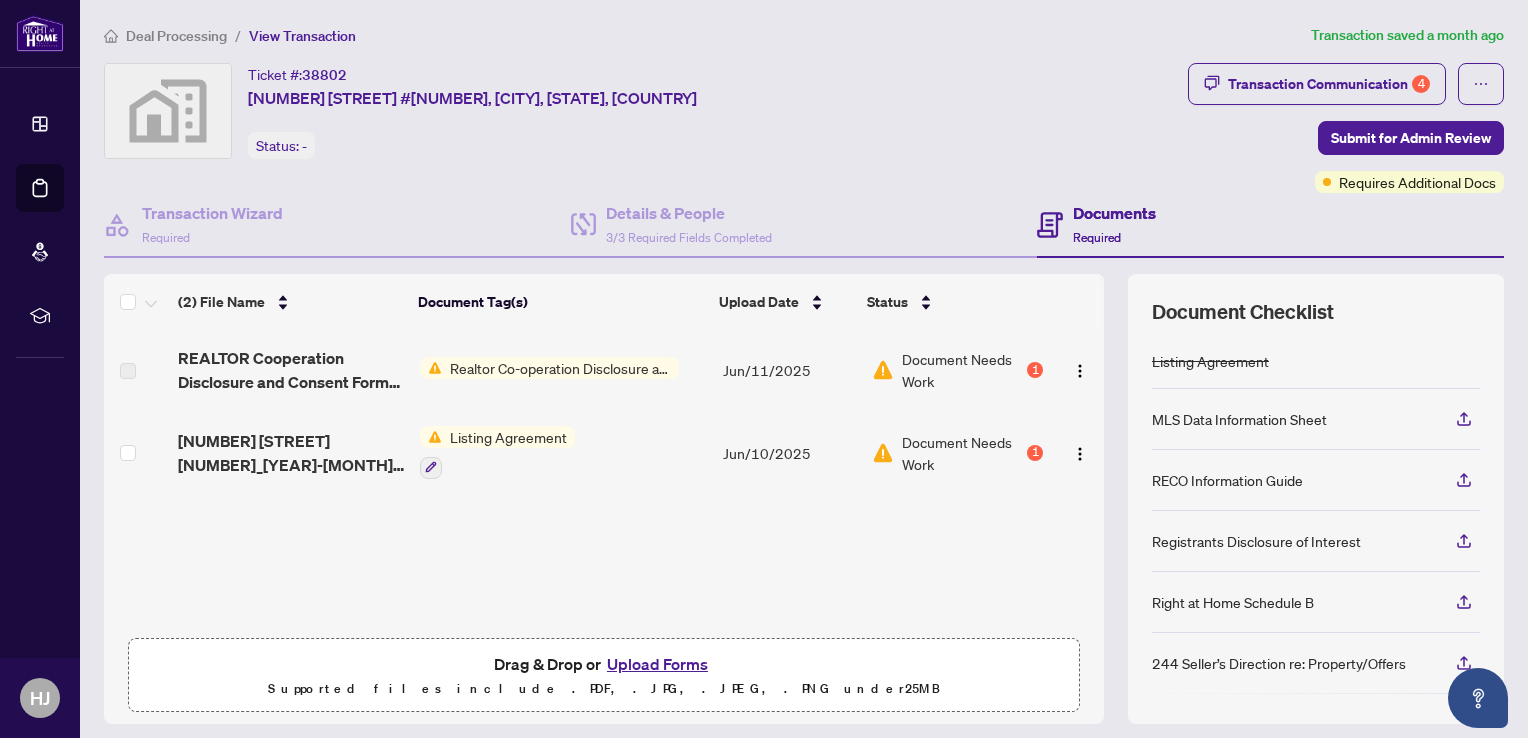 click on "Listing Agreement" at bounding box center [508, 437] 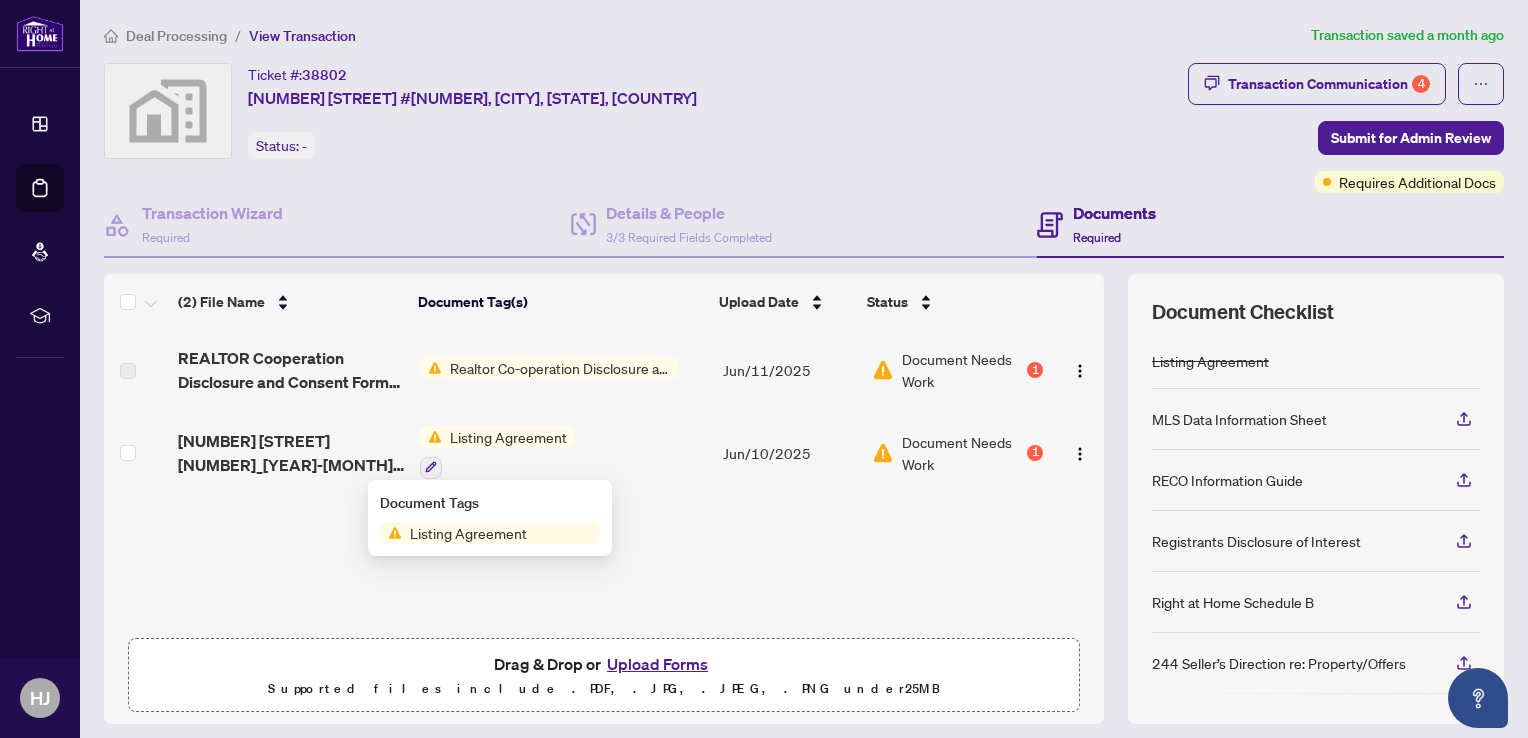 click on "Listing Agreement" at bounding box center (468, 533) 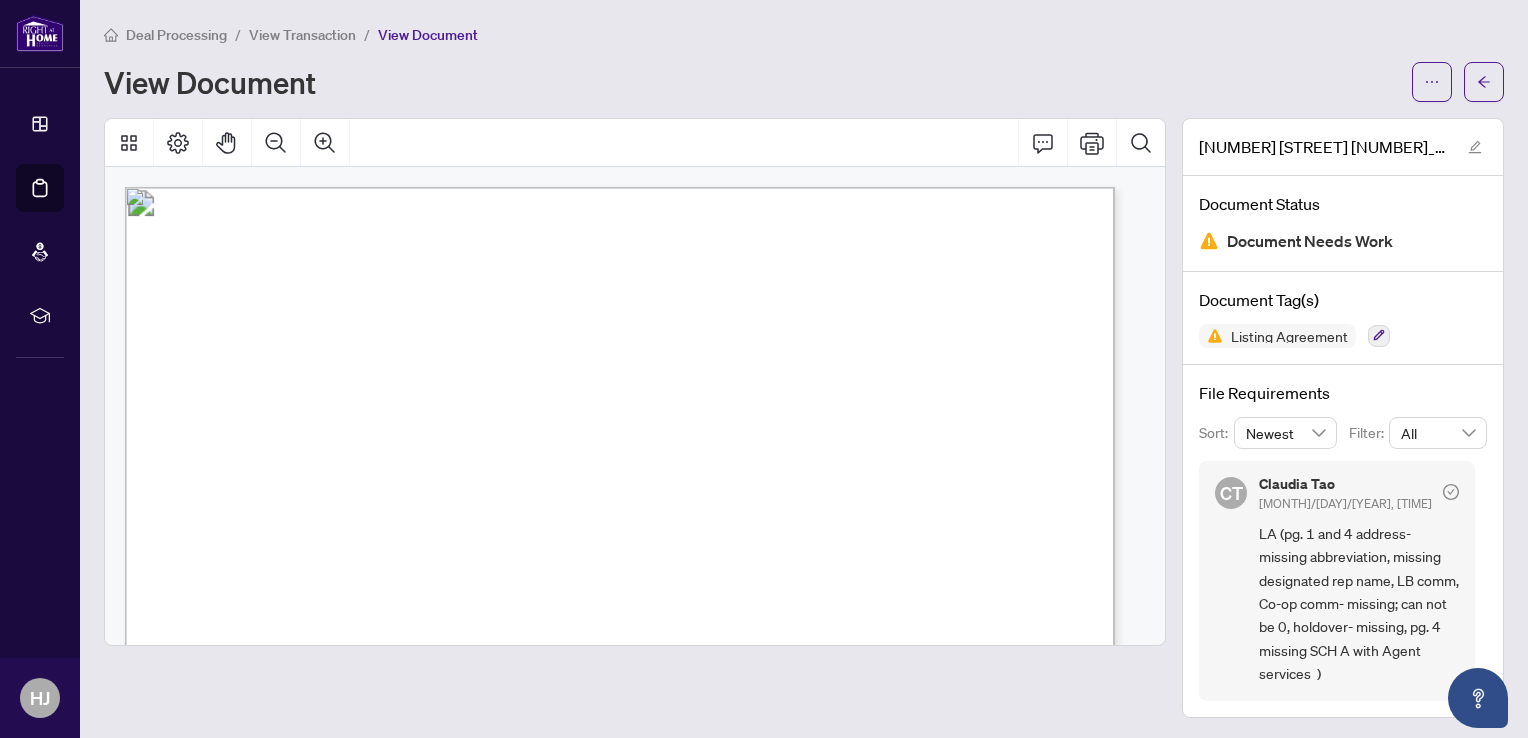 scroll, scrollTop: 0, scrollLeft: 0, axis: both 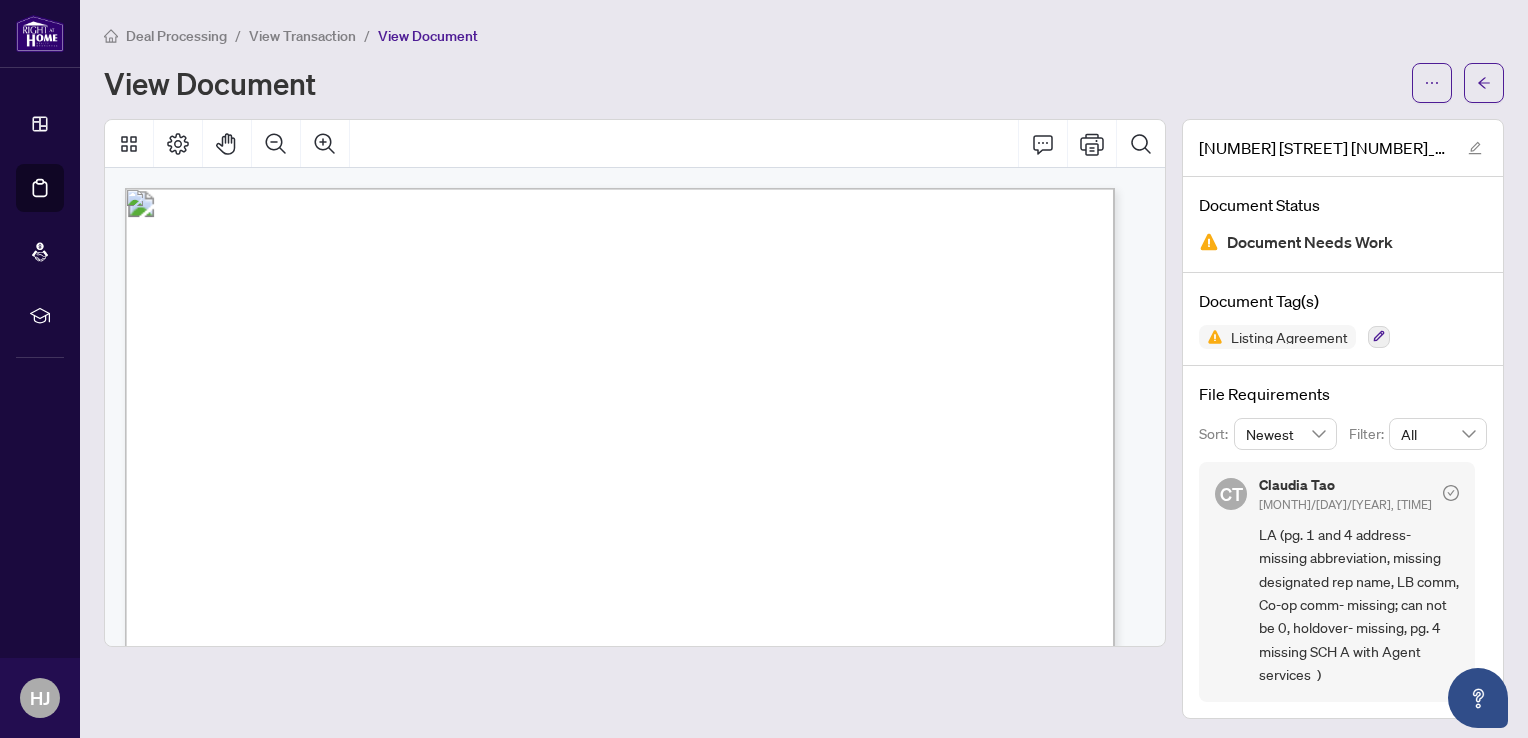 click on "LA (pg. 1 and 4 address- missing abbreviation, missing designated rep name, LB comm, Co-op comm- missing; can not be 0, holdover- missing, pg. 4 missing SCH A with Agent services  )" at bounding box center (1359, 605) 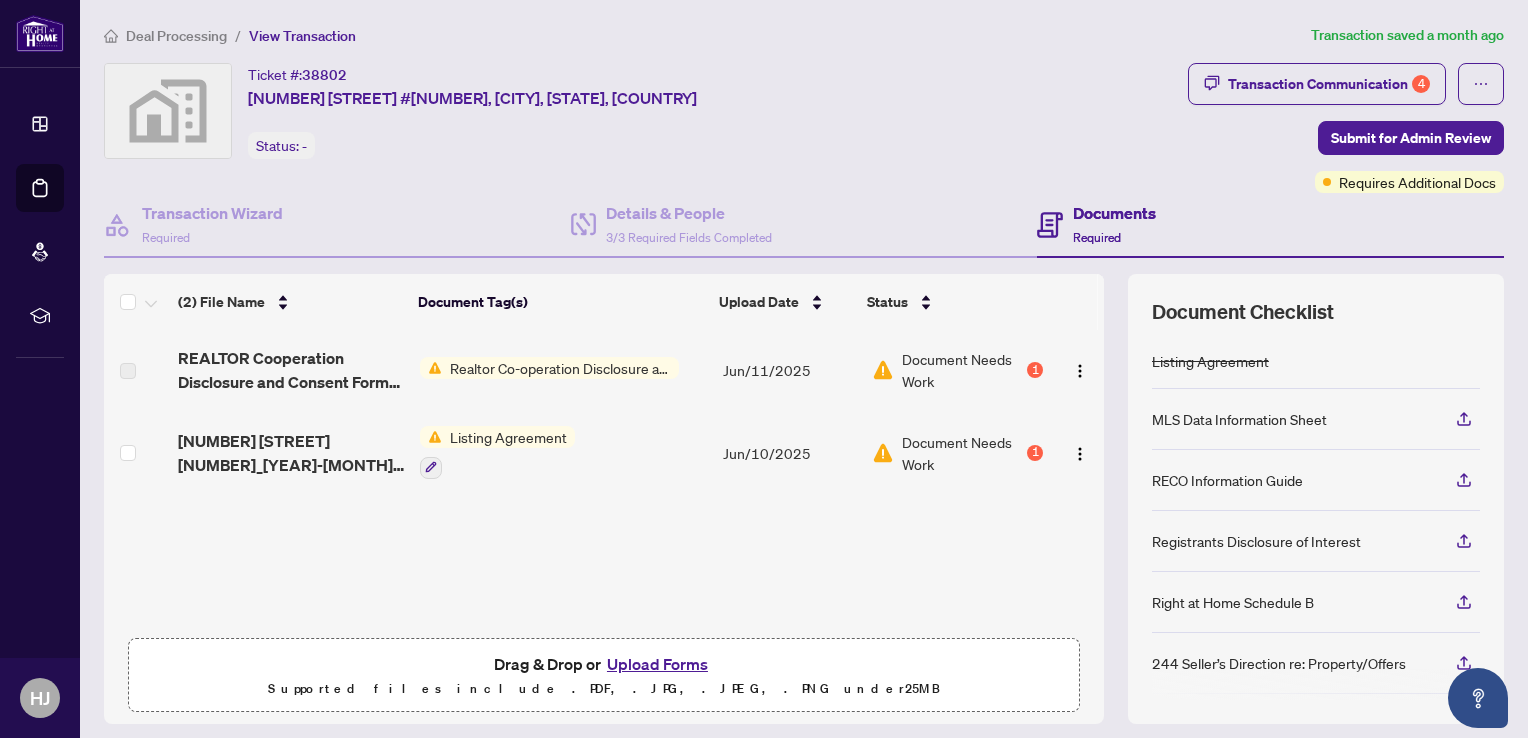 click on "Realtor Co-operation Disclosure and Consent" at bounding box center (560, 368) 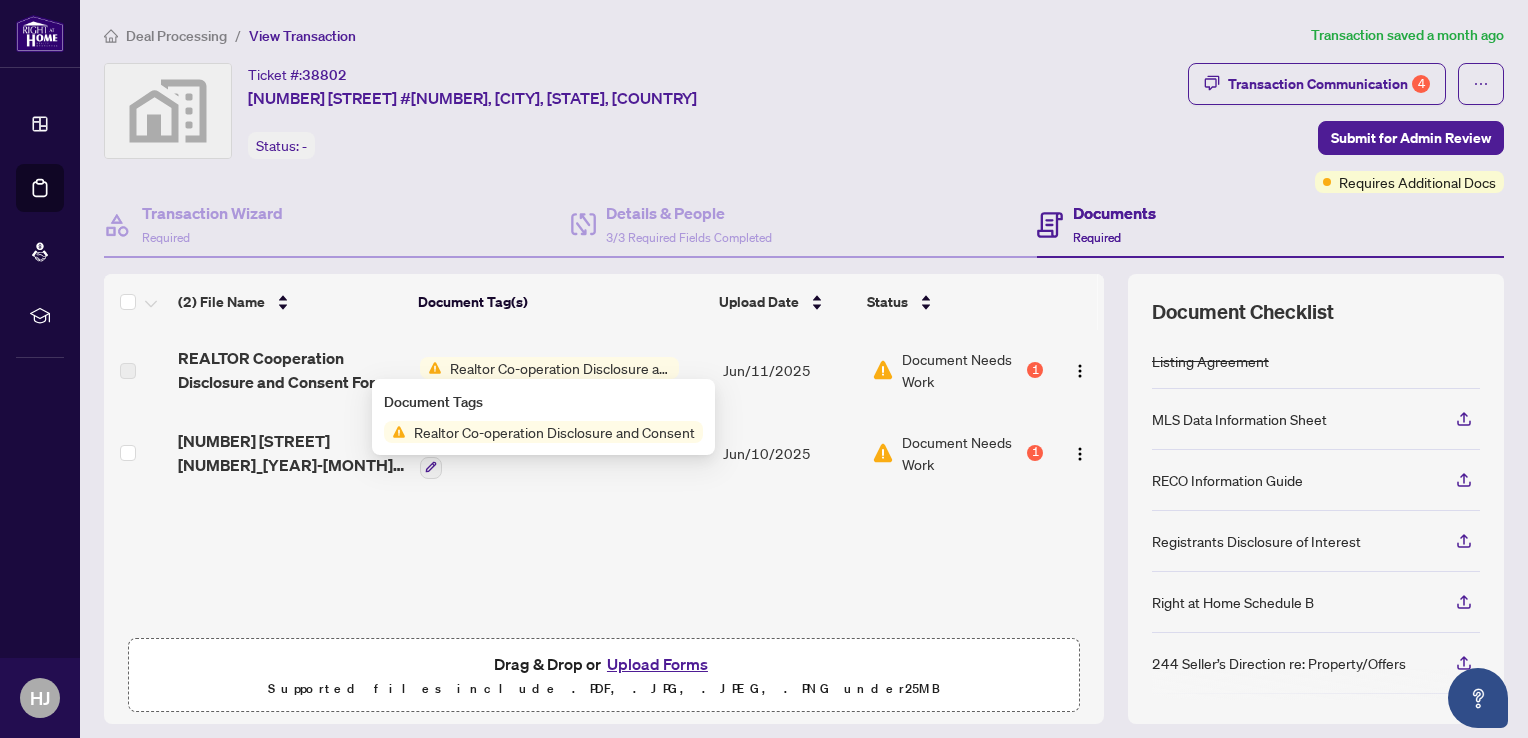 click on "Document Tags" at bounding box center [543, 402] 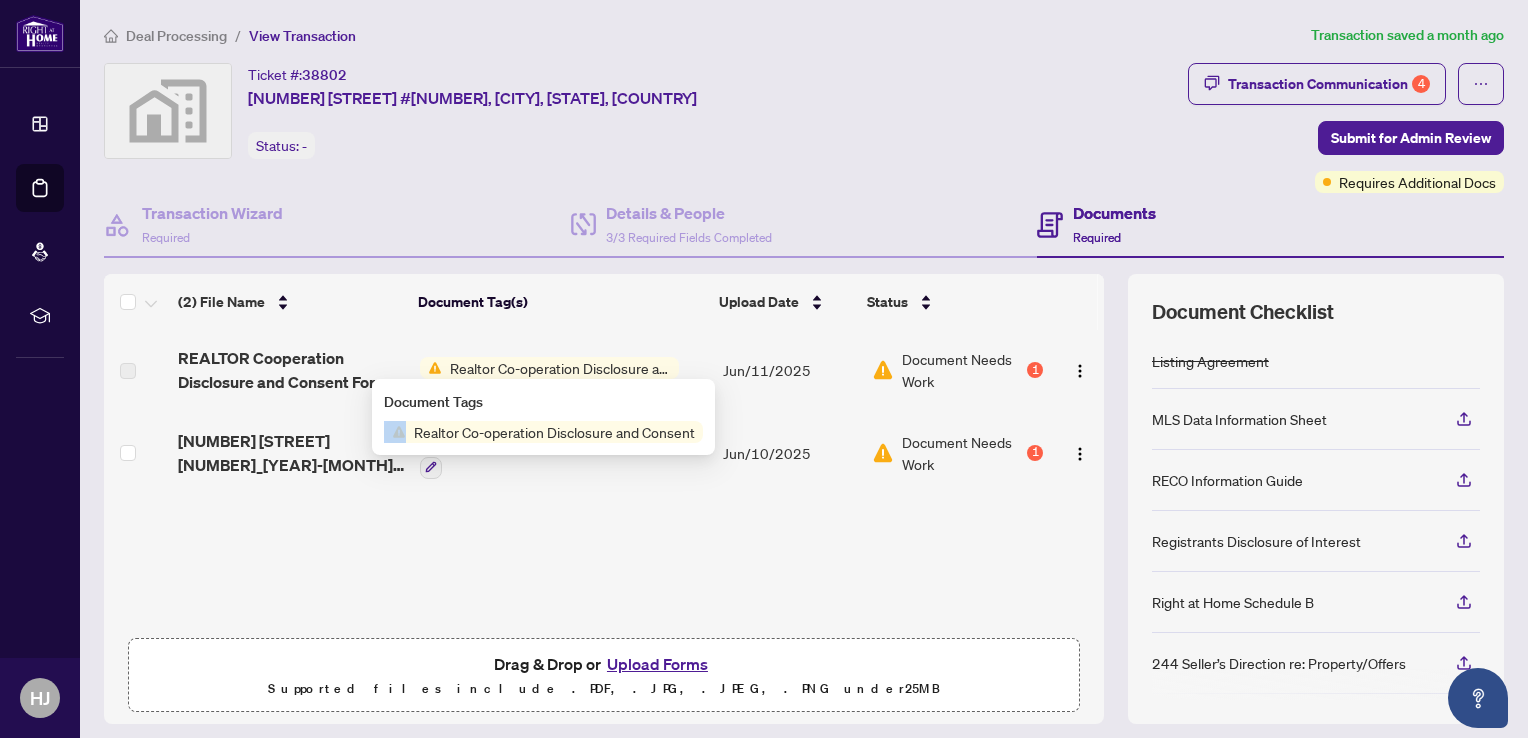 click on "Document Tags" at bounding box center [543, 402] 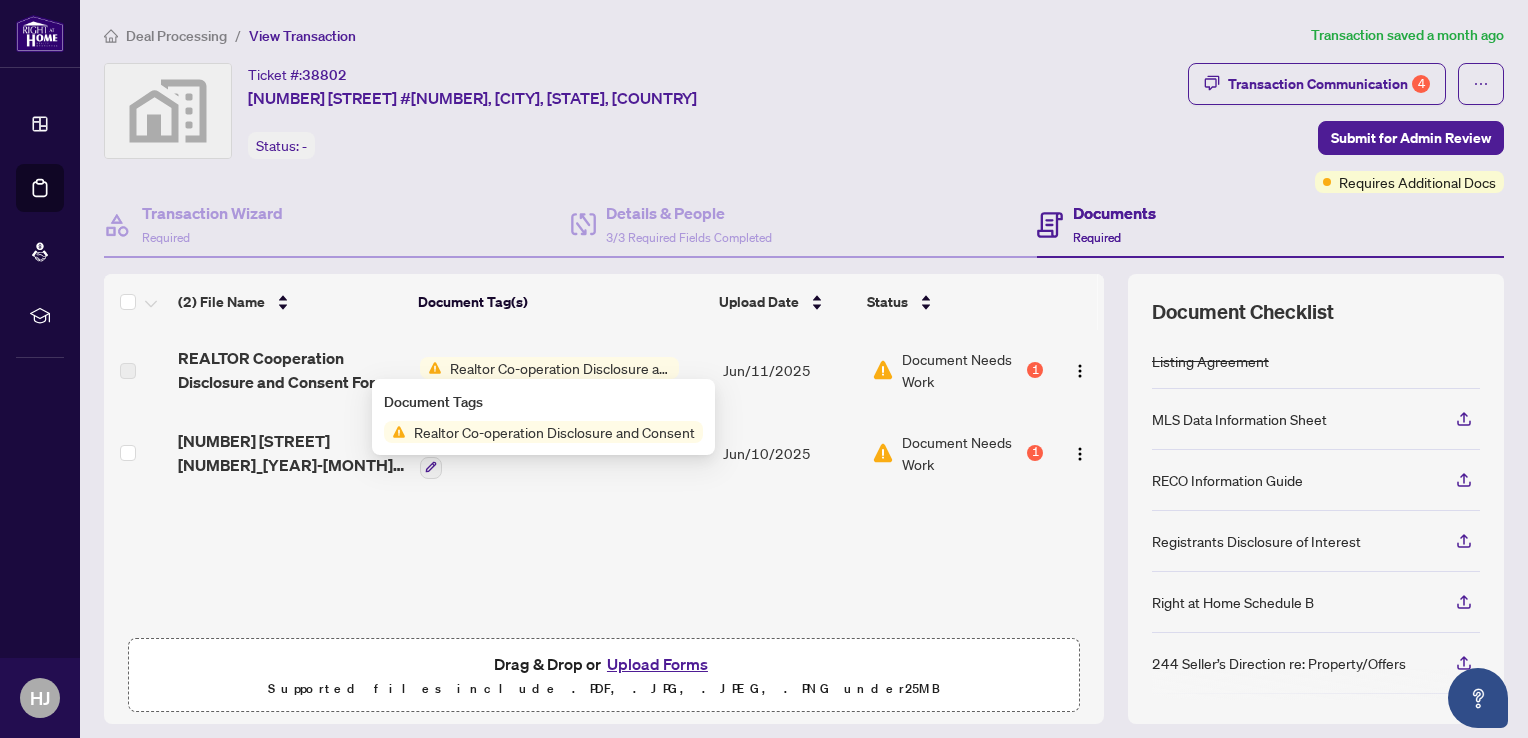 click on "Realtor Co-operation Disclosure and Consent" at bounding box center [554, 432] 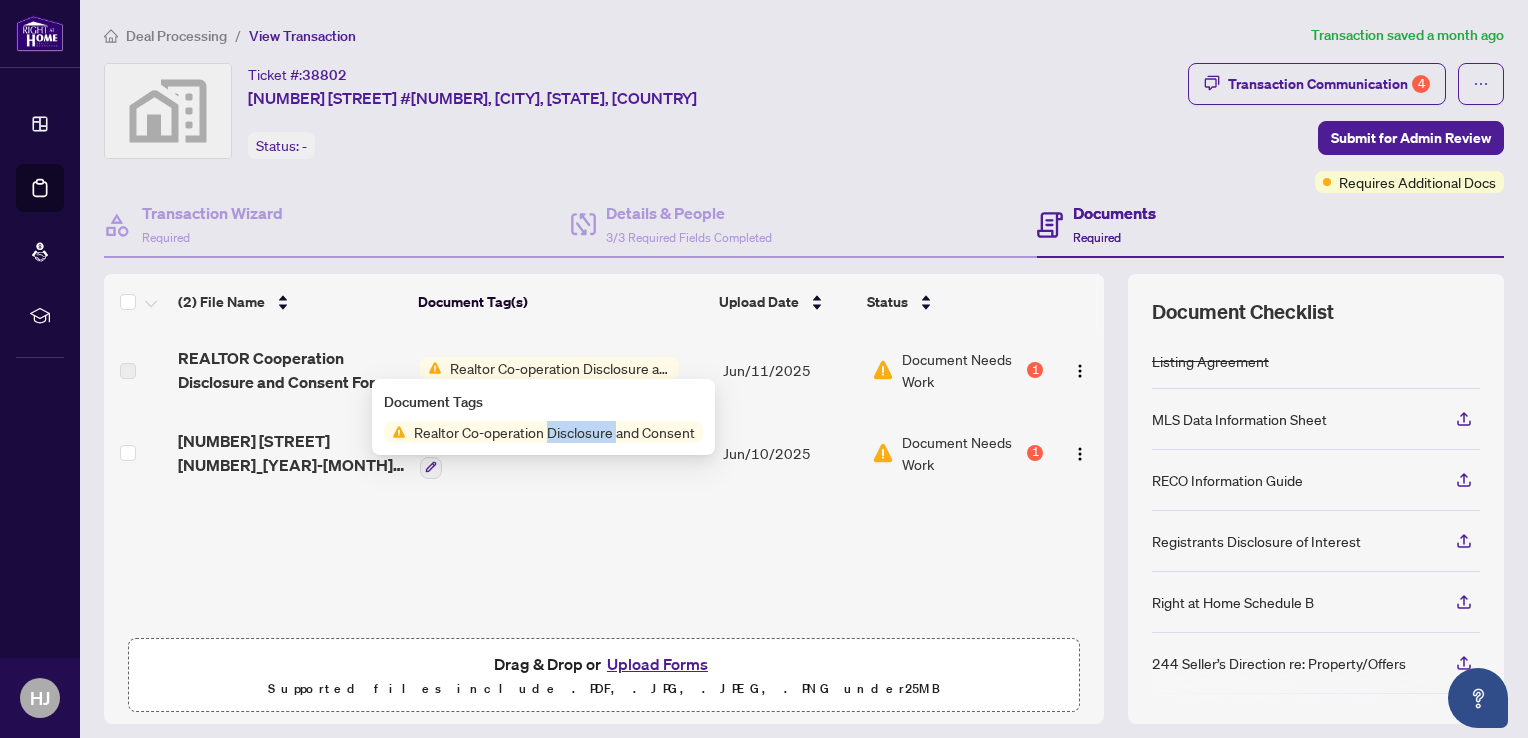 click on "Realtor Co-operation Disclosure and Consent" at bounding box center (554, 432) 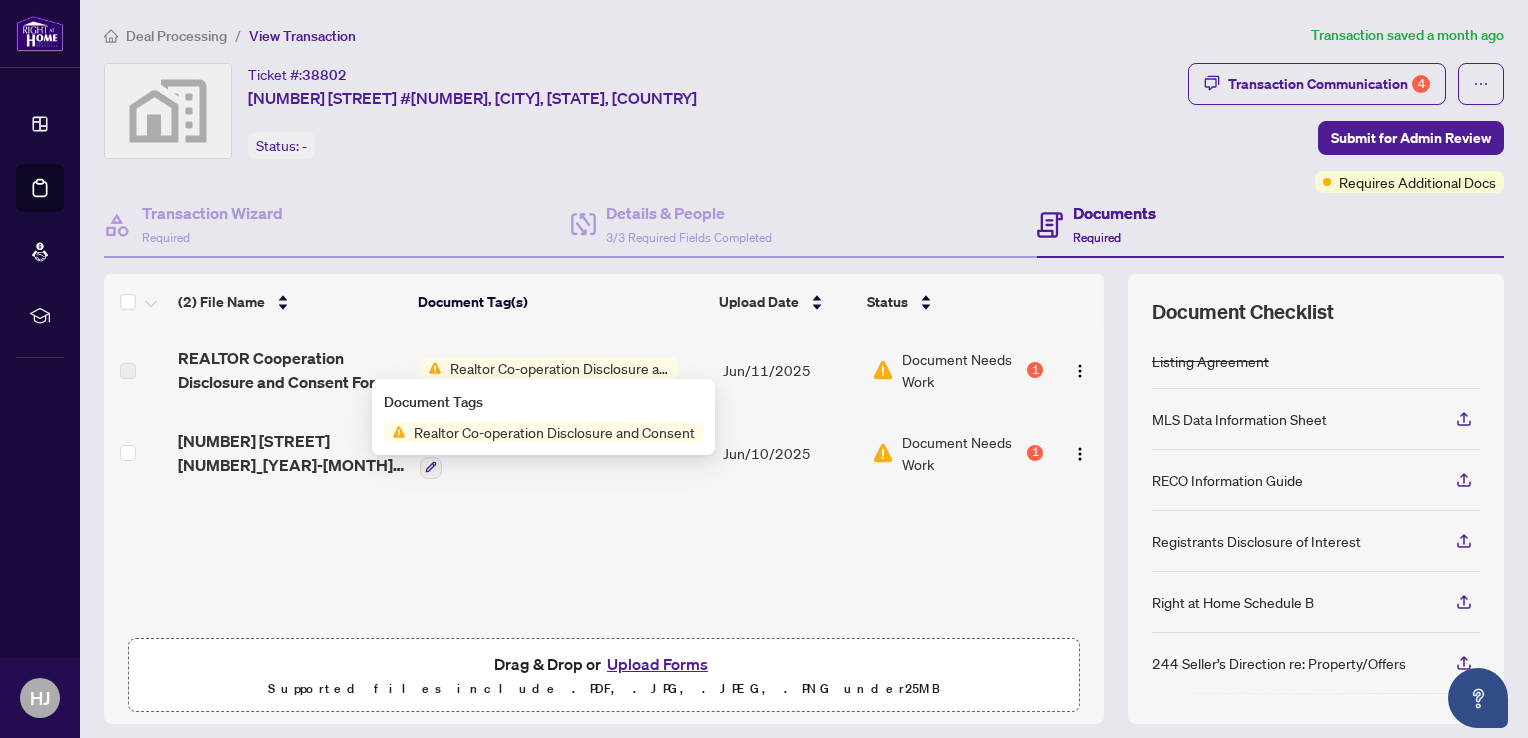 drag, startPoint x: 560, startPoint y: 431, endPoint x: 536, endPoint y: 431, distance: 24 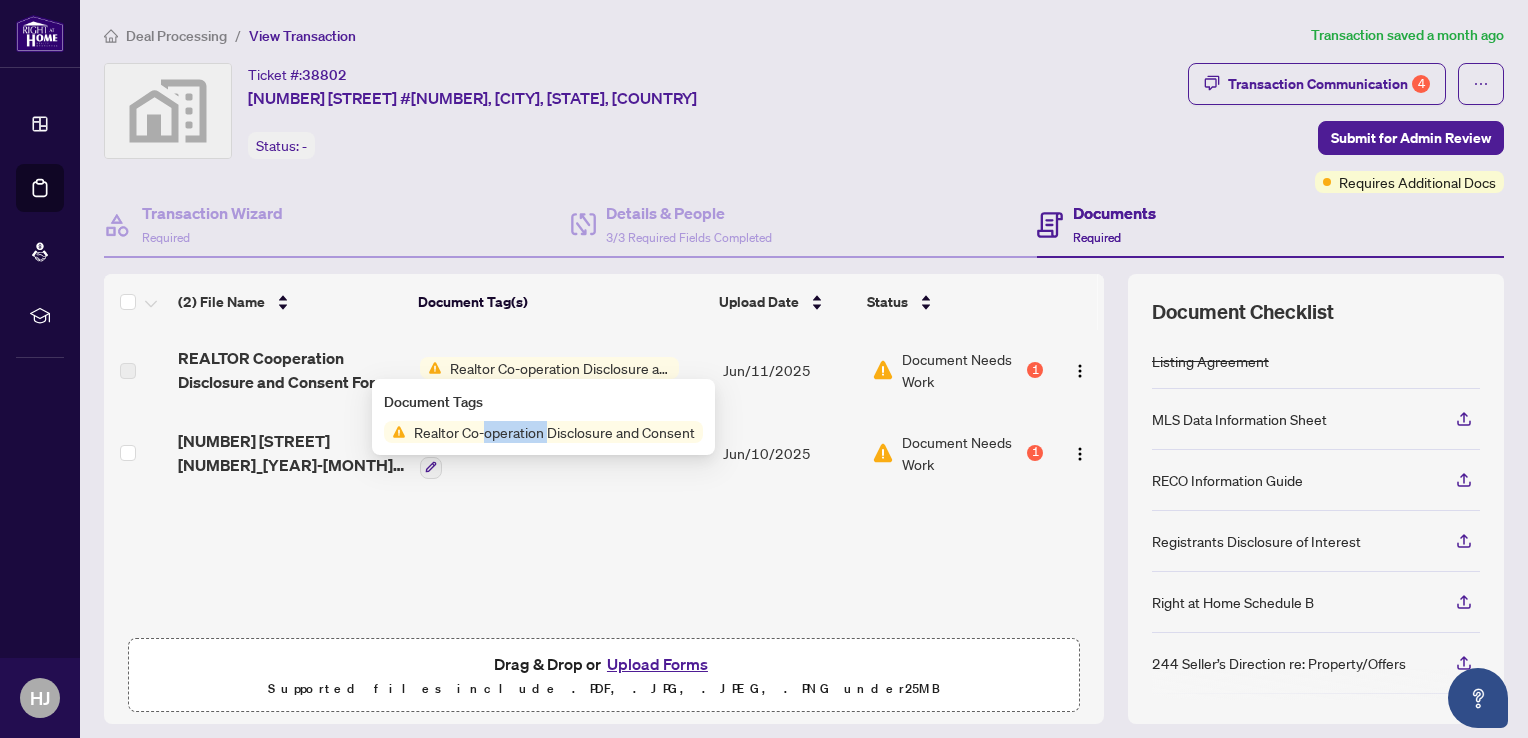 click on "Realtor Co-operation Disclosure and Consent" at bounding box center (554, 432) 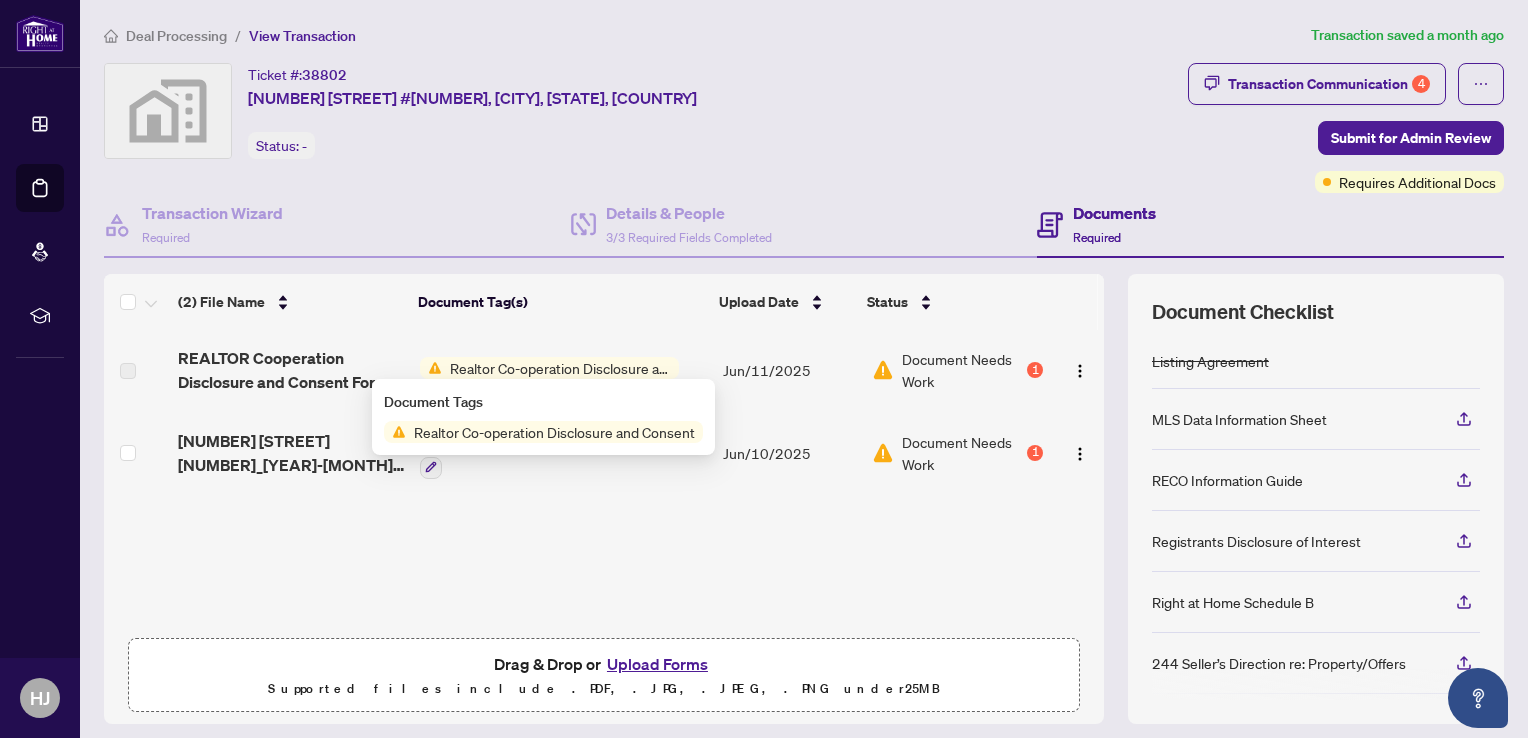 drag, startPoint x: 536, startPoint y: 431, endPoint x: 548, endPoint y: 402, distance: 31.38471 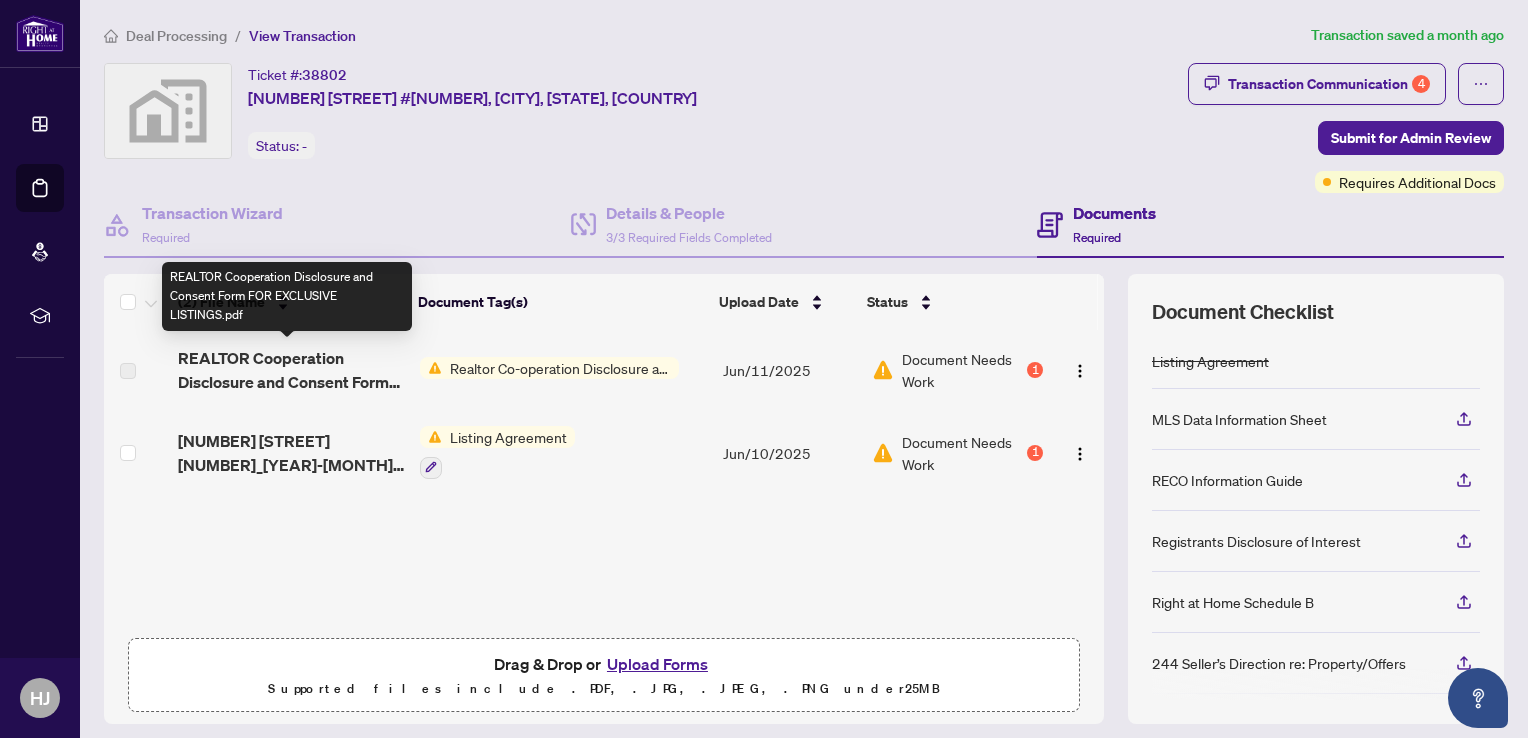 click on "REALTOR Cooperation Disclosure and Consent Form FOR EXCLUSIVE LISTINGS.pdf" at bounding box center [291, 370] 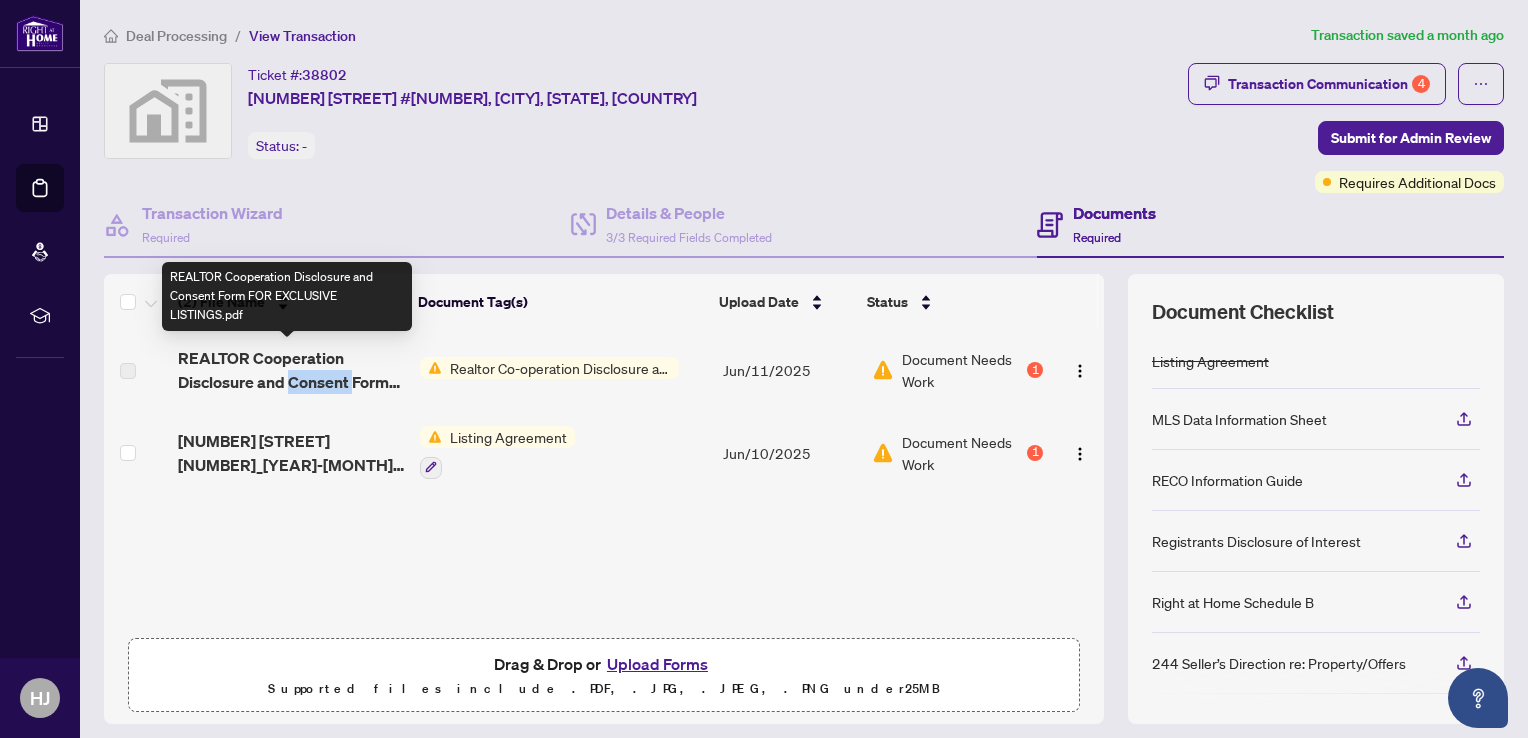 click on "REALTOR Cooperation Disclosure and Consent Form FOR EXCLUSIVE LISTINGS.pdf" at bounding box center [291, 370] 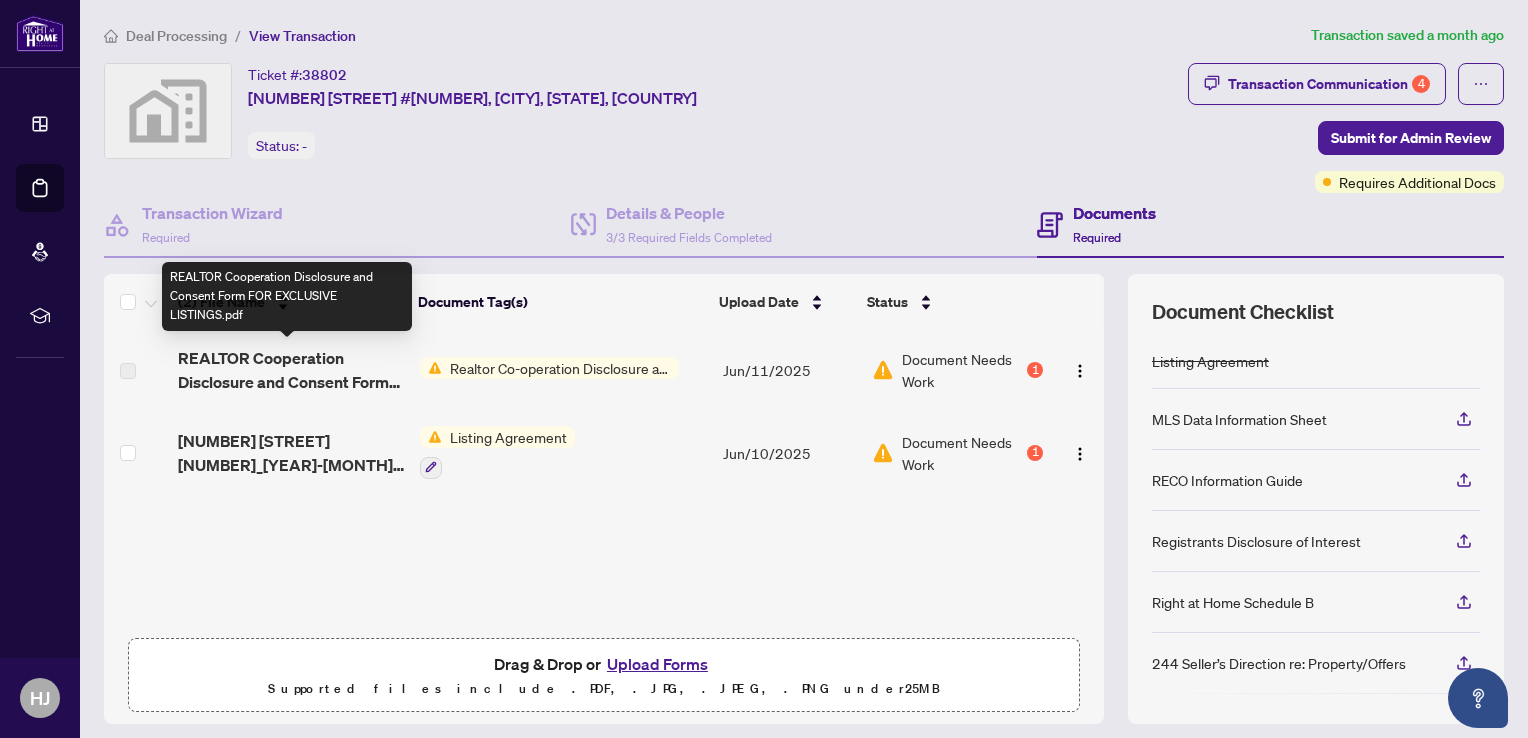 drag, startPoint x: 289, startPoint y: 386, endPoint x: 296, endPoint y: 434, distance: 48.507732 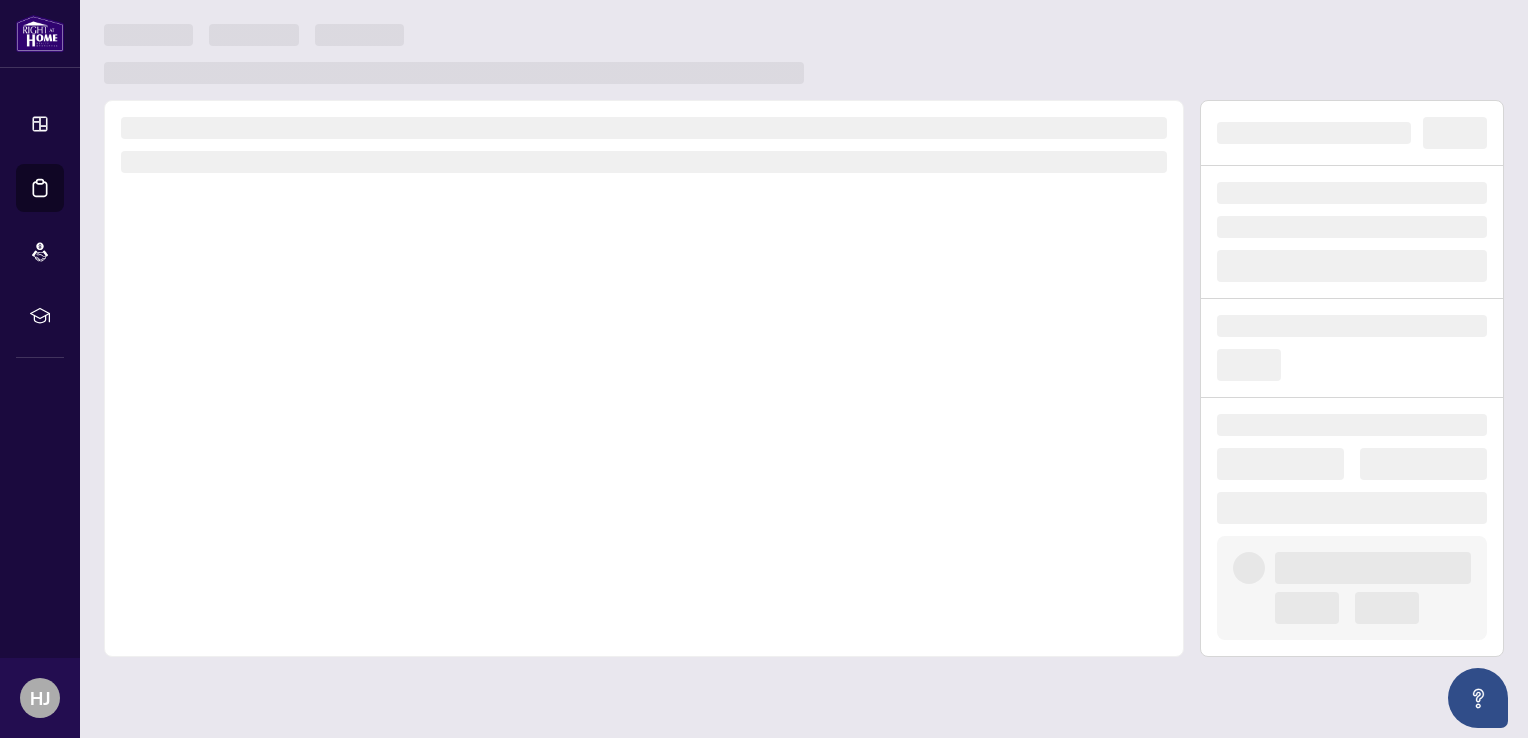click at bounding box center (644, 378) 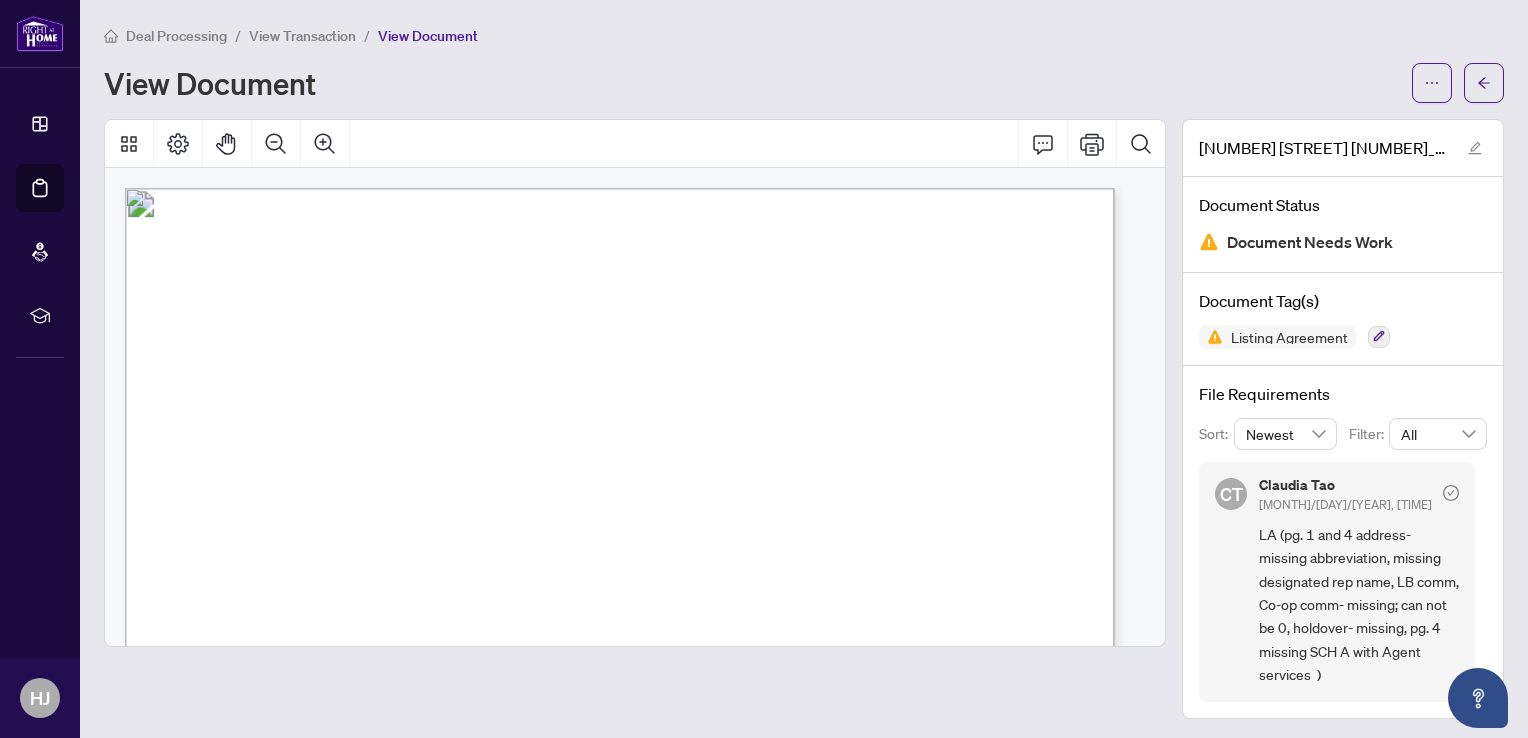scroll, scrollTop: 0, scrollLeft: 0, axis: both 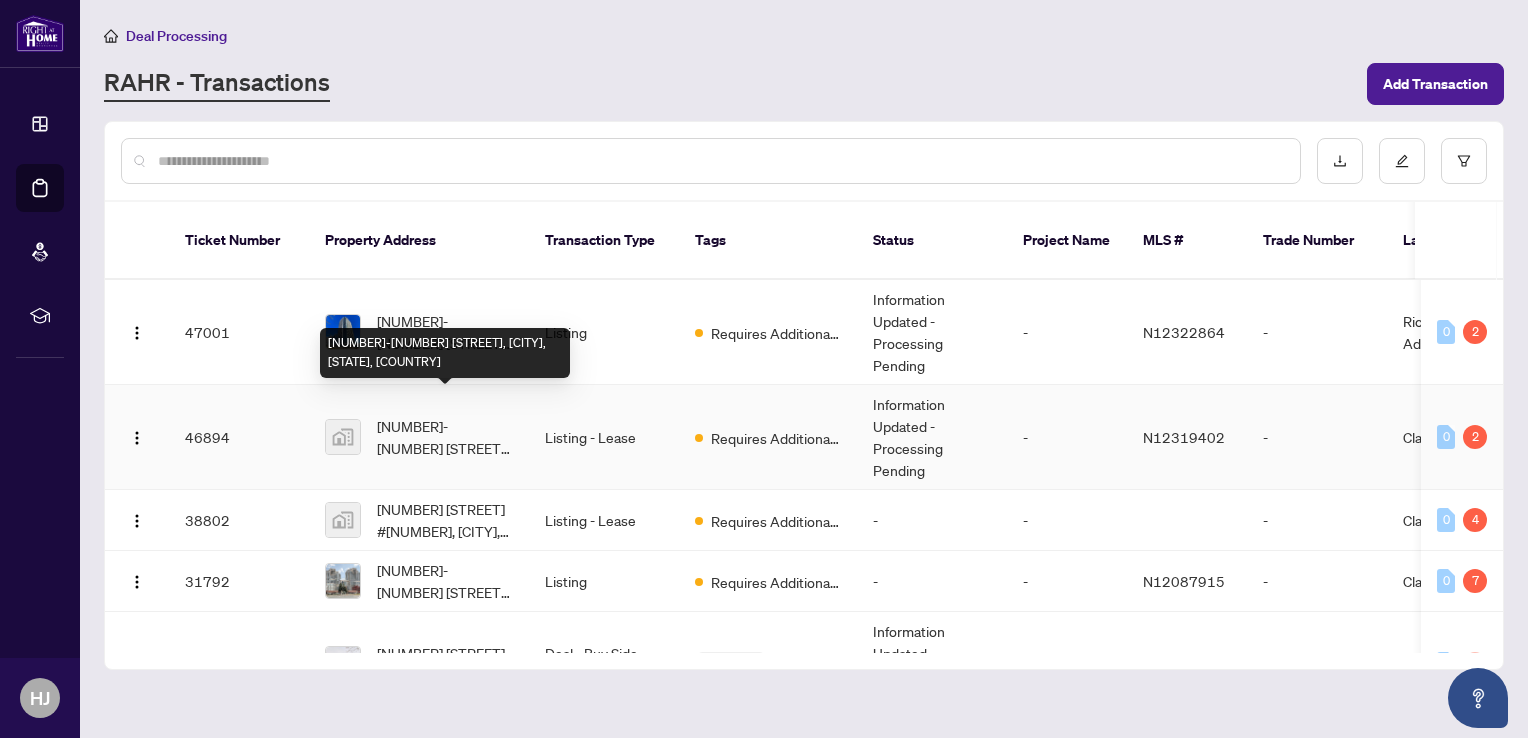 click on "[NUMBER]-[NUMBER] [STREET], [CITY], [STATE], [COUNTRY]" at bounding box center [445, 437] 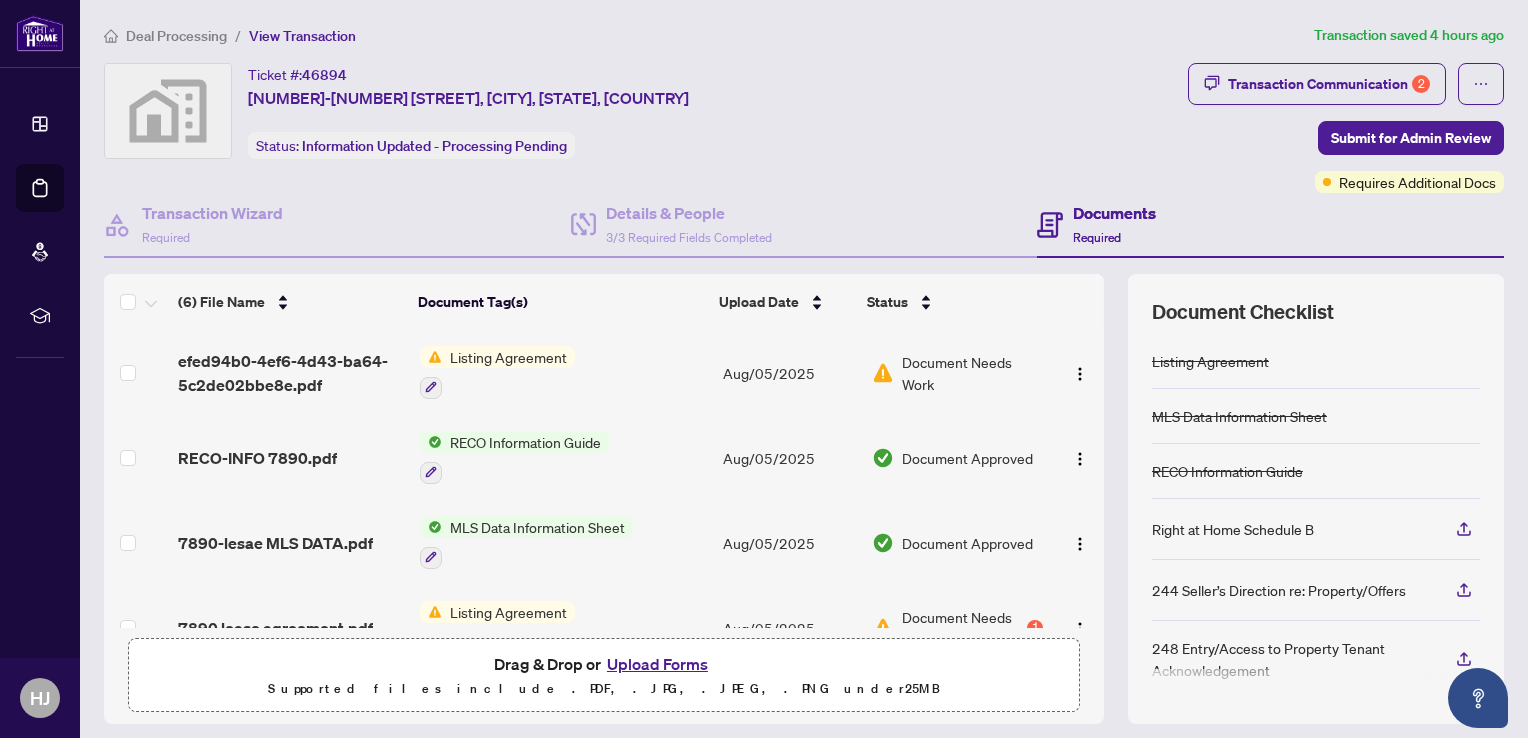 scroll, scrollTop: 0, scrollLeft: 0, axis: both 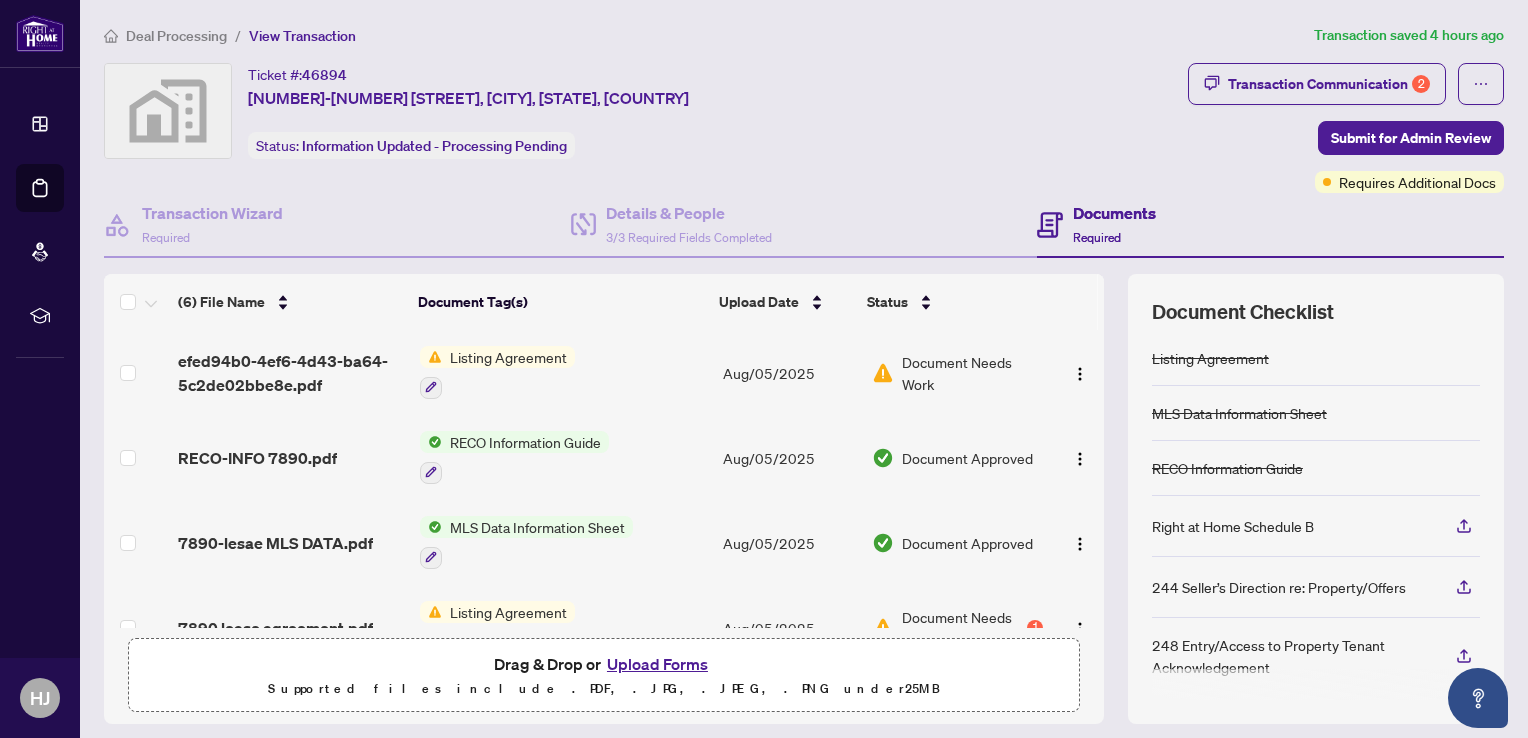 drag, startPoint x: 567, startPoint y: 402, endPoint x: 153, endPoint y: 488, distance: 422.83804 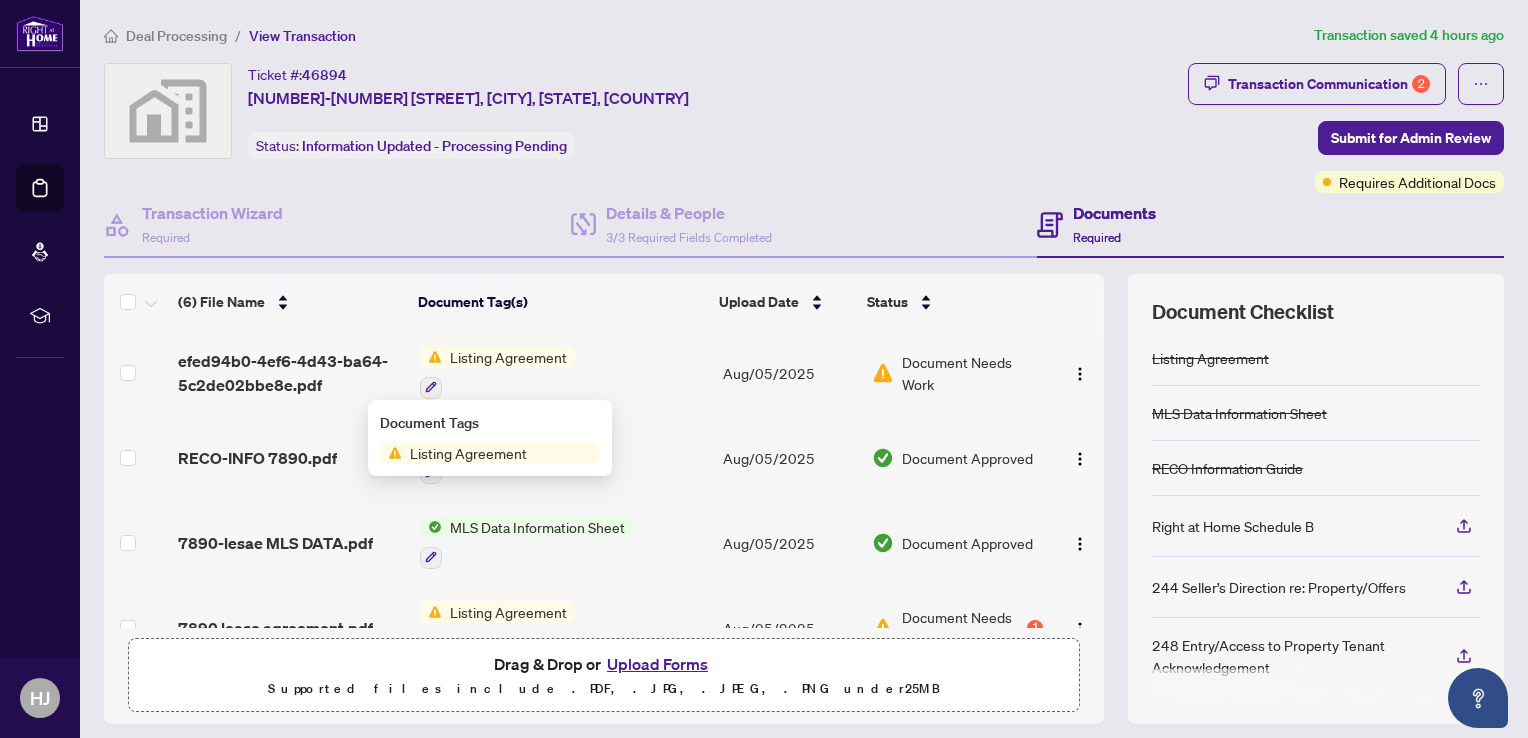 click on "Listing Agreement" at bounding box center [508, 357] 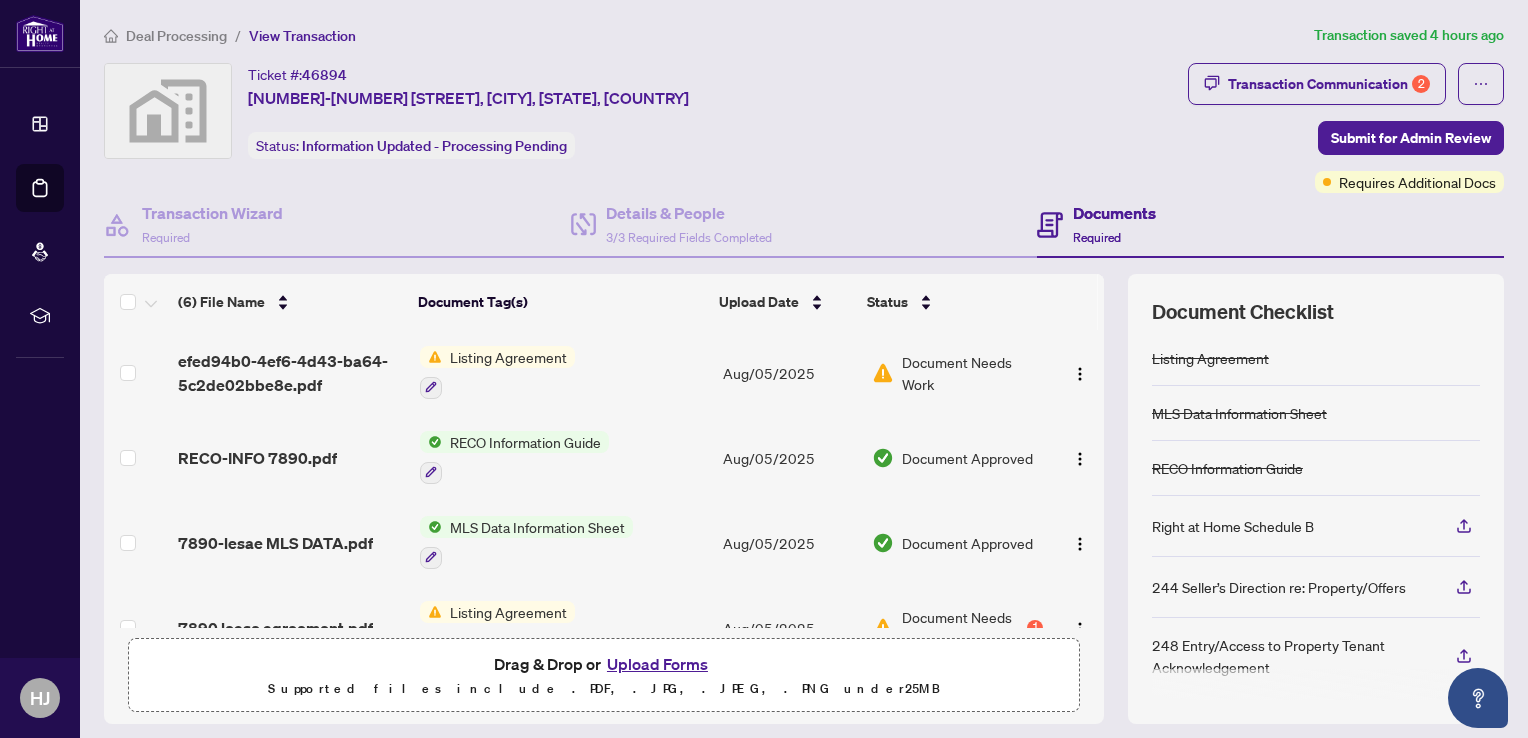 click on "Listing Agreement" at bounding box center [508, 357] 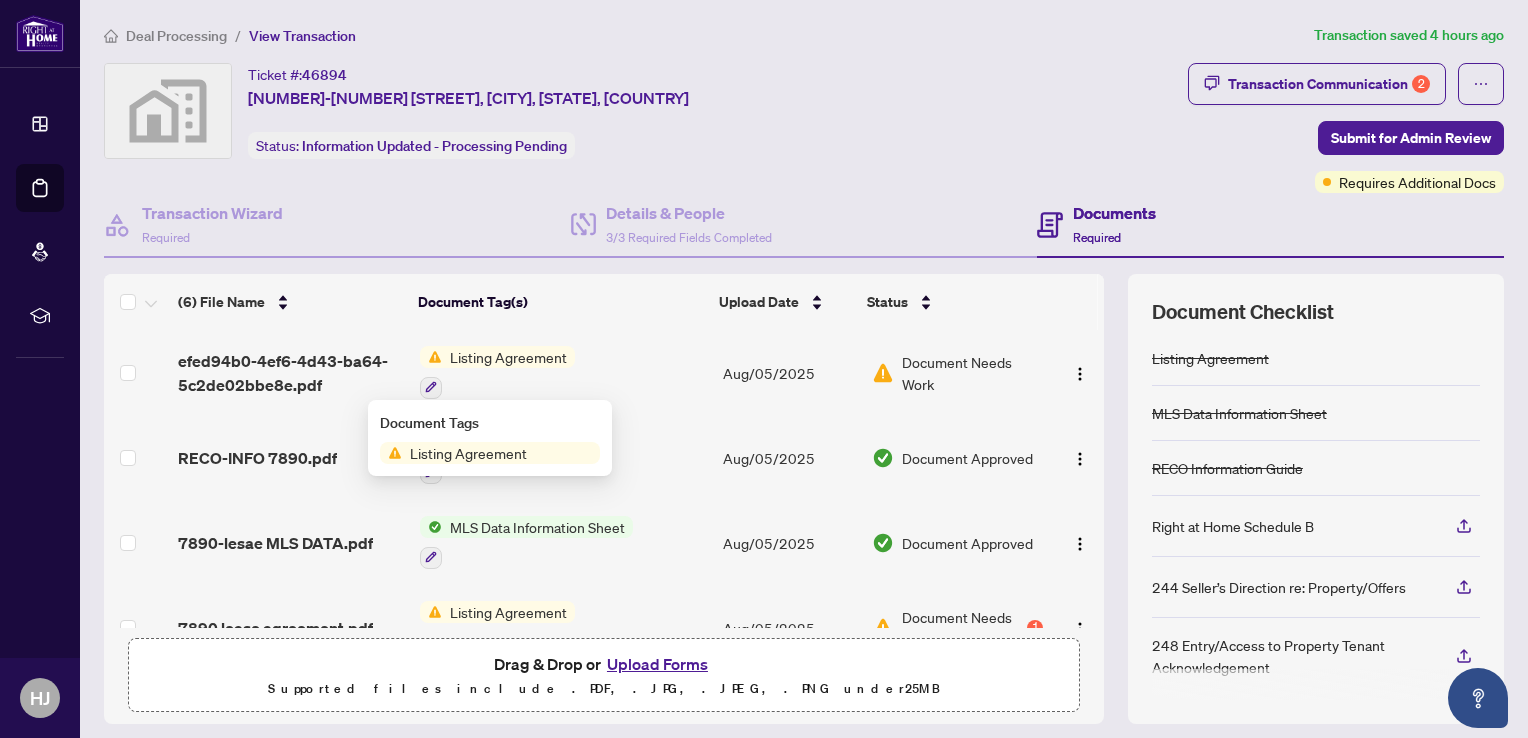 click on "Listing Agreement" at bounding box center [468, 453] 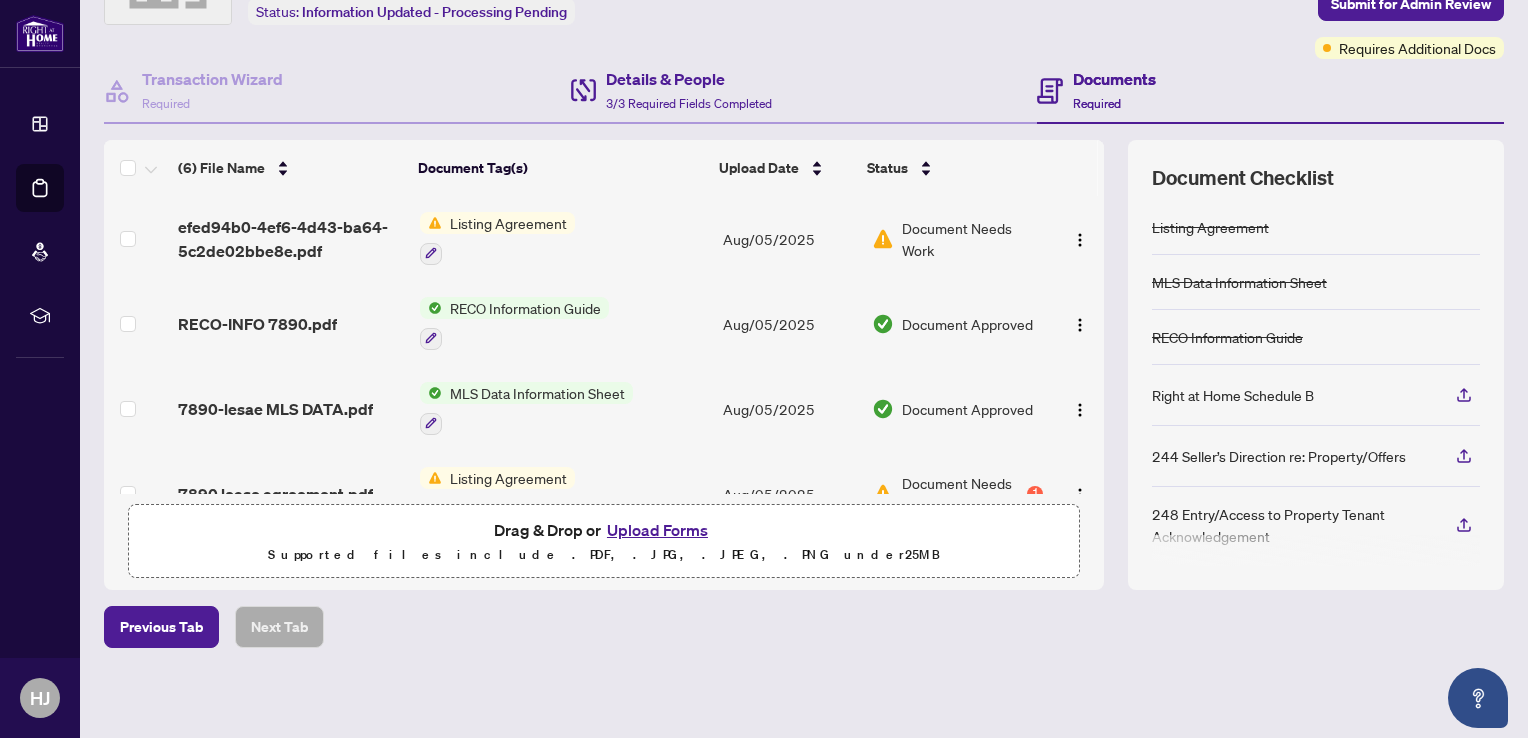 scroll, scrollTop: 134, scrollLeft: 0, axis: vertical 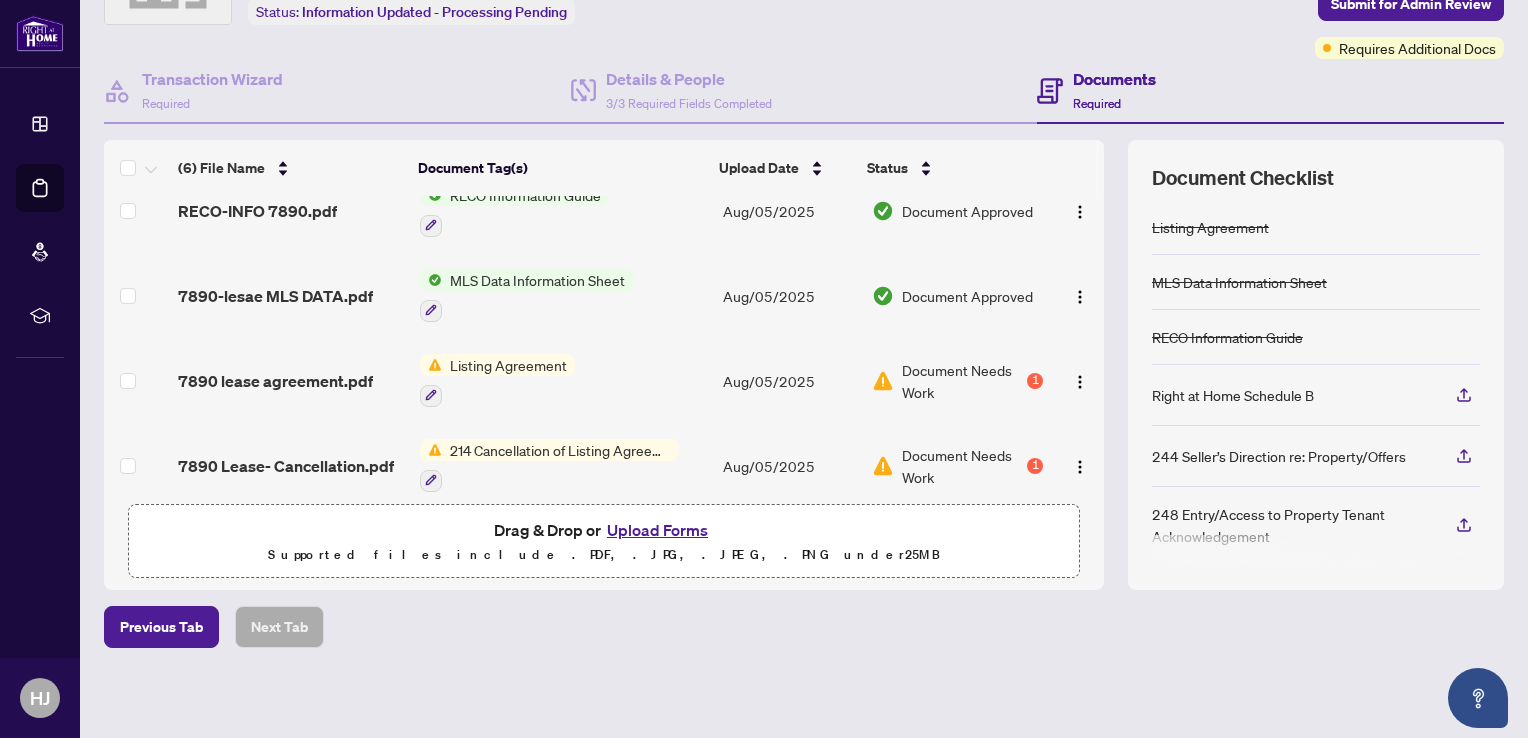 click on "Listing Agreement" at bounding box center [508, 365] 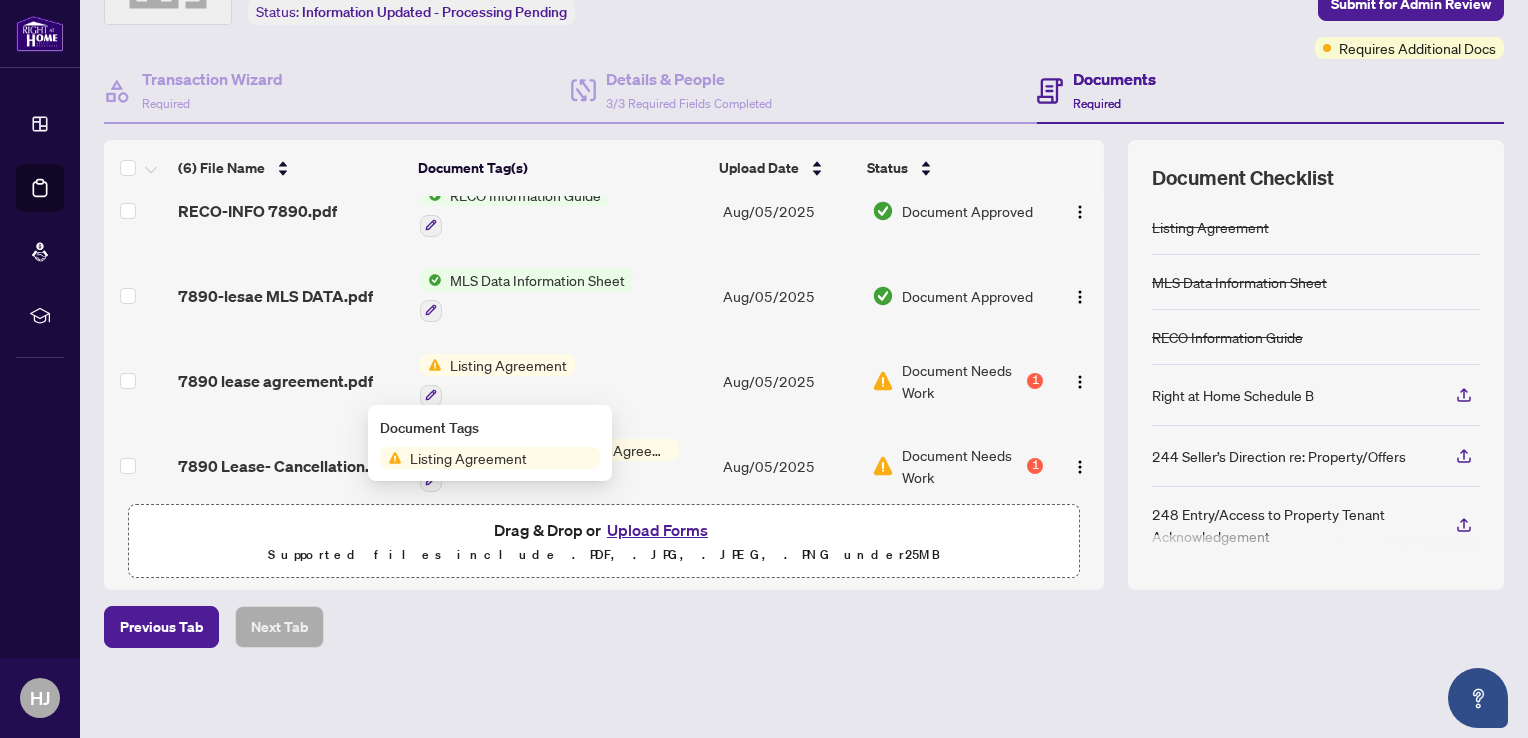 click on "Listing Agreement" at bounding box center (468, 458) 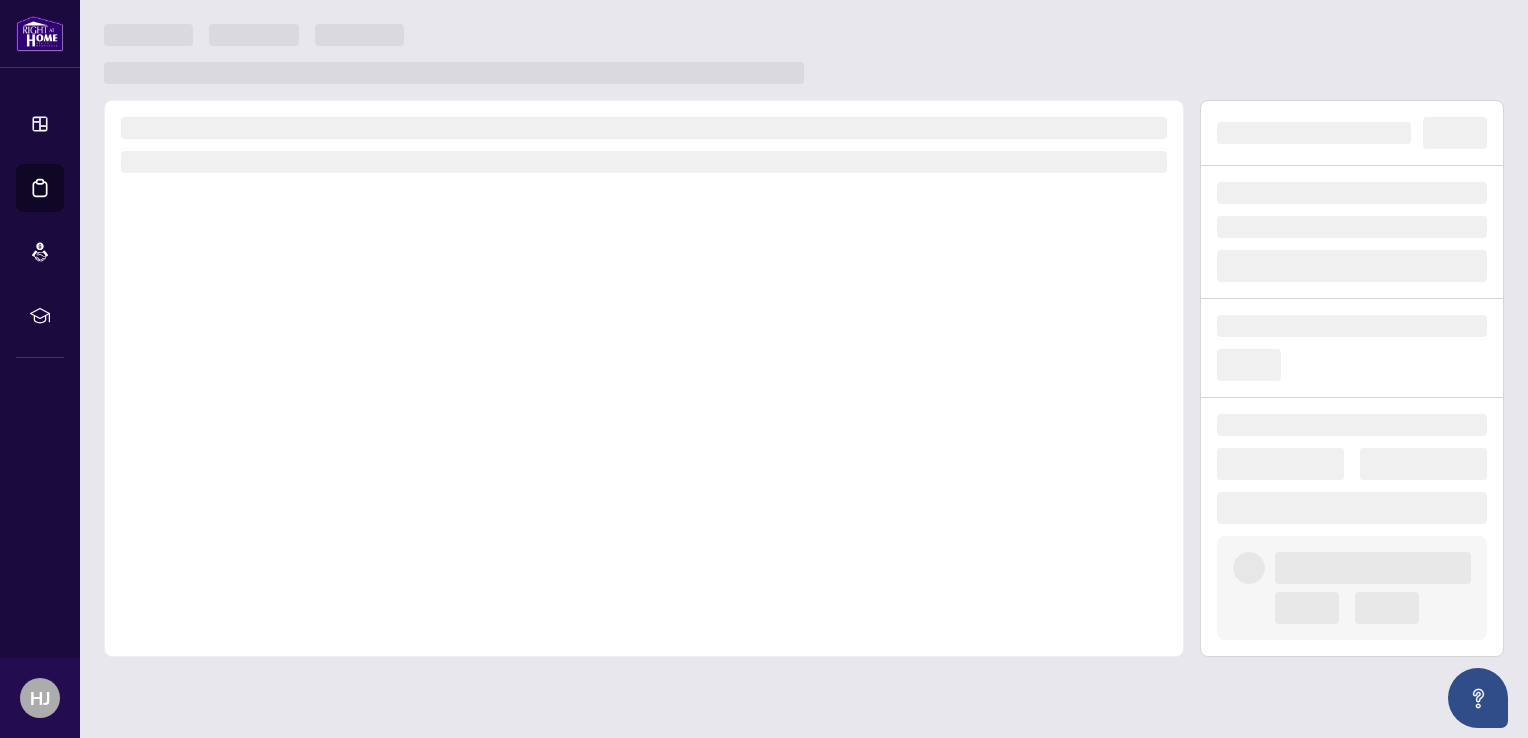 click at bounding box center (644, 378) 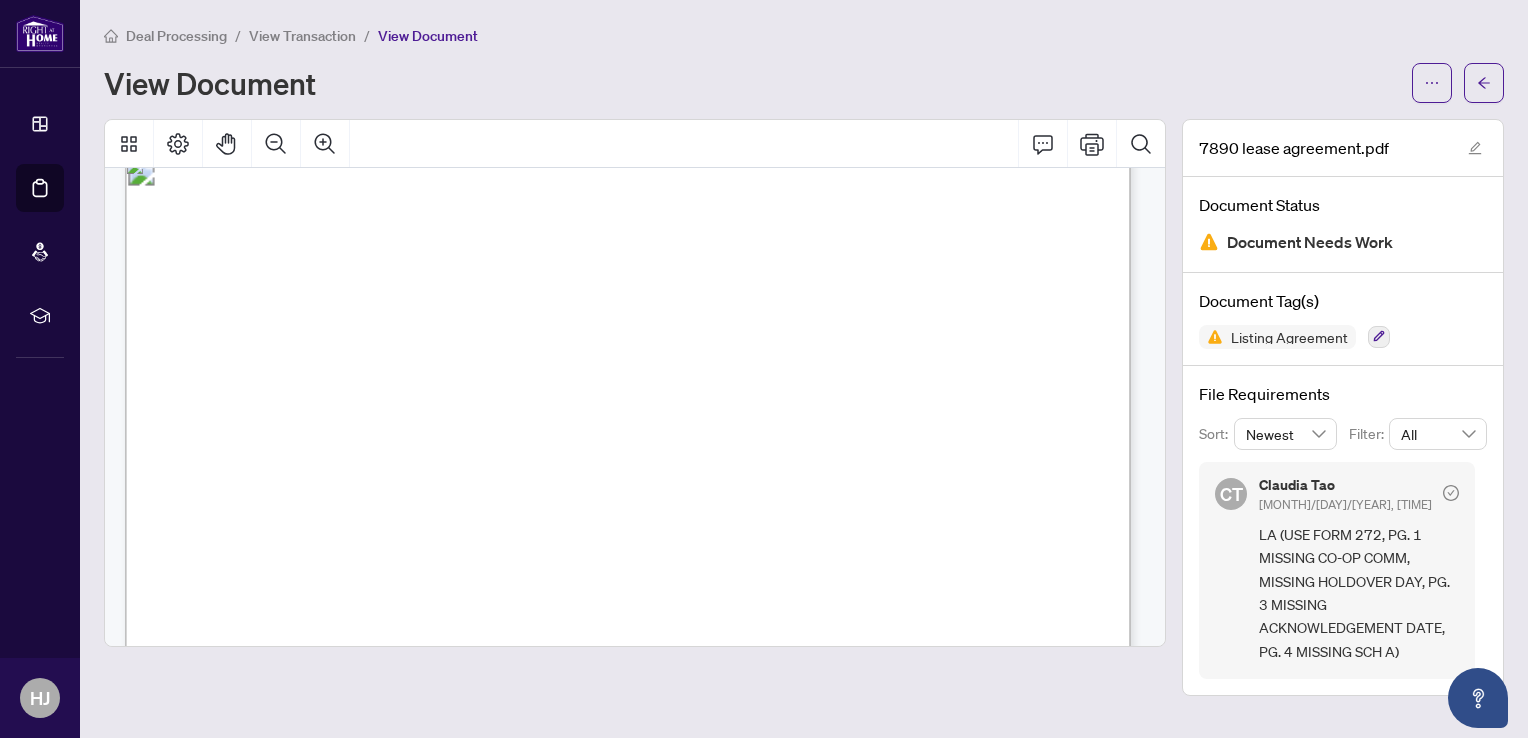 scroll, scrollTop: 32, scrollLeft: 0, axis: vertical 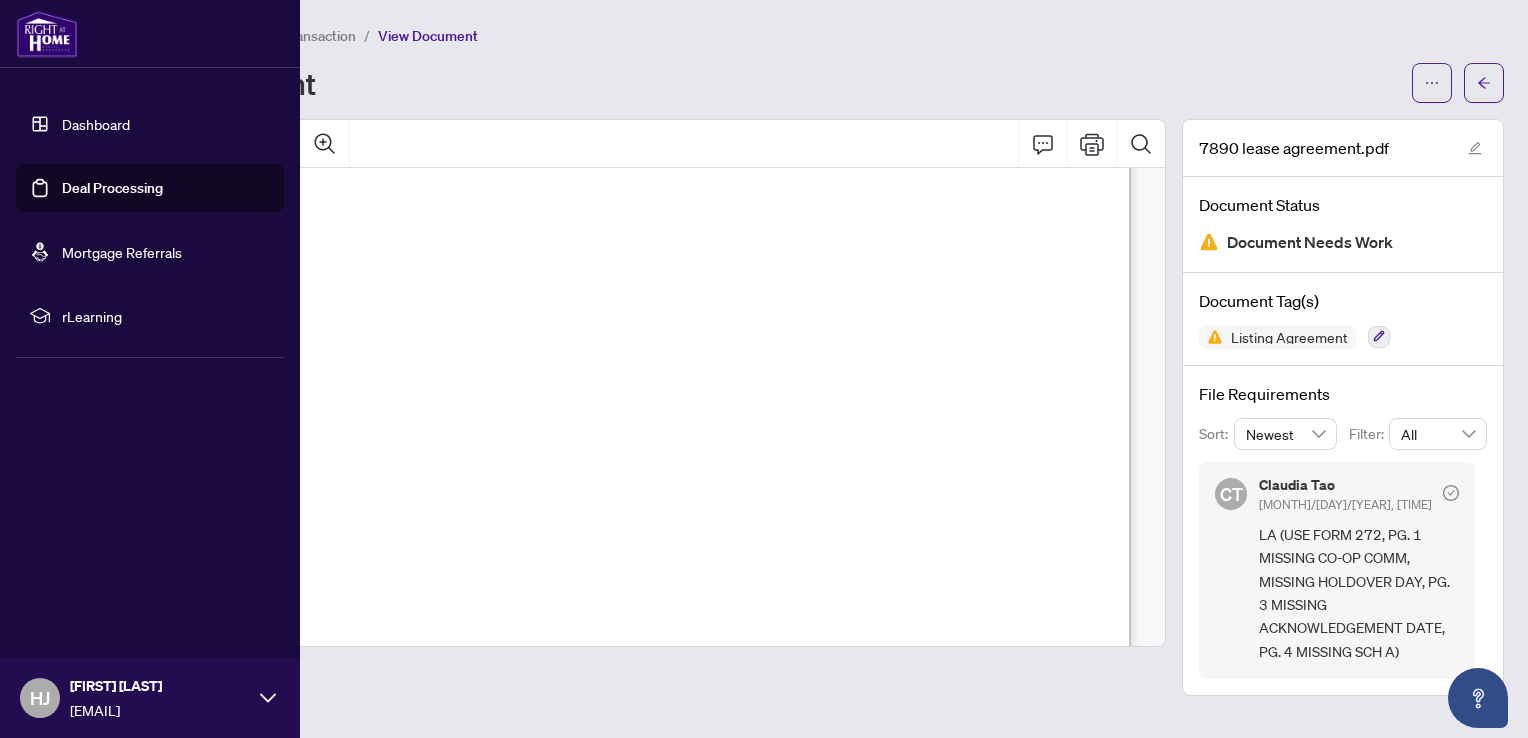 click on "Dashboard" at bounding box center (96, 124) 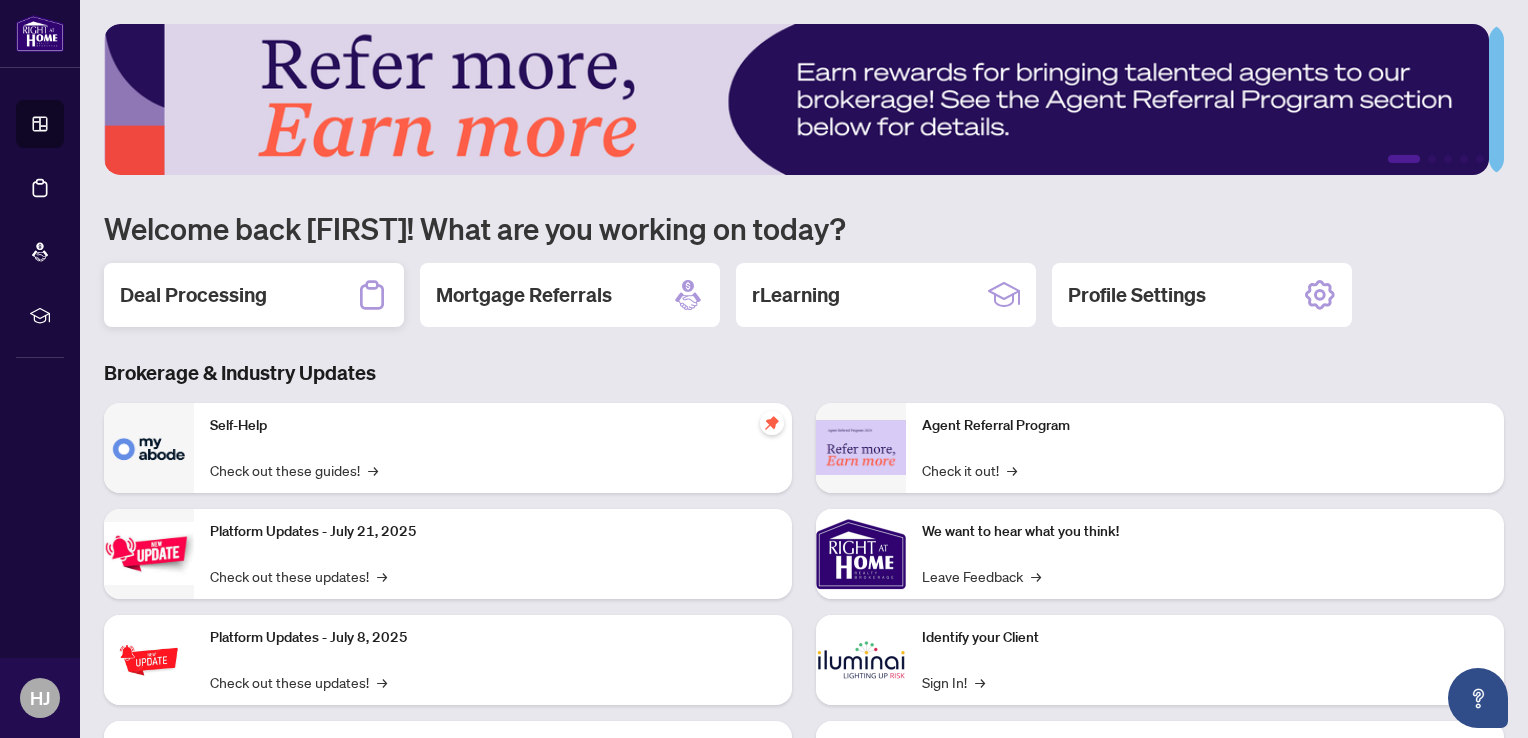 click on "Deal Processing" at bounding box center [254, 295] 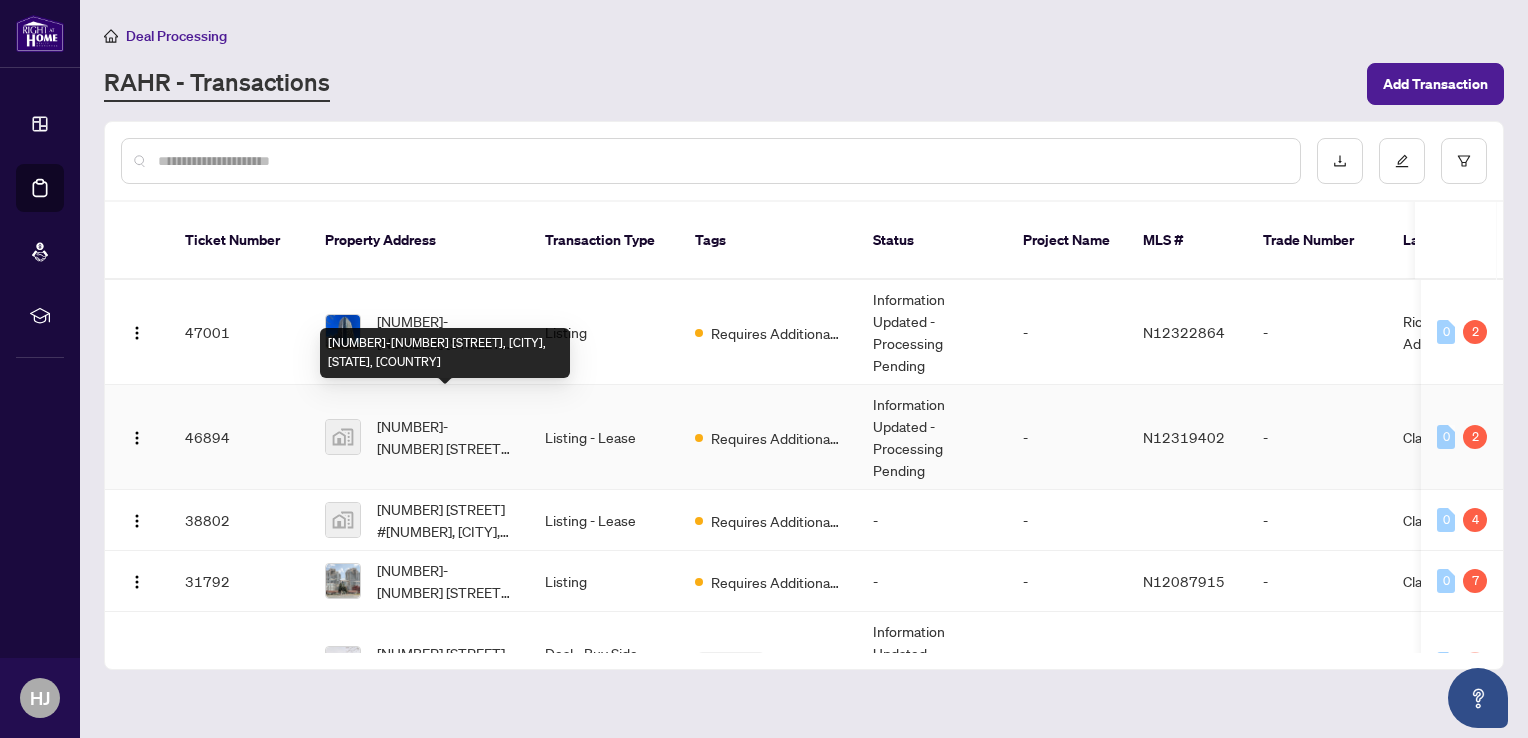 click on "[NUMBER]-[NUMBER] [STREET], [CITY], [STATE], [COUNTRY]" at bounding box center [445, 437] 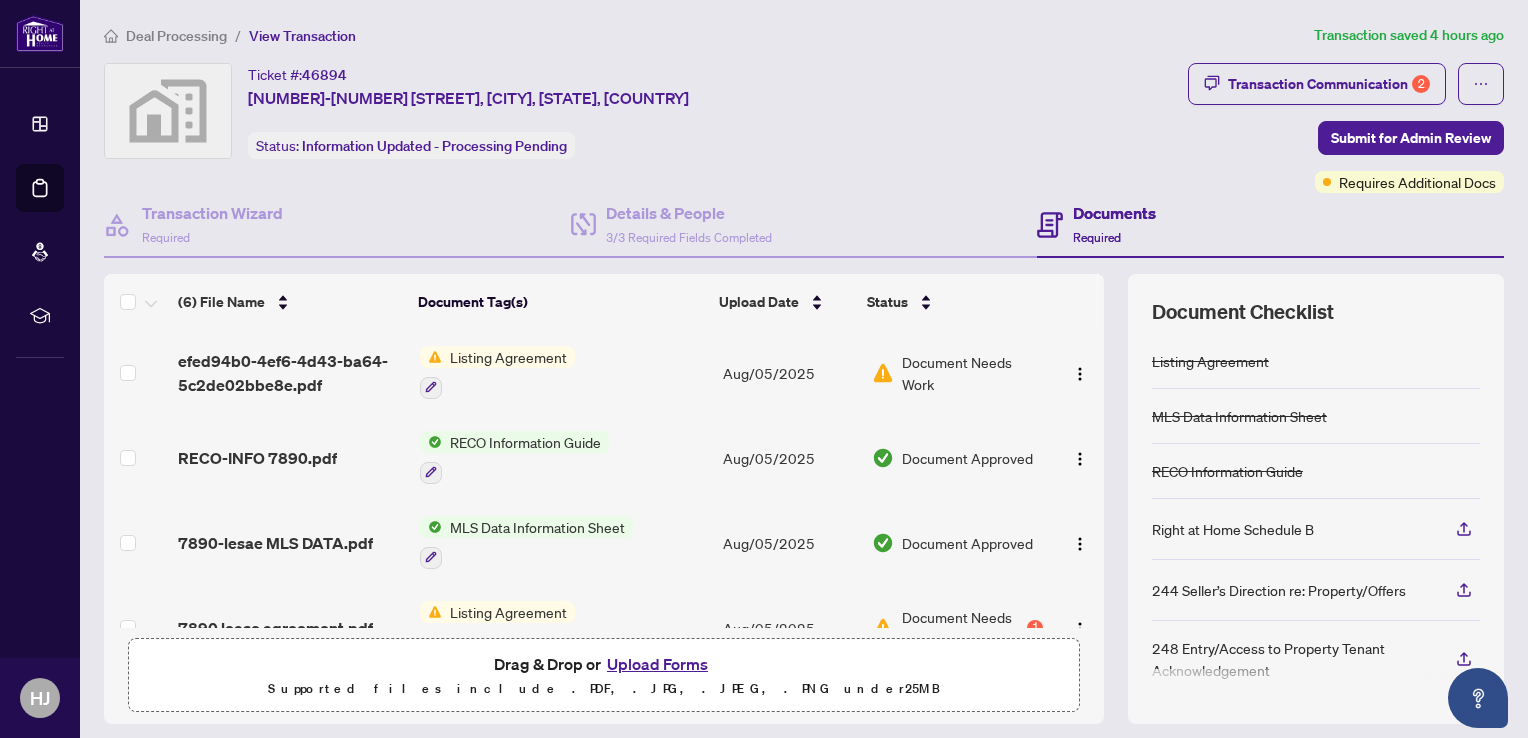 scroll, scrollTop: 3, scrollLeft: 0, axis: vertical 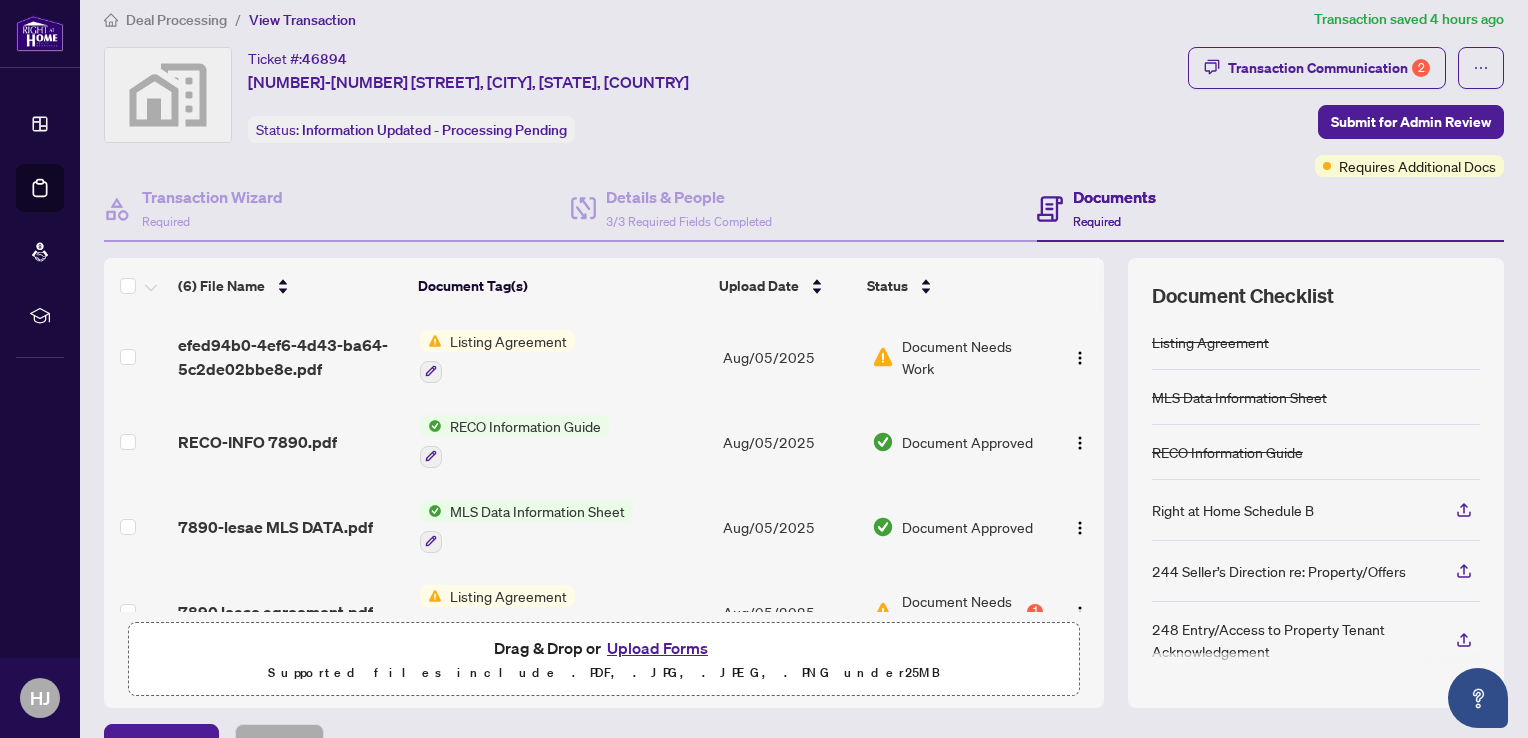 click on "Document Checklist Listing Agreement MLS Data Information Sheet RECO Information Guide Right at Home Schedule B 244 Seller’s Direction re: Property/Offers 248 Entry/Access to Property Tenant Acknowledgement" at bounding box center [1316, 483] 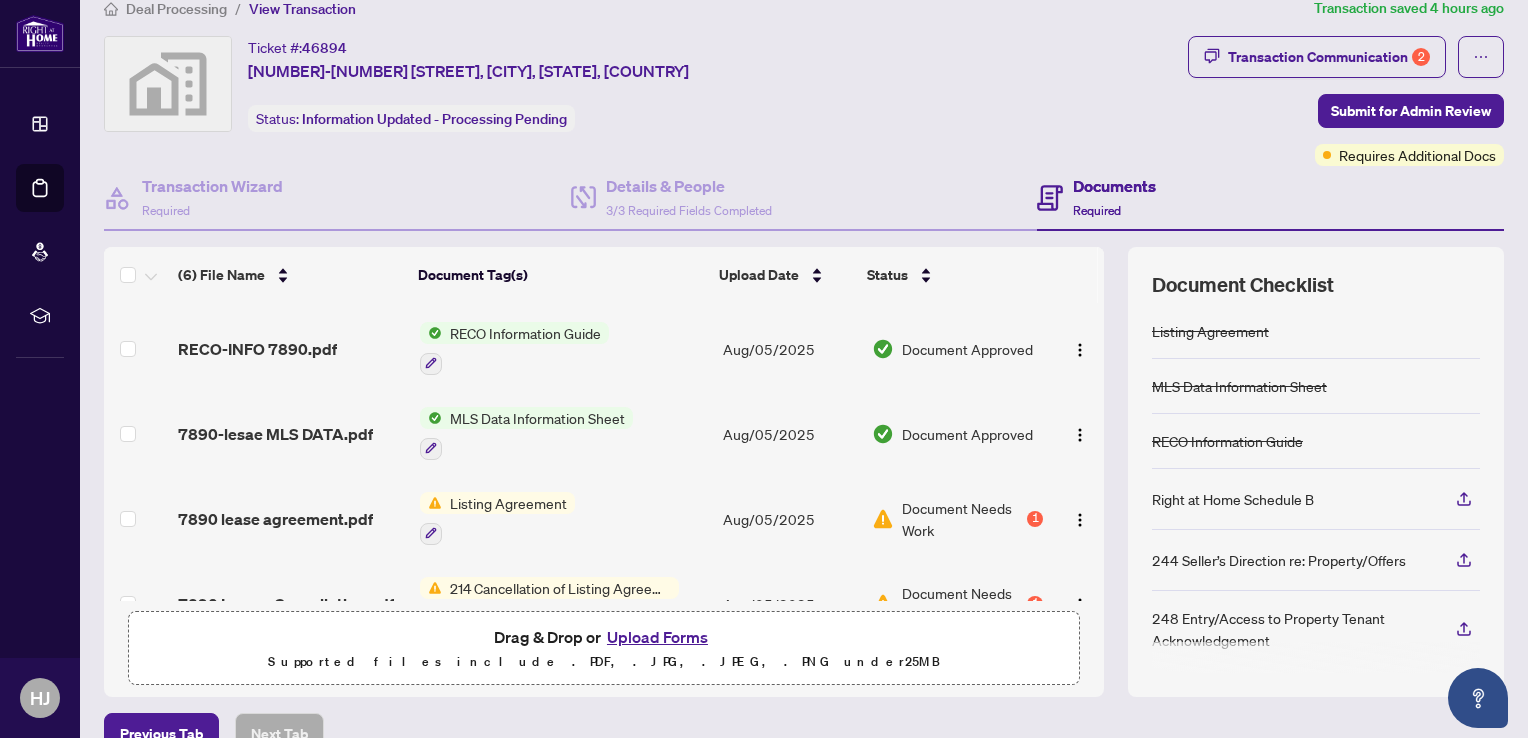 scroll, scrollTop: 92, scrollLeft: 0, axis: vertical 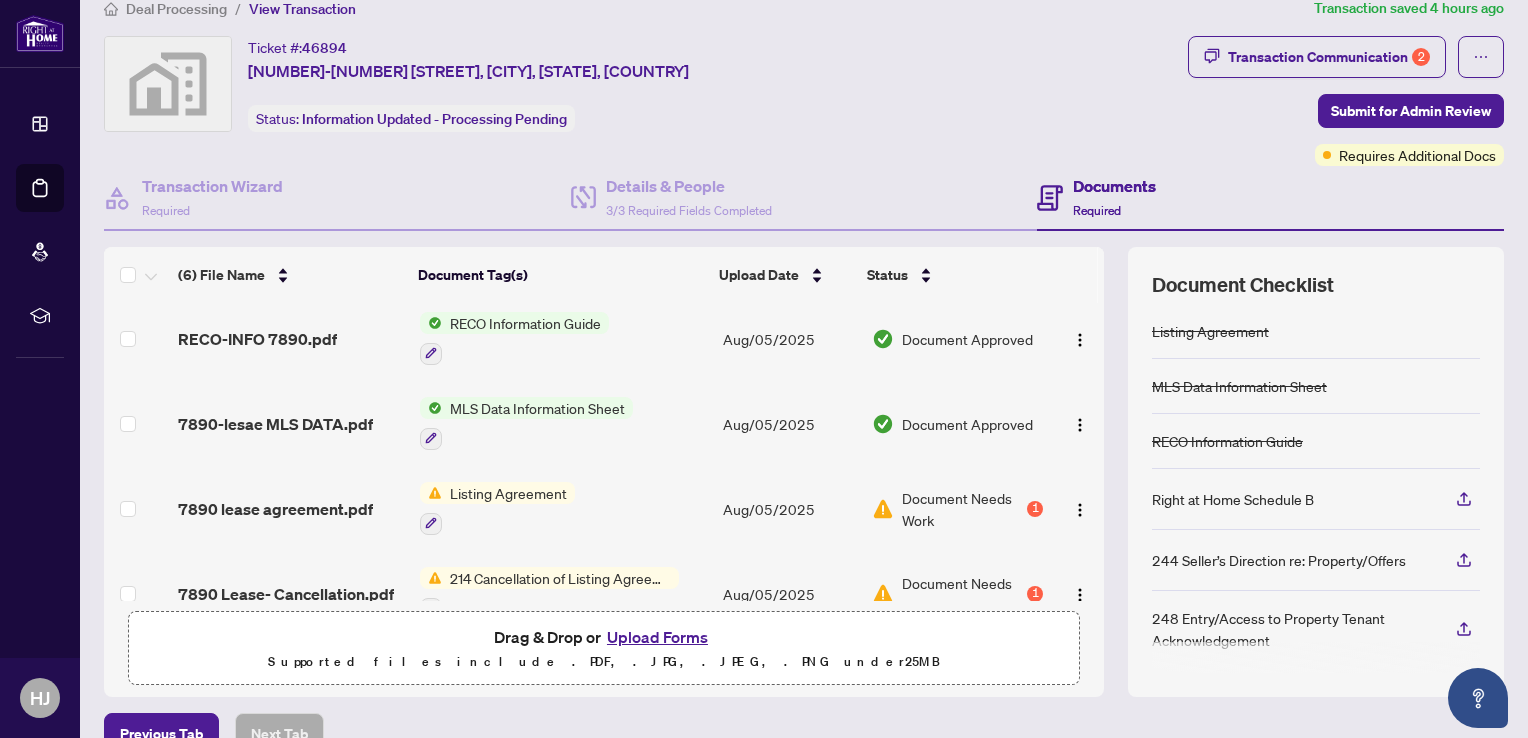 click on "Listing Agreement" at bounding box center (508, 493) 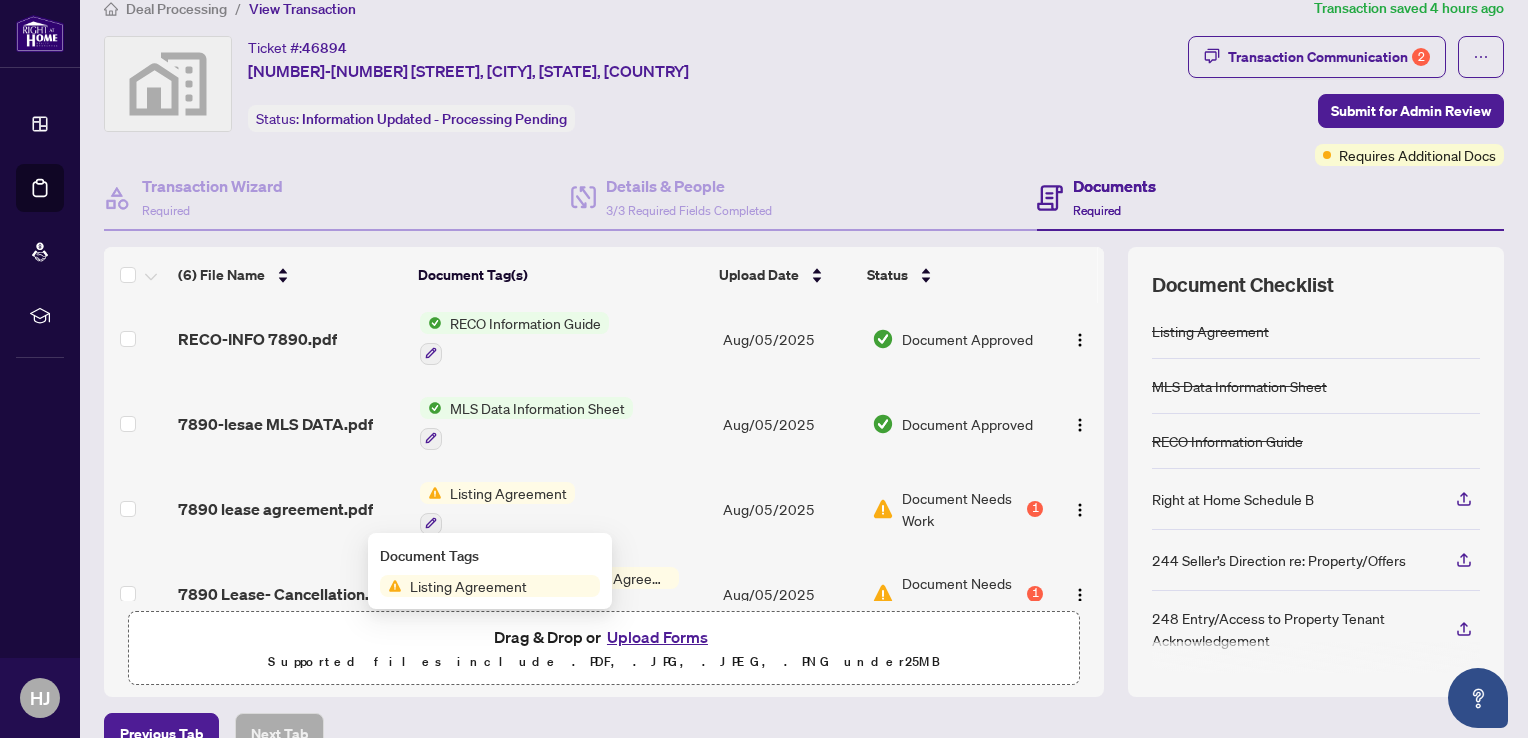 click on "Listing Agreement" at bounding box center [508, 493] 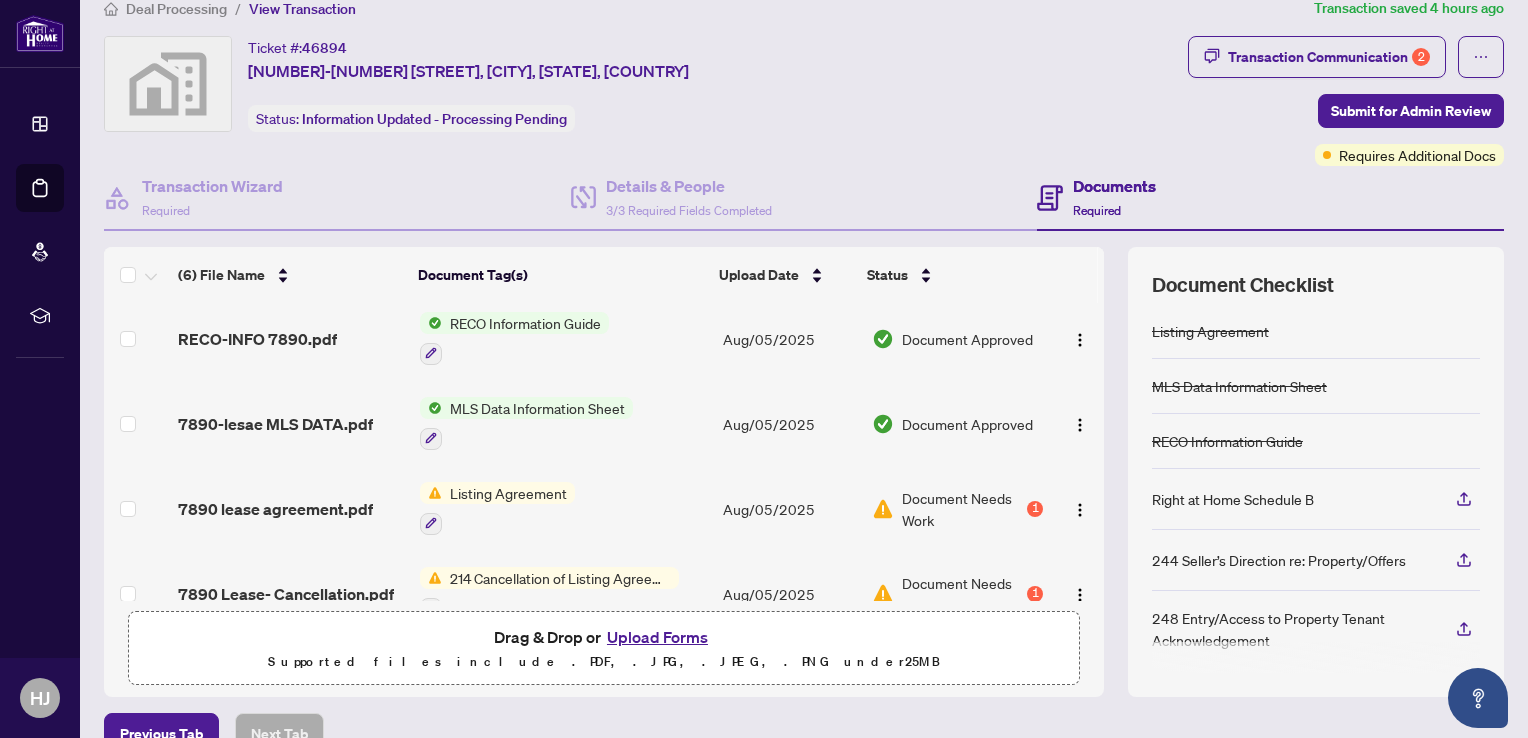 click on "Listing Agreement" at bounding box center [508, 493] 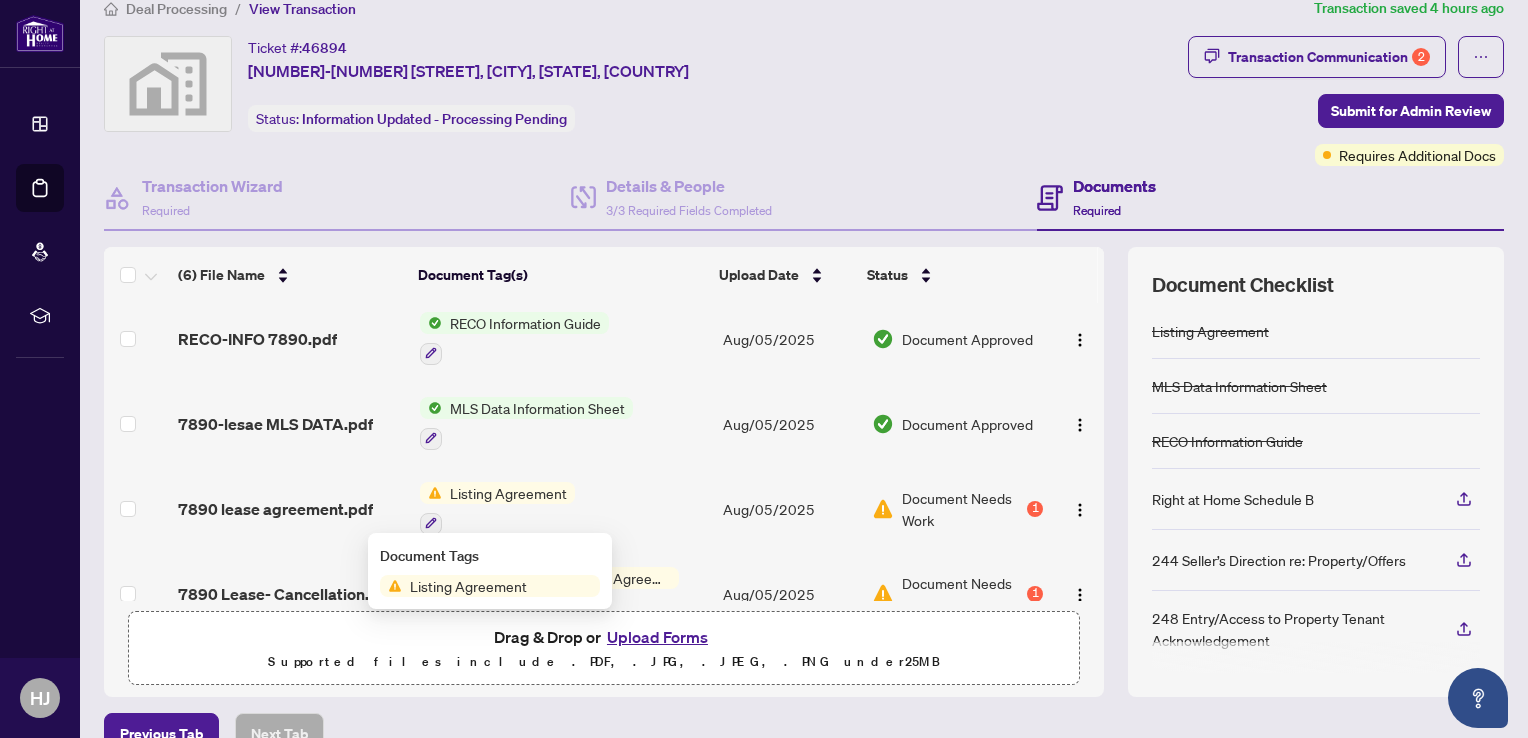 click on "Listing Agreement" at bounding box center [468, 586] 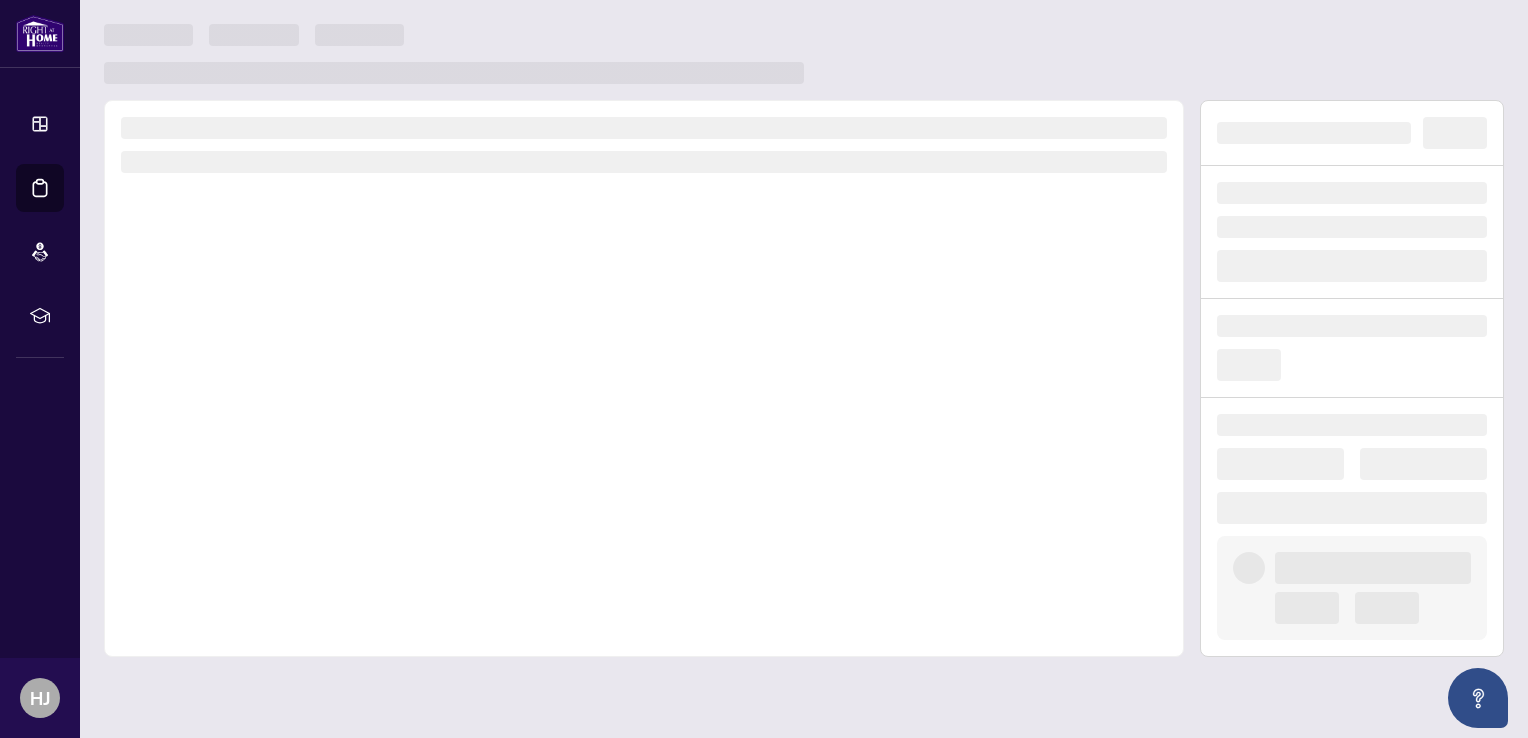 scroll, scrollTop: 0, scrollLeft: 0, axis: both 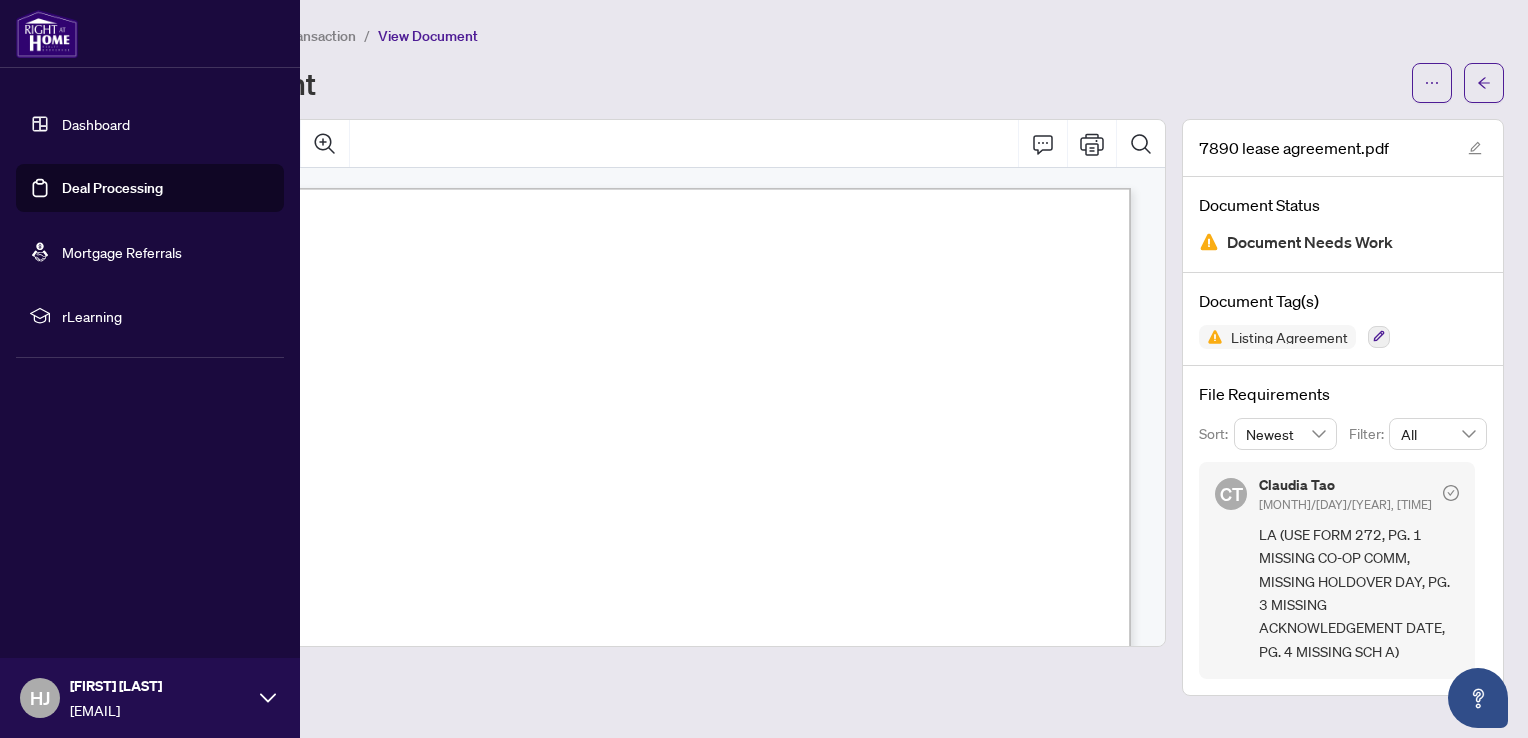 click on "Dashboard" at bounding box center [96, 124] 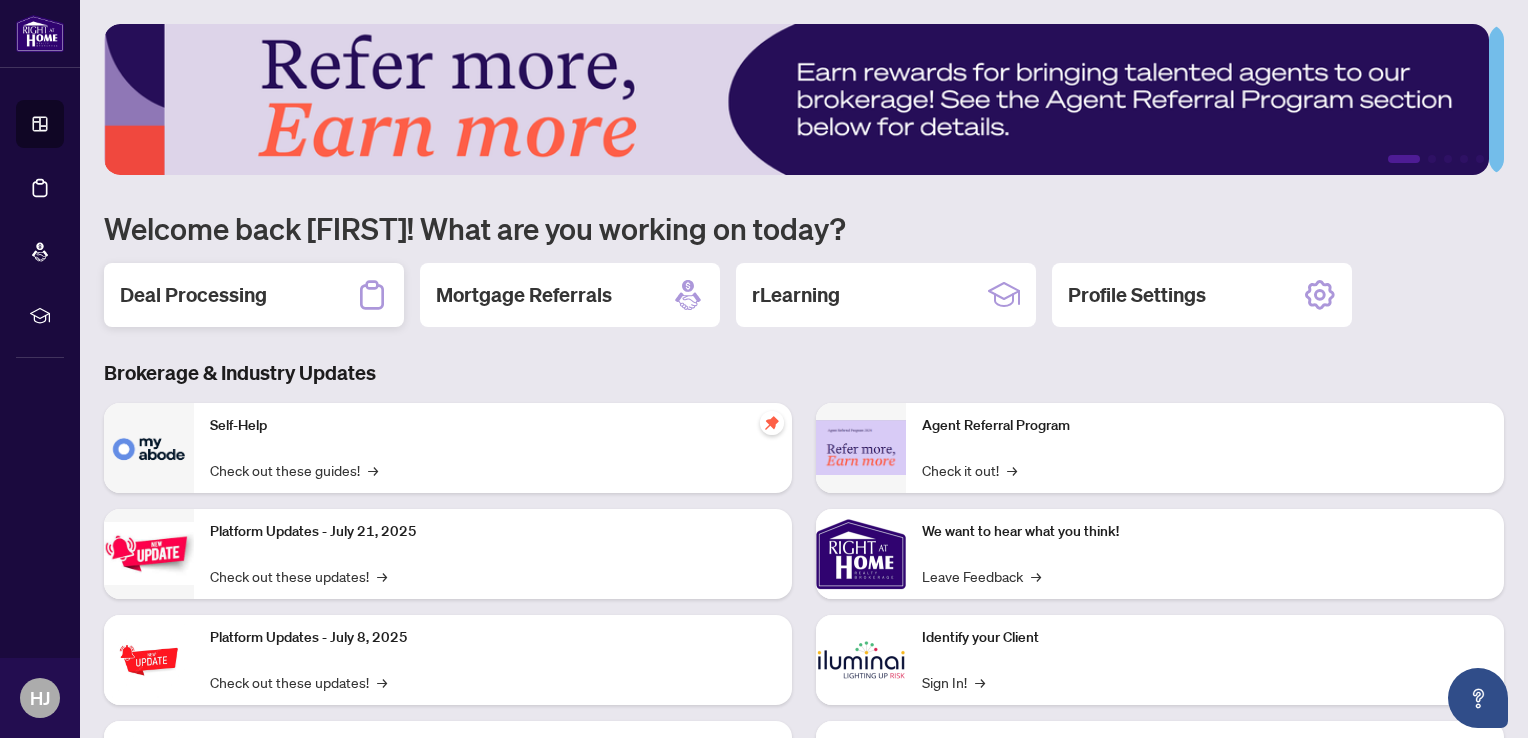click on "Deal Processing" at bounding box center [193, 295] 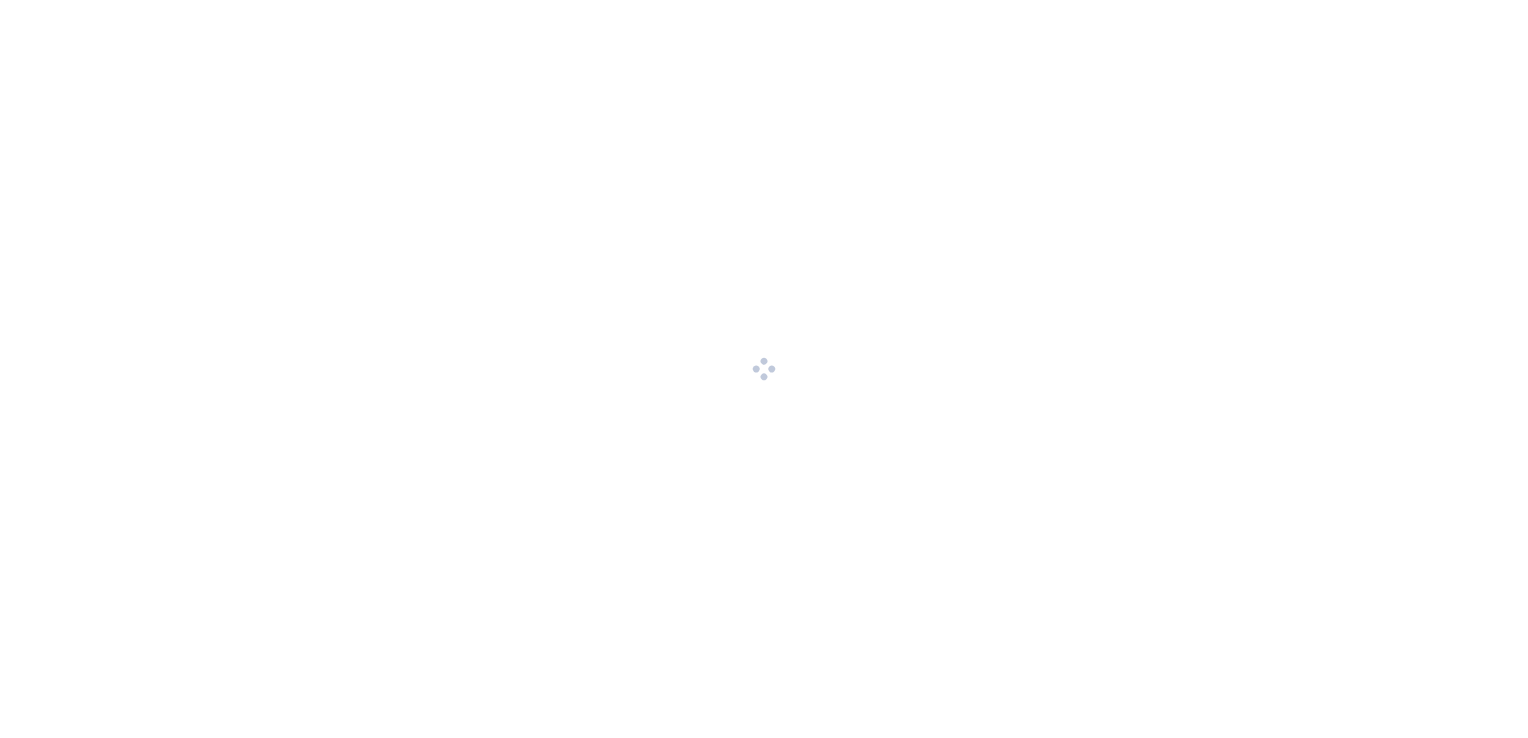 scroll, scrollTop: 0, scrollLeft: 0, axis: both 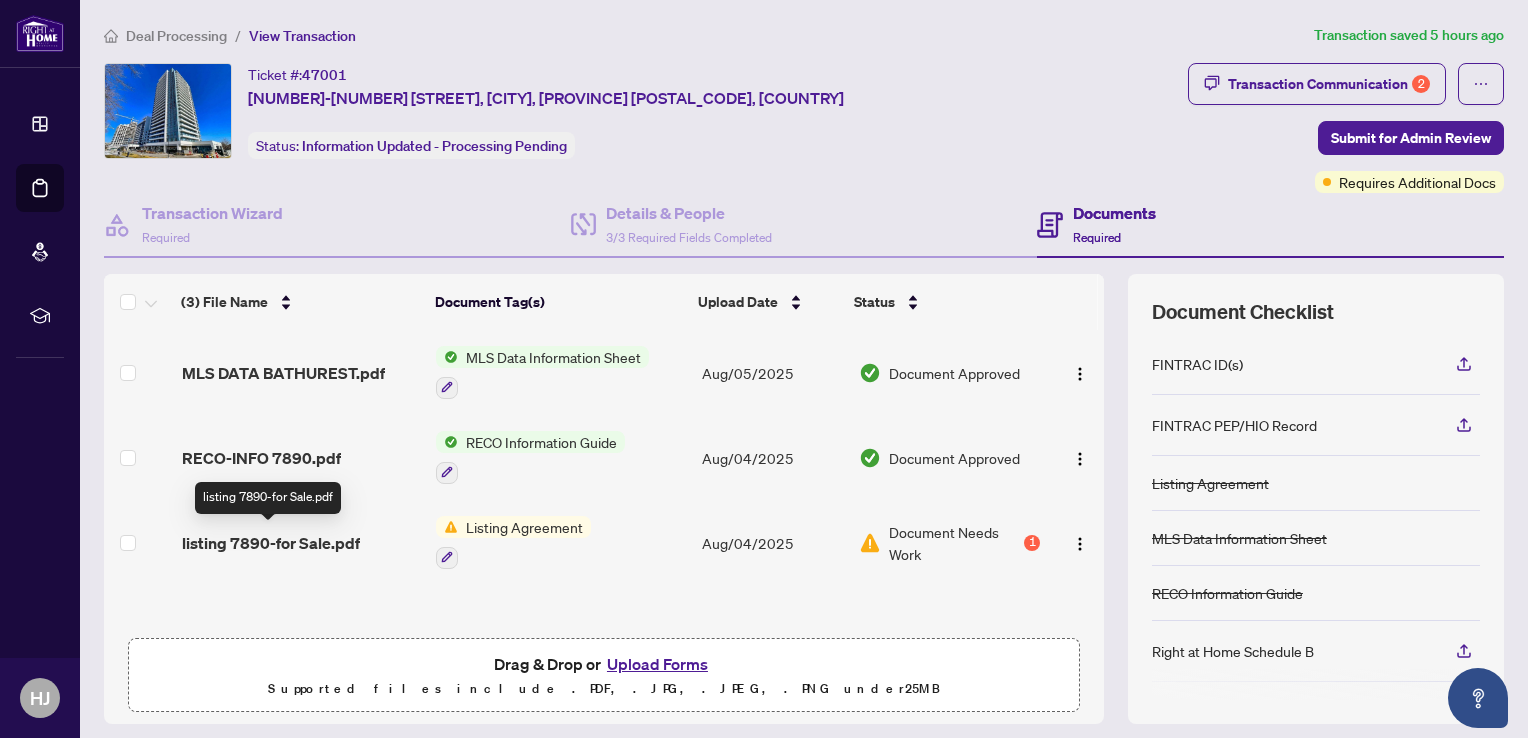 click on "listing 7890-for Sale.pdf" at bounding box center (271, 543) 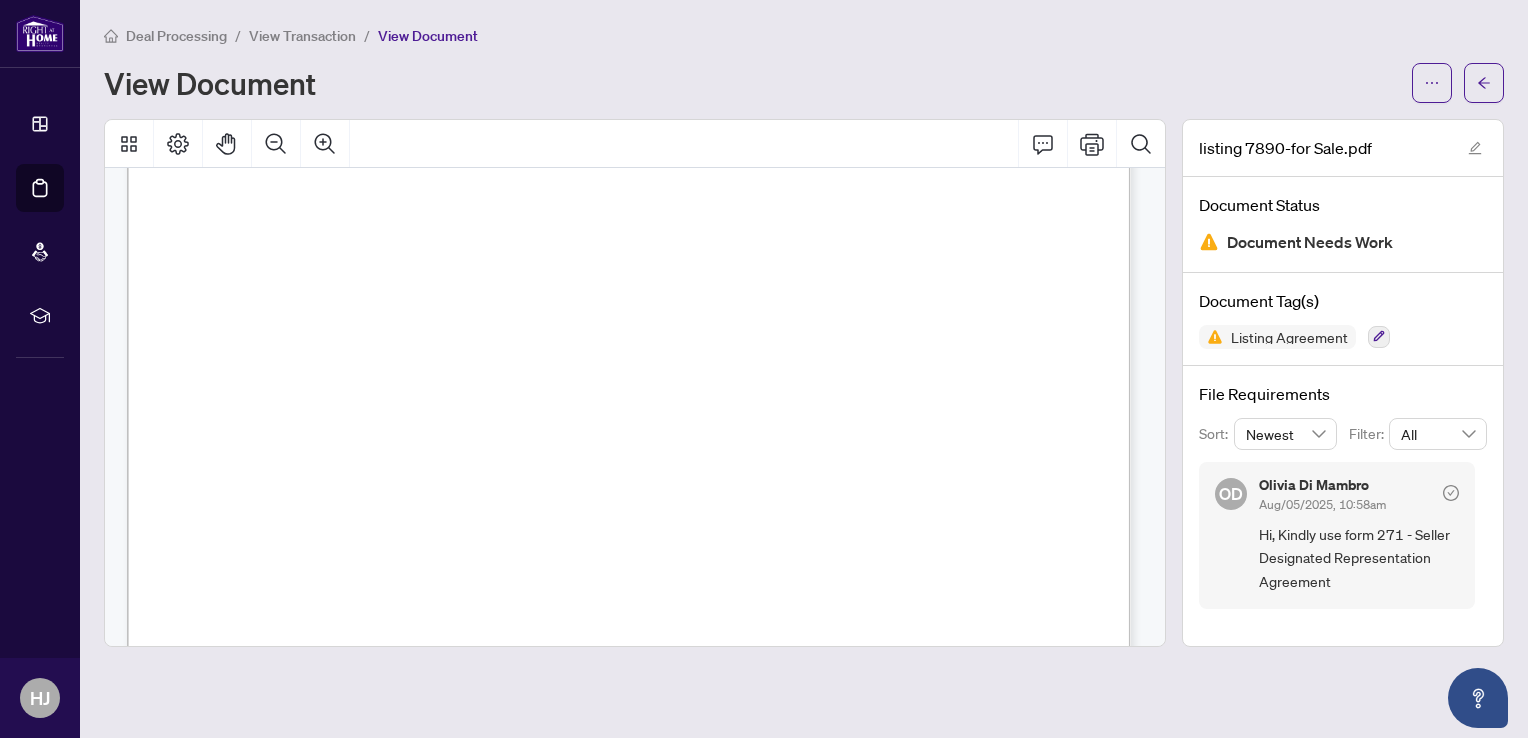 scroll, scrollTop: 3414, scrollLeft: 1, axis: both 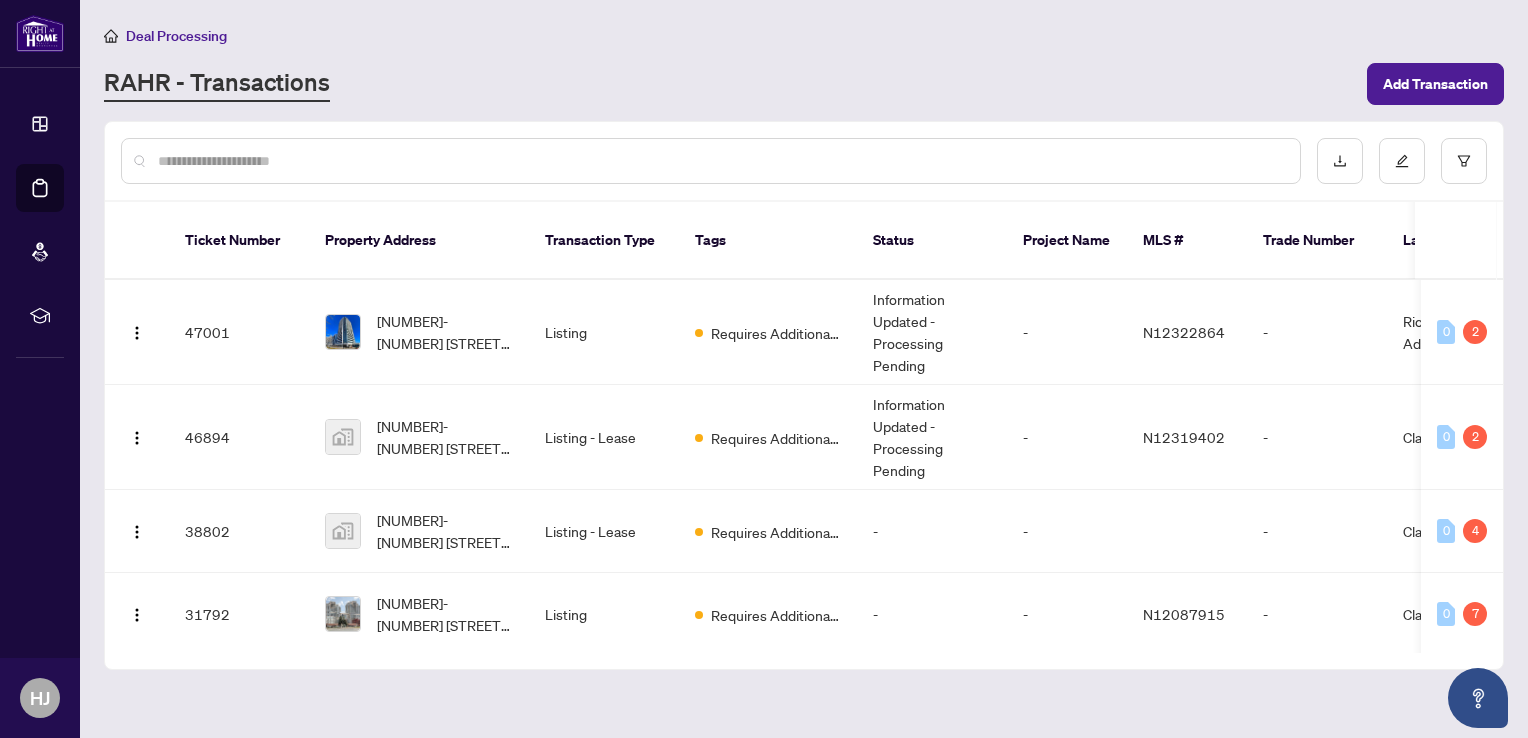 click on "RAHR - Transactions Add Transaction" at bounding box center [804, 84] 